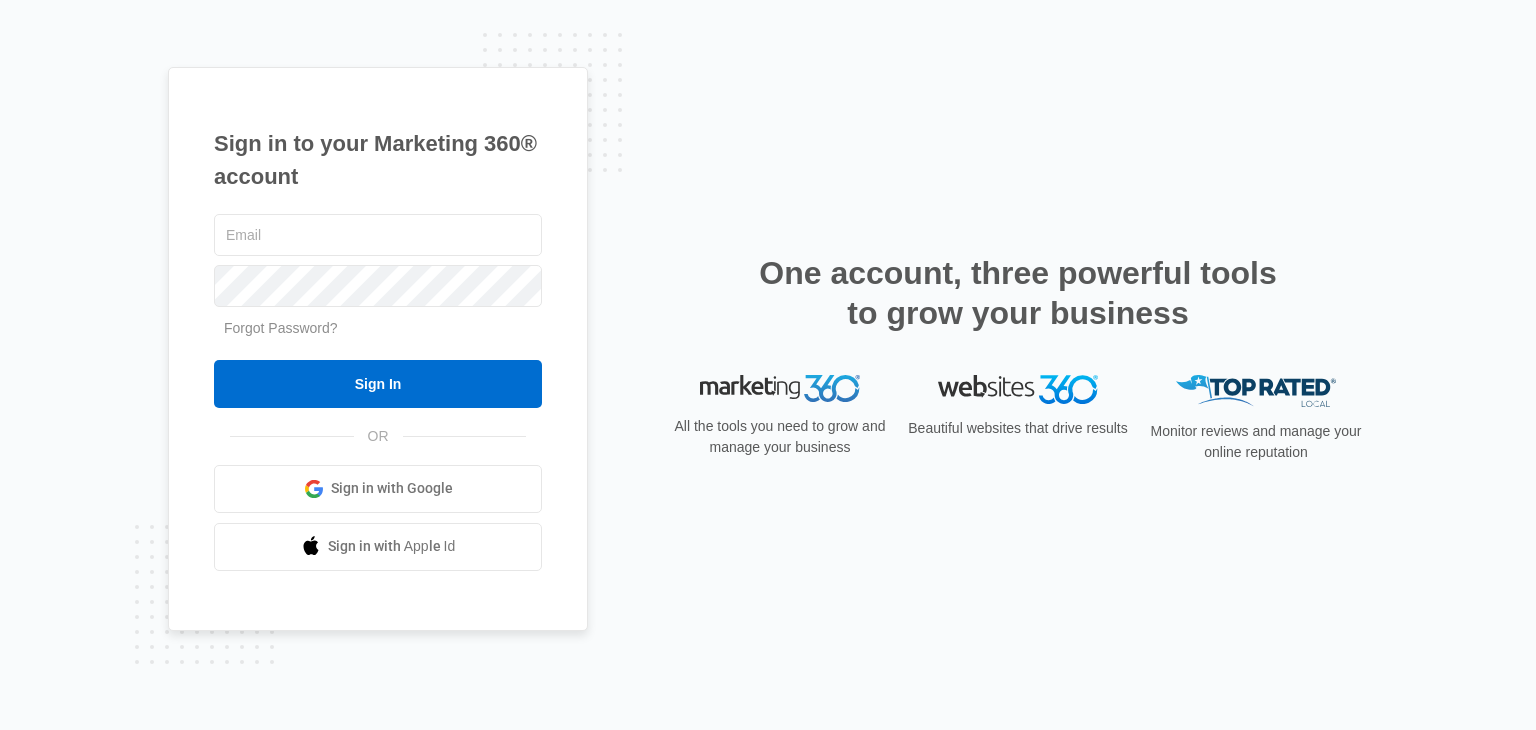 scroll, scrollTop: 0, scrollLeft: 0, axis: both 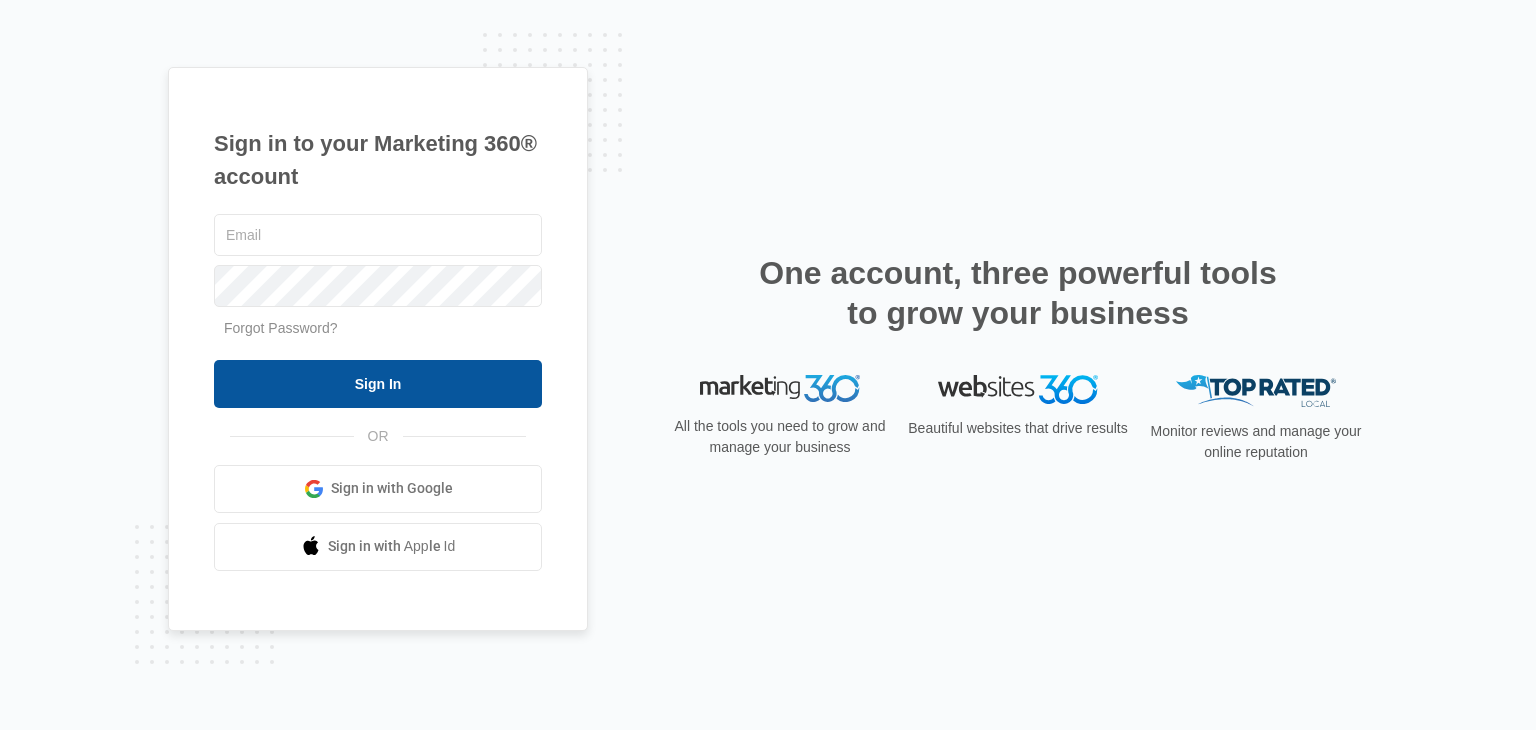 type on "[NAME]@[example.com]" 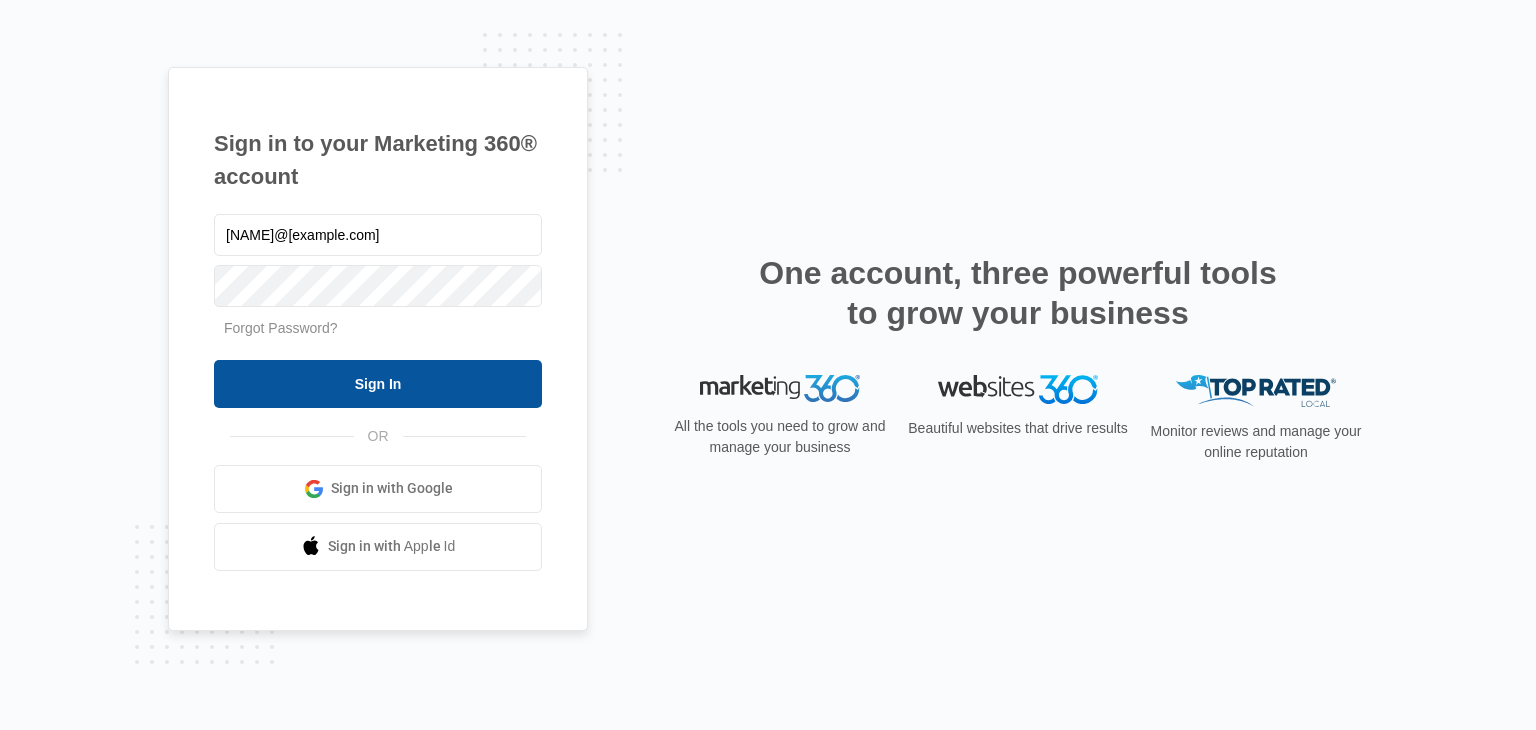click on "Sign In" at bounding box center [378, 384] 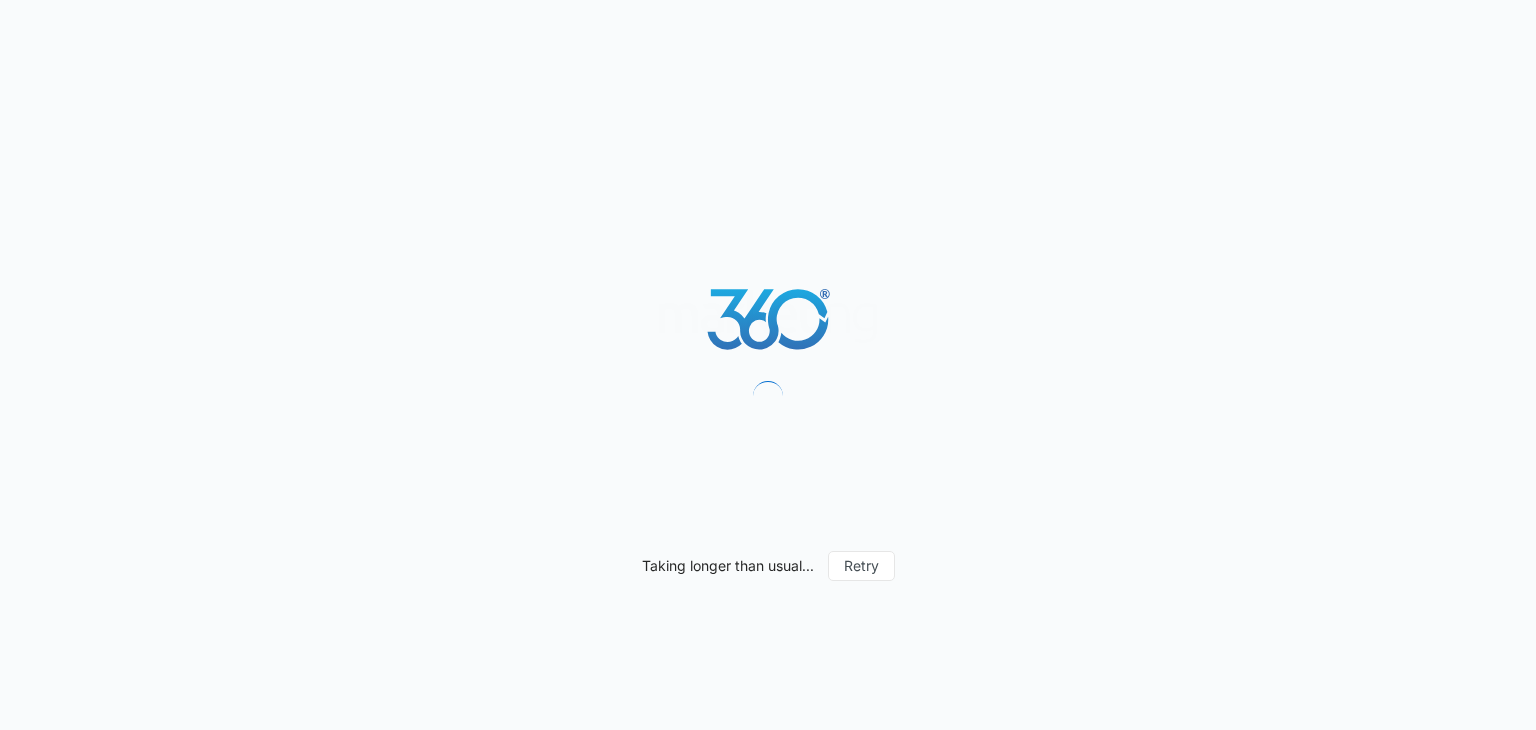 scroll, scrollTop: 0, scrollLeft: 0, axis: both 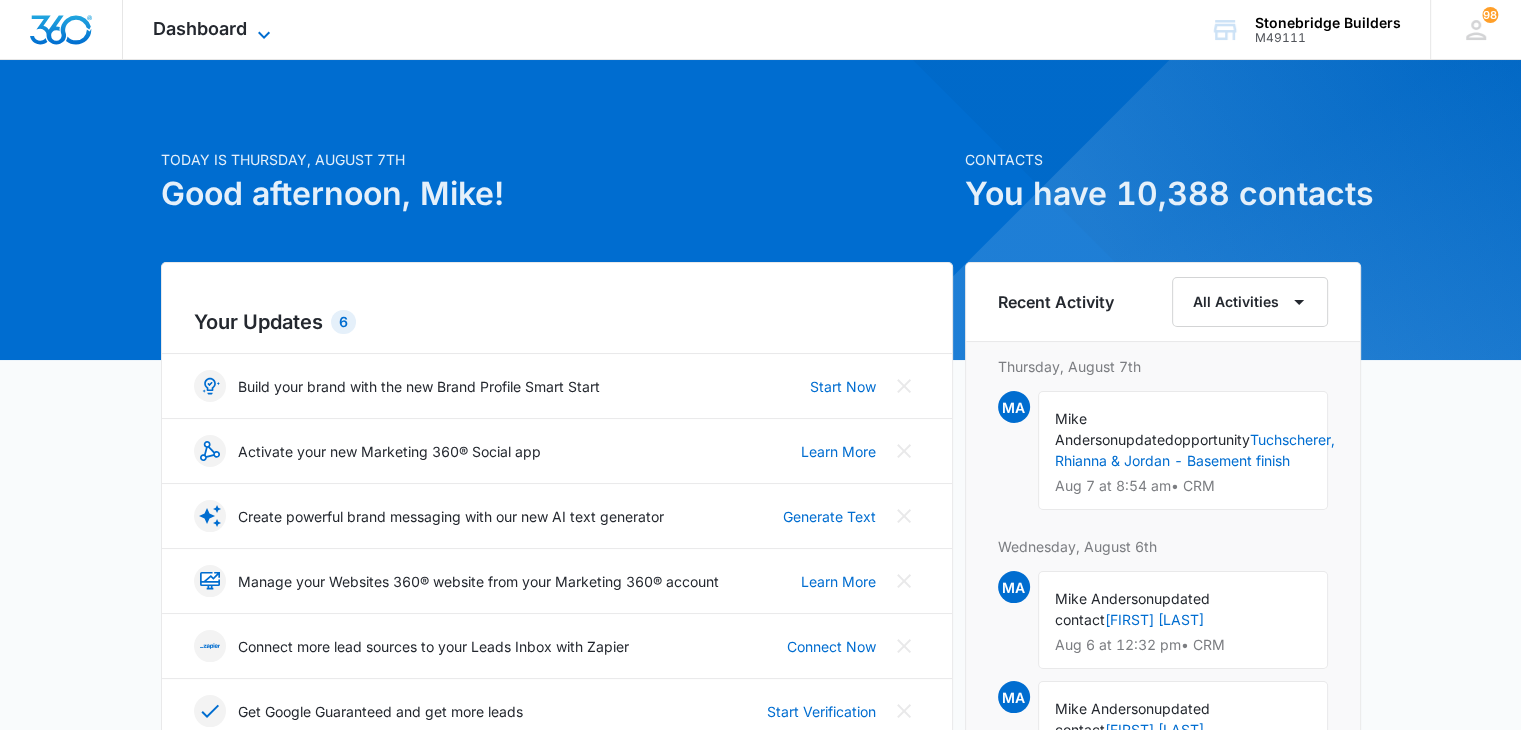 click 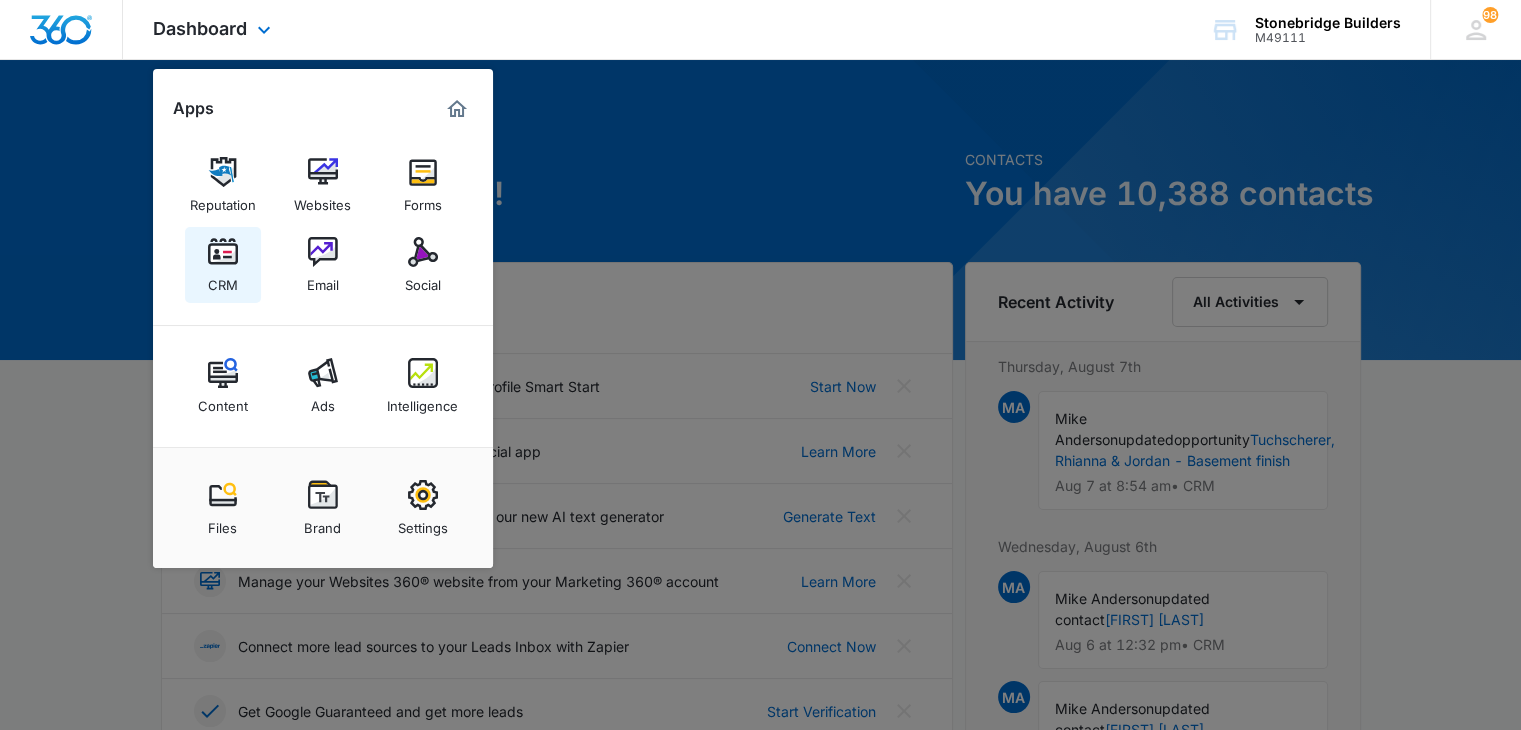 click on "CRM" at bounding box center [223, 265] 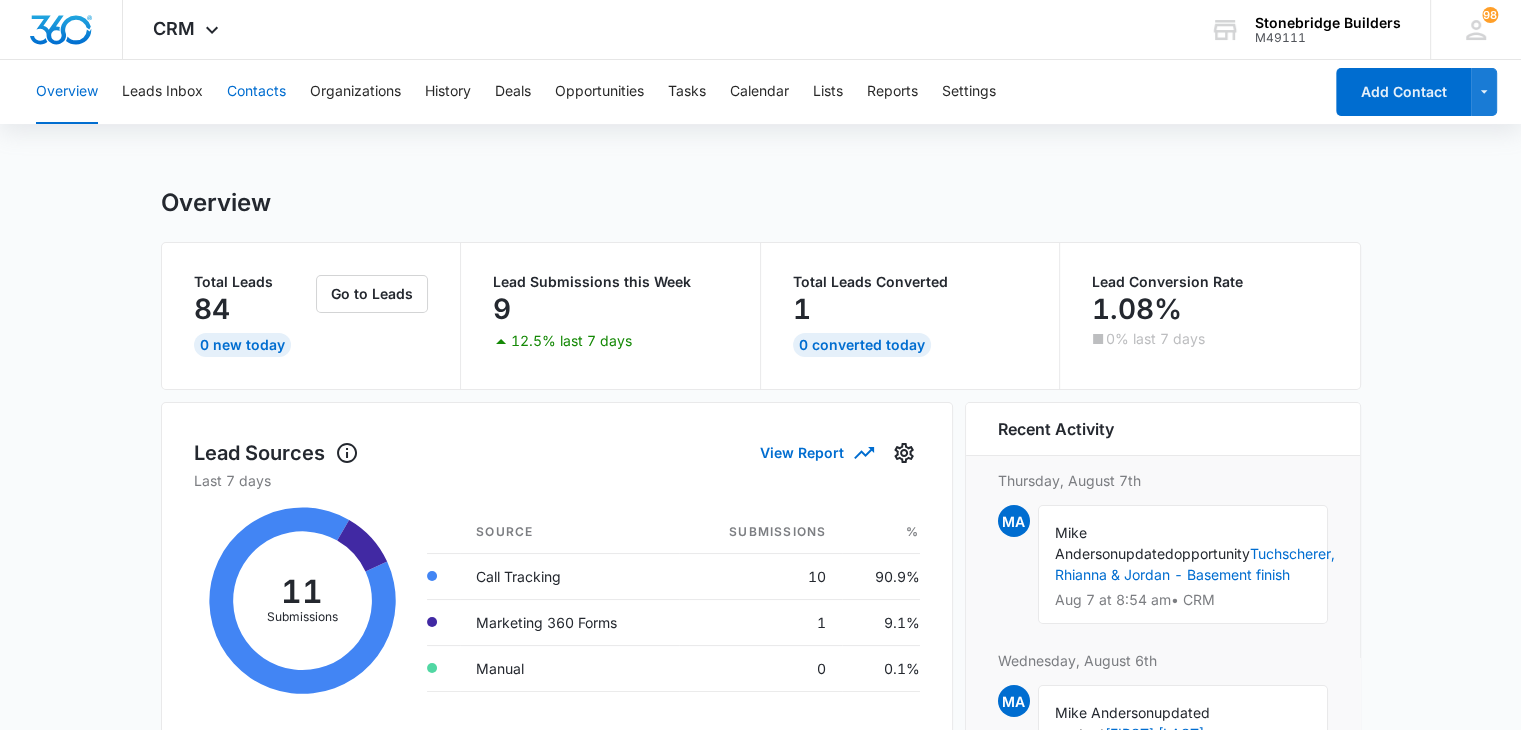 click on "Contacts" at bounding box center (256, 92) 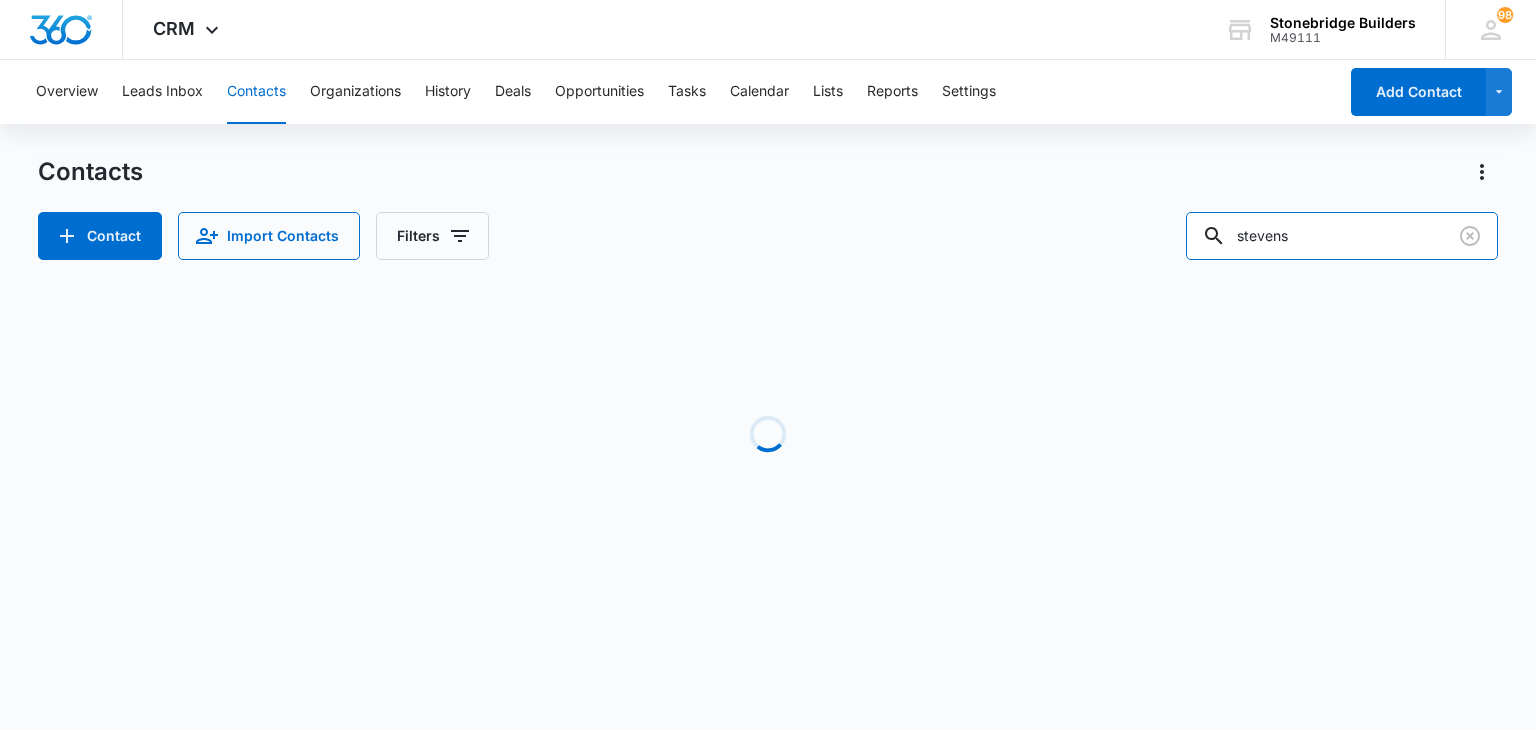 drag, startPoint x: 1321, startPoint y: 223, endPoint x: 1161, endPoint y: 208, distance: 160.70158 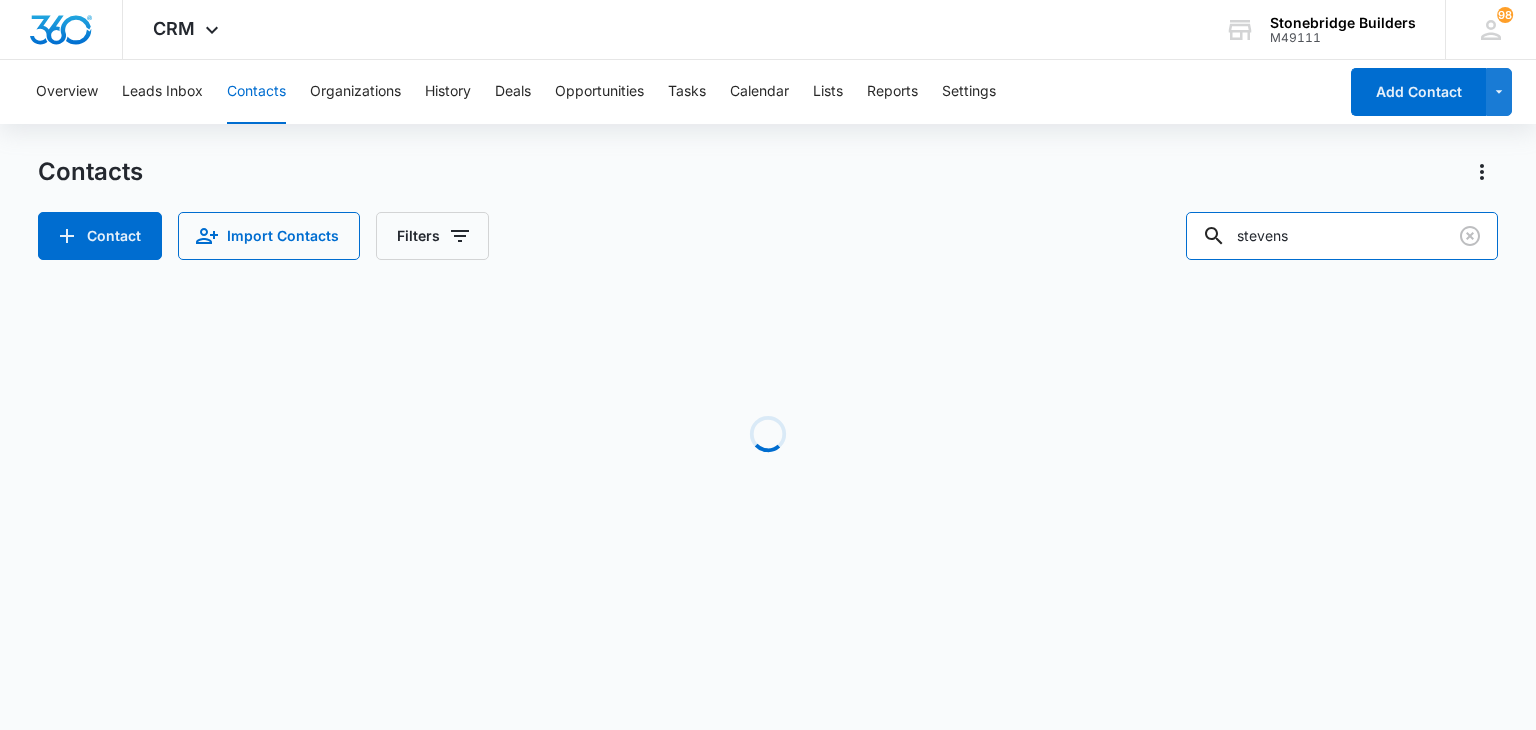 click on "Contacts Contact Import Contacts Filters [LAST]" at bounding box center [767, 208] 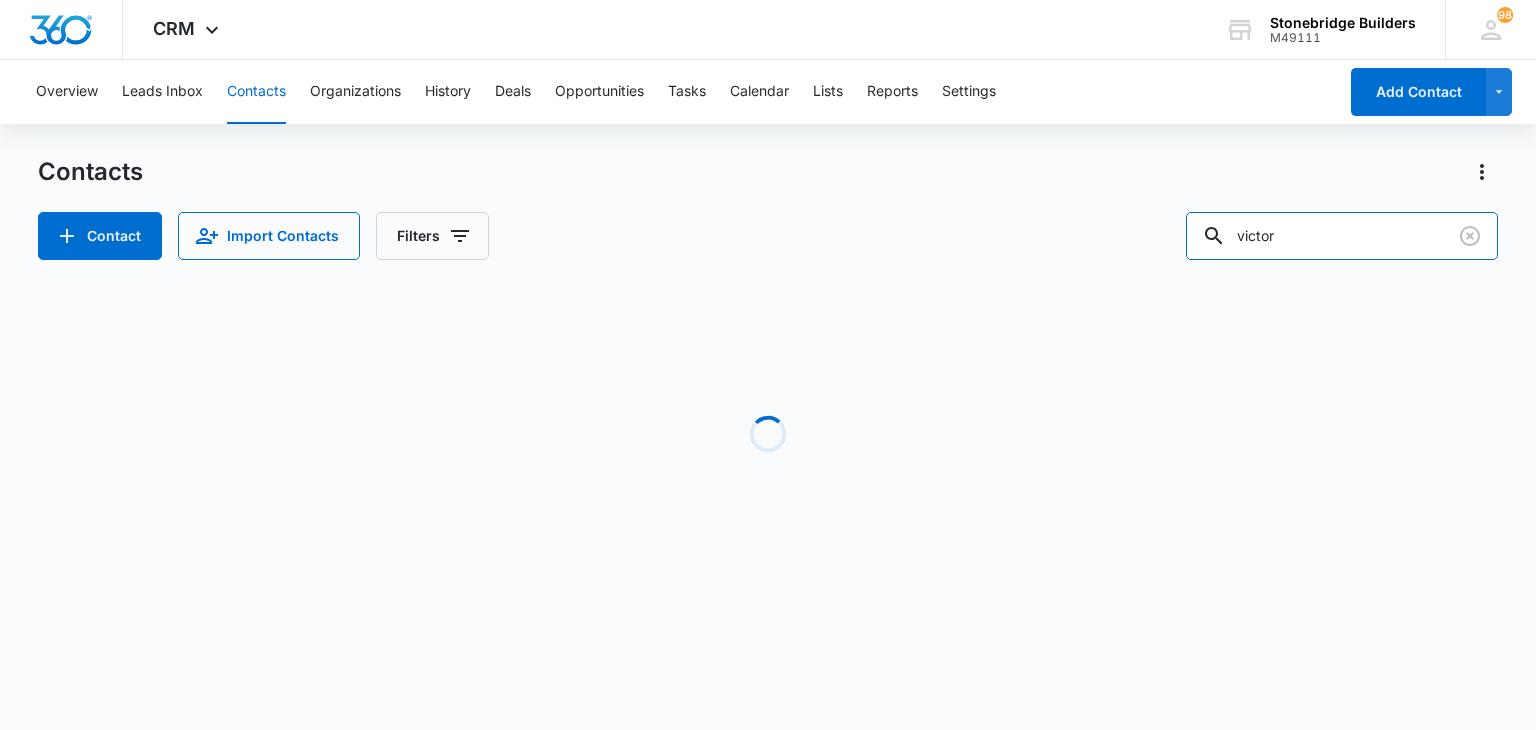type on "victor" 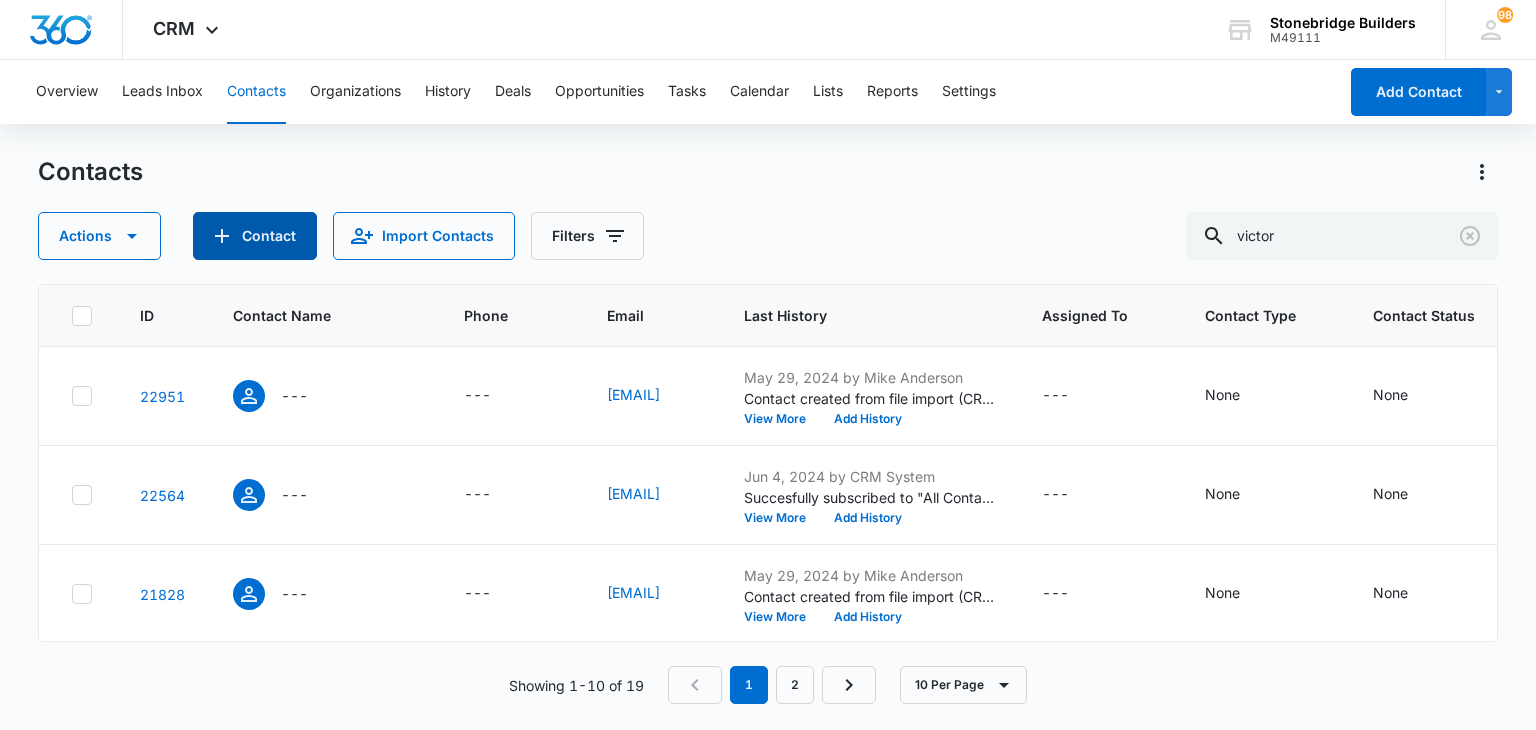 click on "Contact" at bounding box center (255, 236) 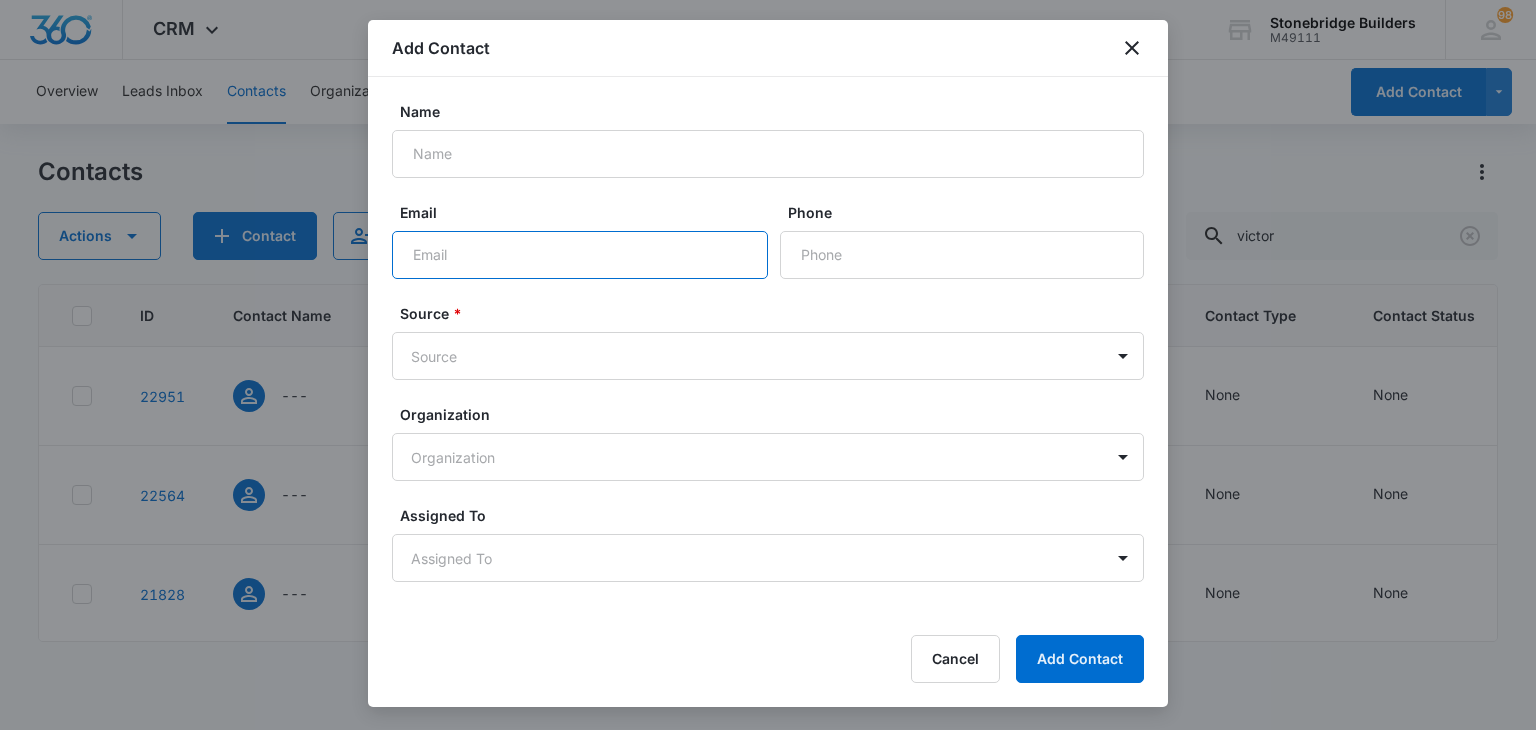 click on "Email" at bounding box center [580, 255] 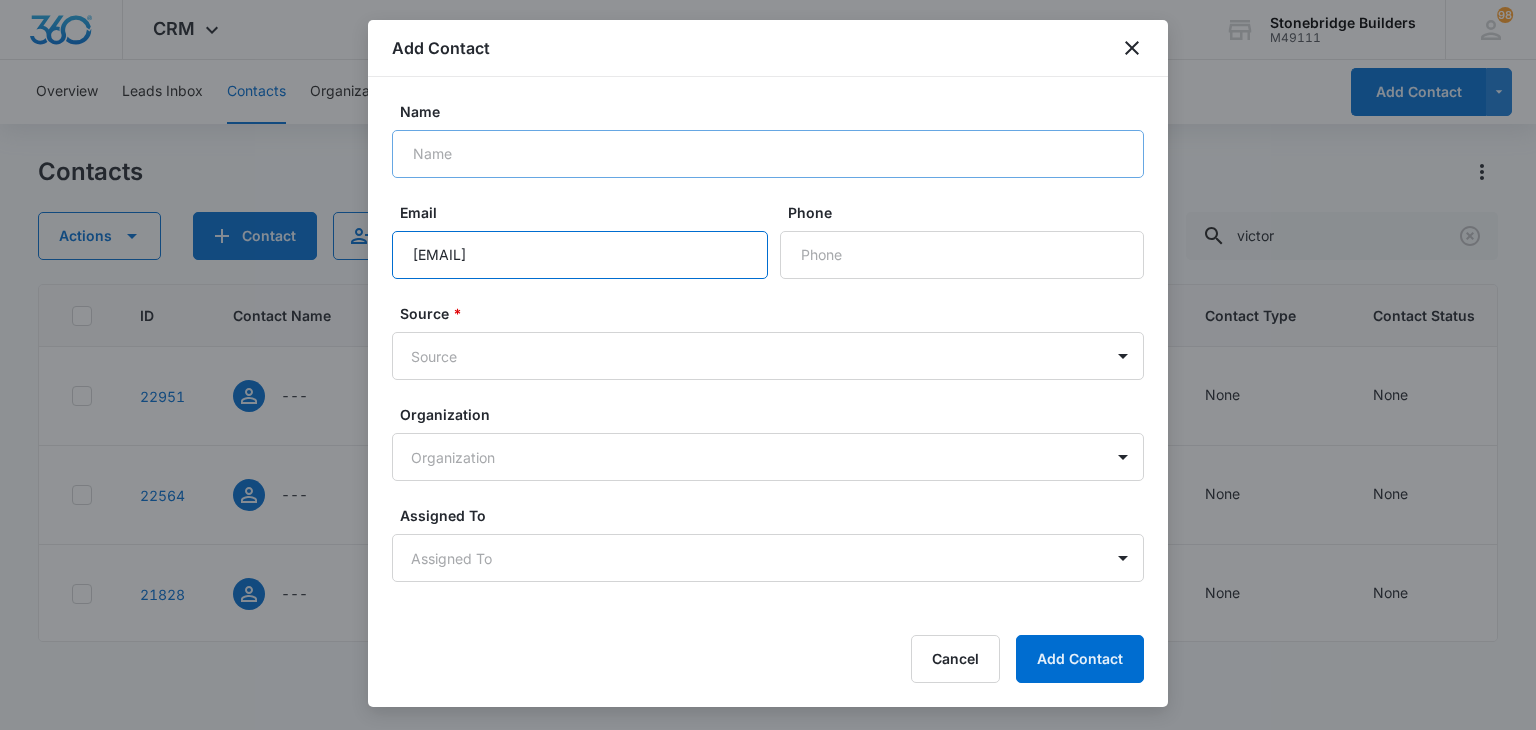 type on "[EMAIL]" 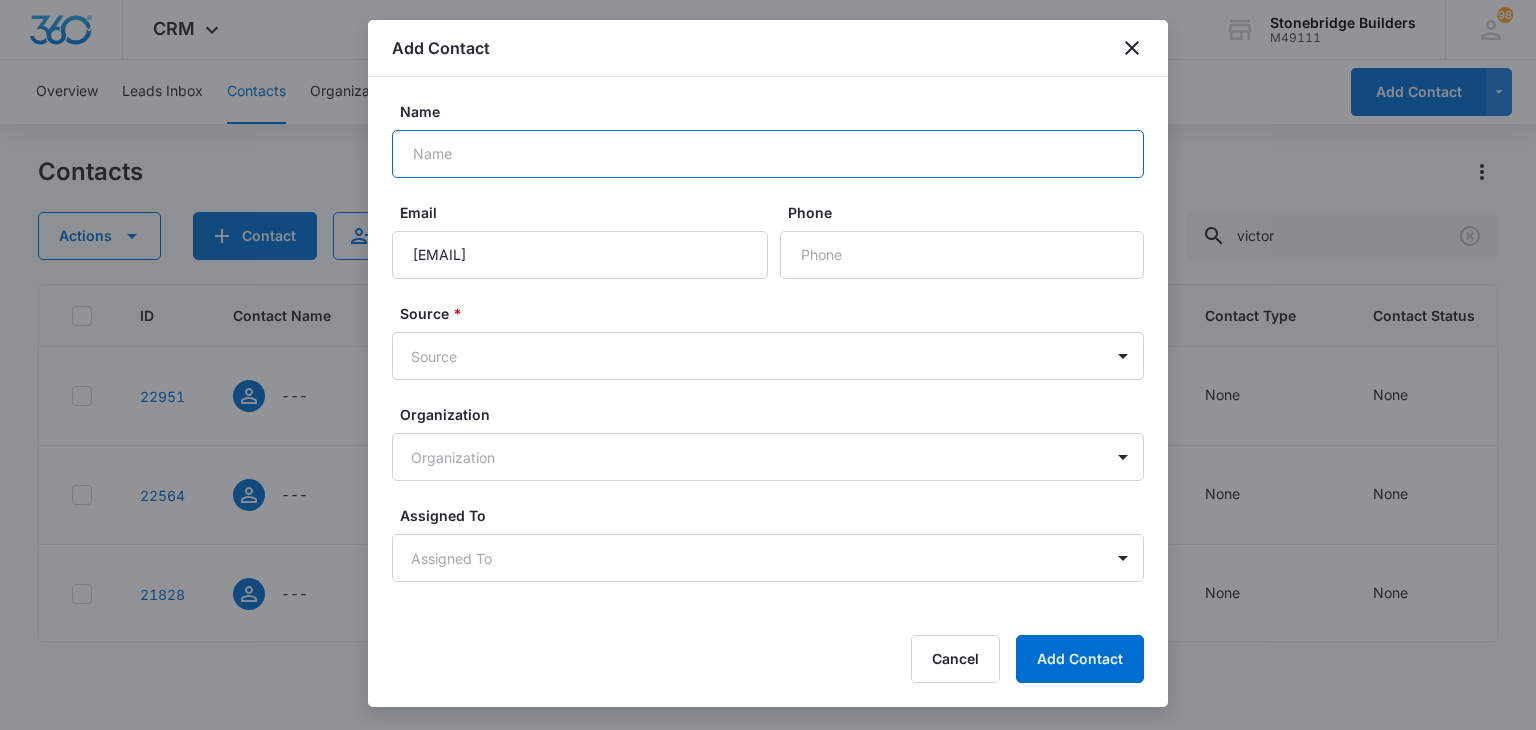 click on "Name" at bounding box center (768, 154) 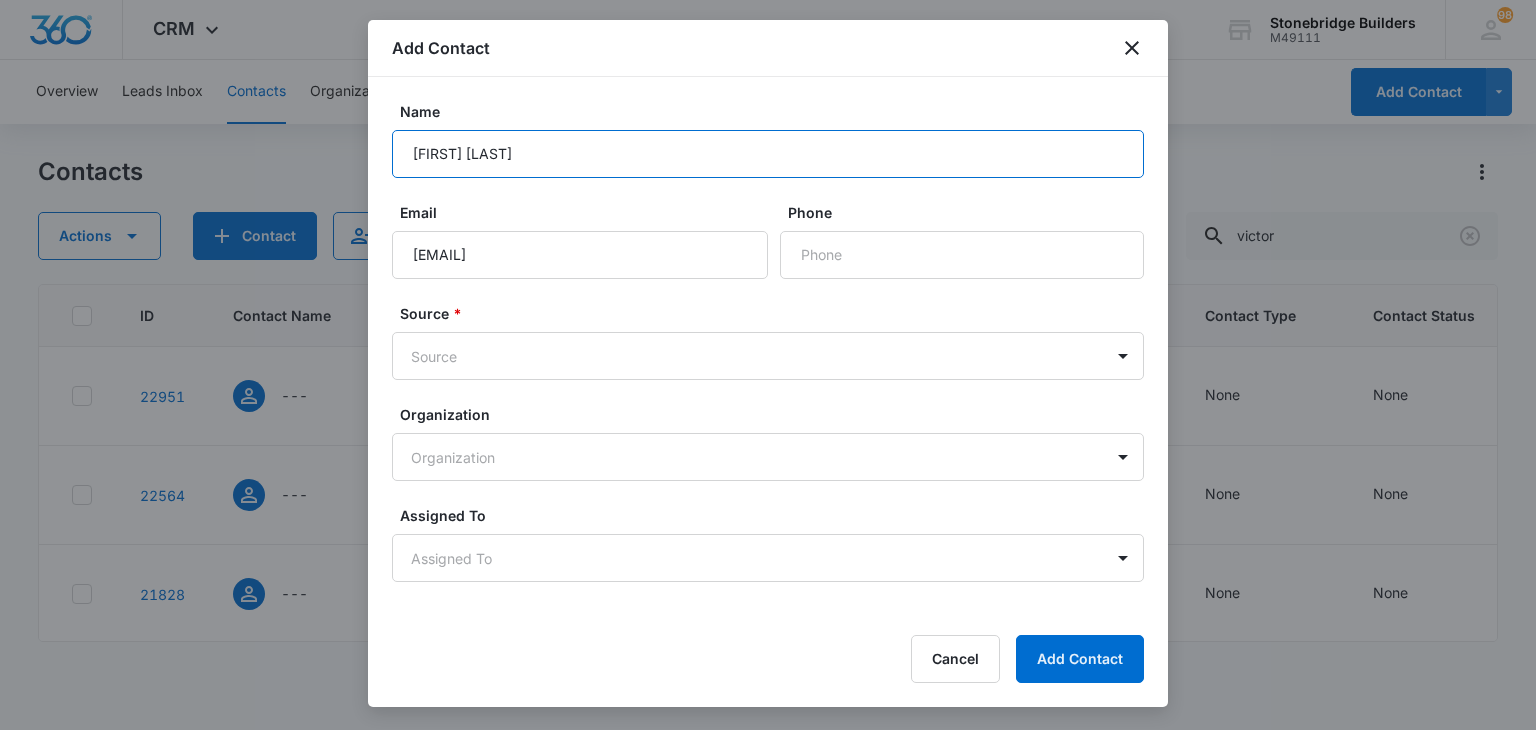 type on "[FIRST] [LAST]" 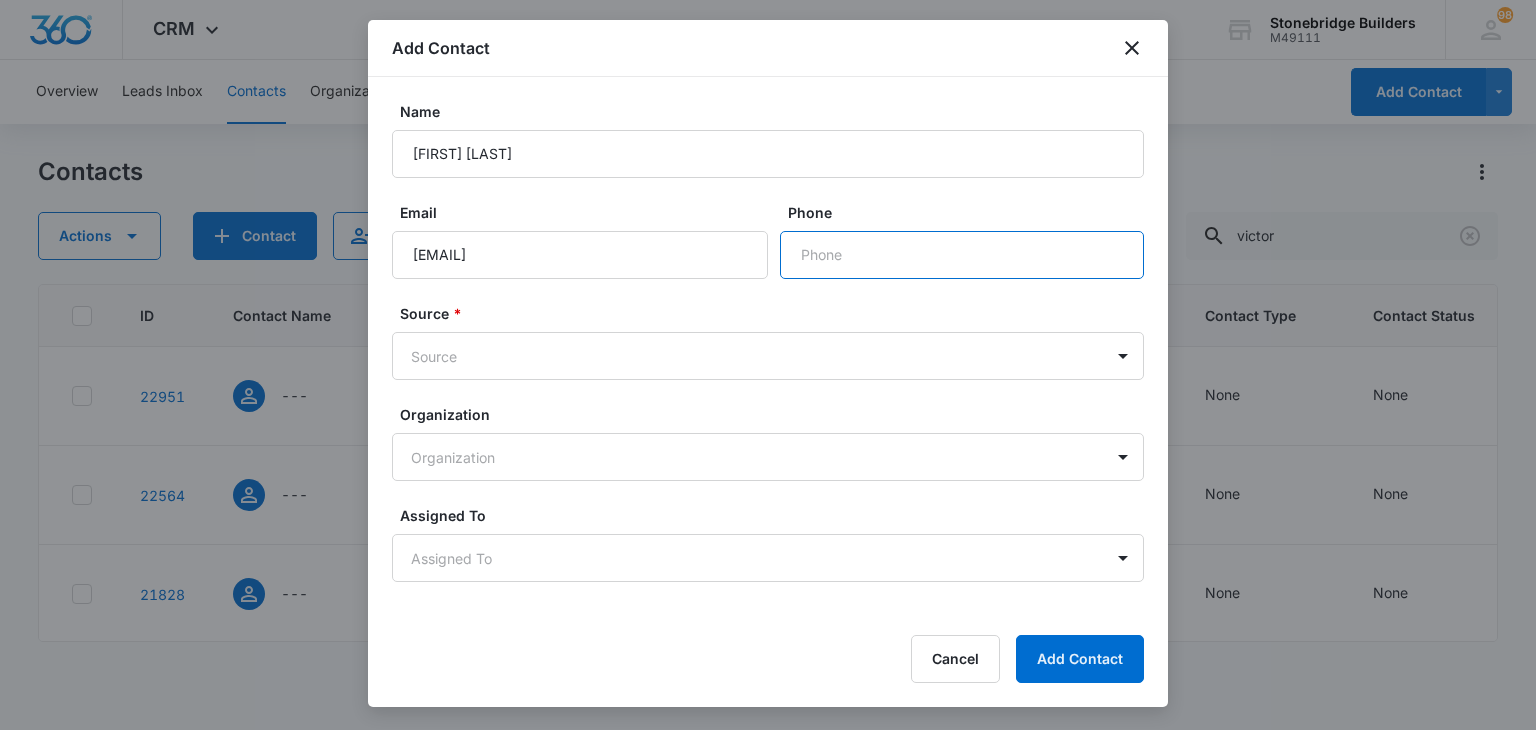 click on "Phone" at bounding box center (962, 255) 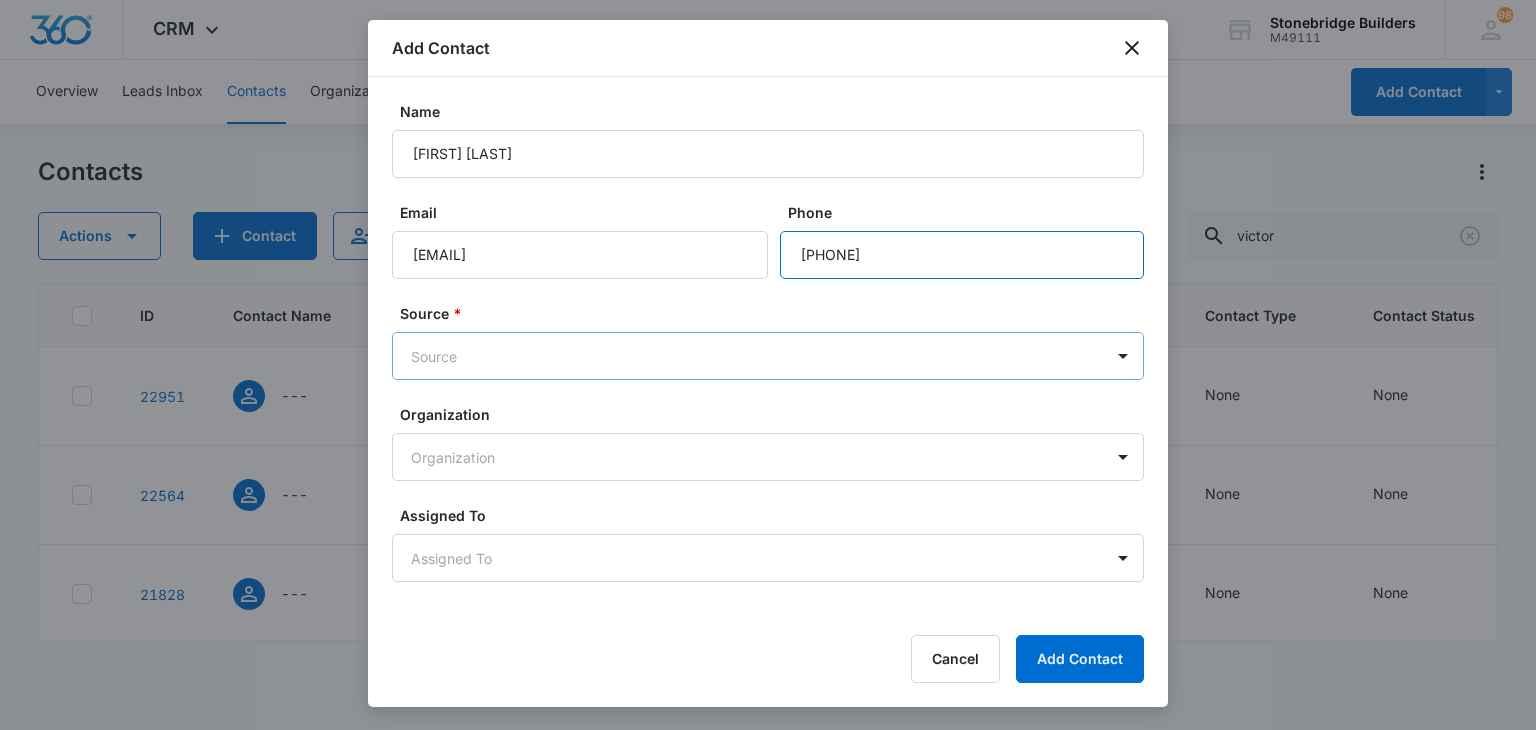 type on "[PHONE]" 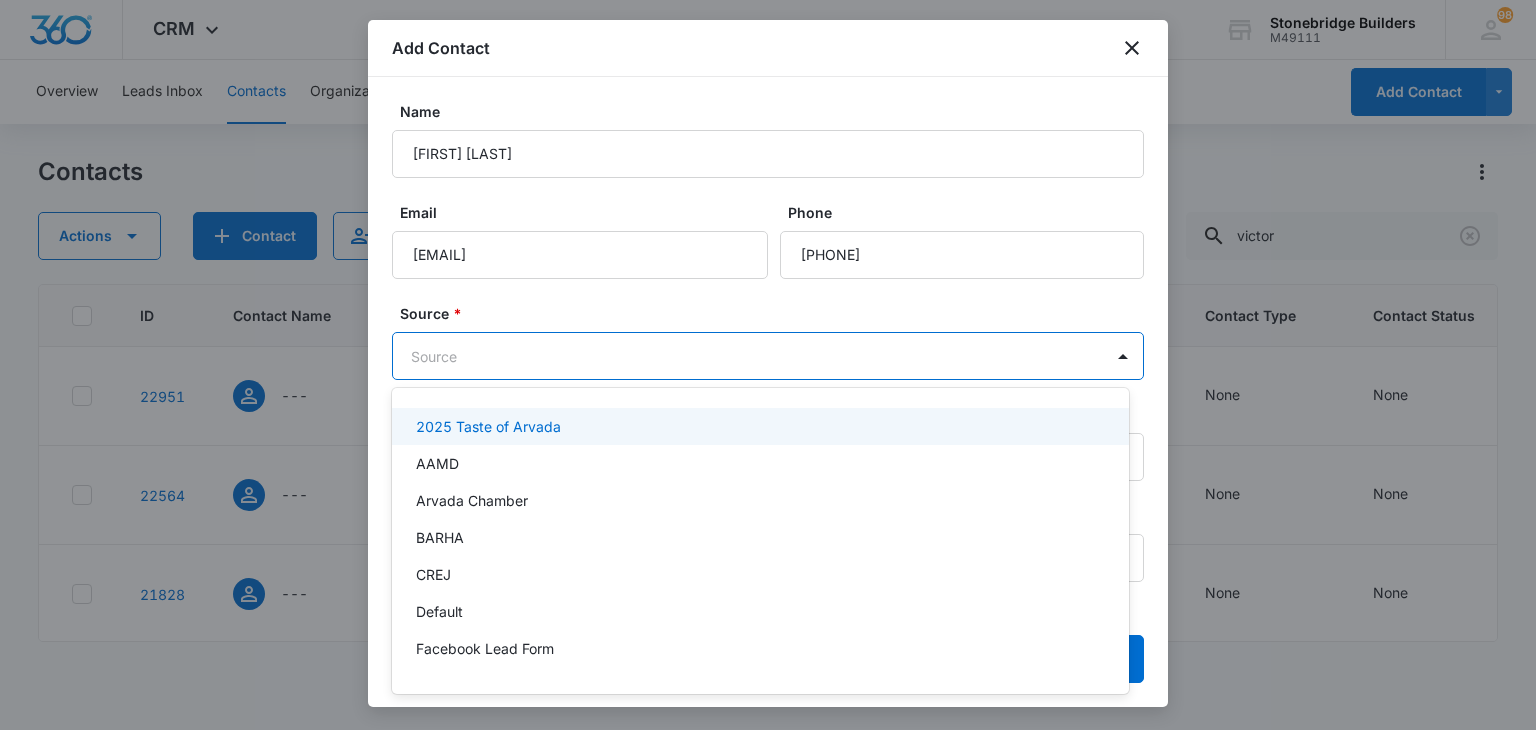 click on "CRM Apps Reputation Websites Forms CRM Email Social Content Ads Intelligence Files Brand Settings Stonebridge Builders  M49111 Your Accounts View All 98 MA [FIRST] [LAST] [EMAIL] My Profile 98 Notifications Support Logout Terms & Conditions   •   Privacy Policy Overview Leads Inbox Contacts Organizations History Deals Opportunities Tasks Calendar Lists Reports Settings Add Contact Contacts Actions Contact Import Contacts Filters [FIRST] ID Contact Name Phone Email Last History Assigned To Contact Type Contact Status Organization Address 22951 --- --- [EMAIL] [DATE] by [FIRST] [LAST] Contact created from file import (CRM scrub March 2024.csv):
-- View More Add History --- None None --- --- 22564 --- --- [EMAIL] [DATE] by CRM System Succesfully subscribed to "All Contacts". View More Add History --- None None --- --- 21828 --- --- [EMAIL] [DATE] by [FIRST] [LAST] View More Add History --- None None --- --- 21884" at bounding box center (768, 365) 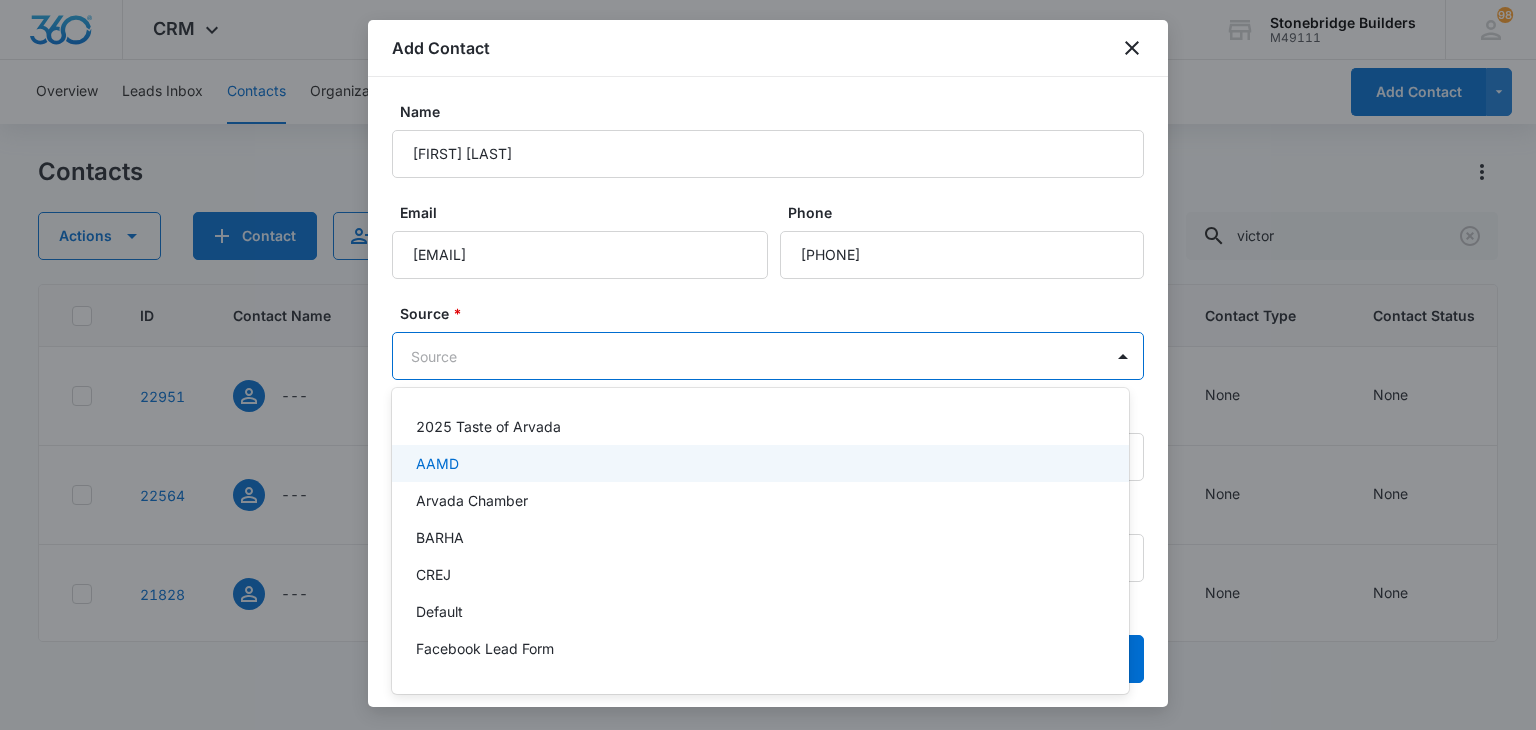 click on "AAMD" at bounding box center (760, 463) 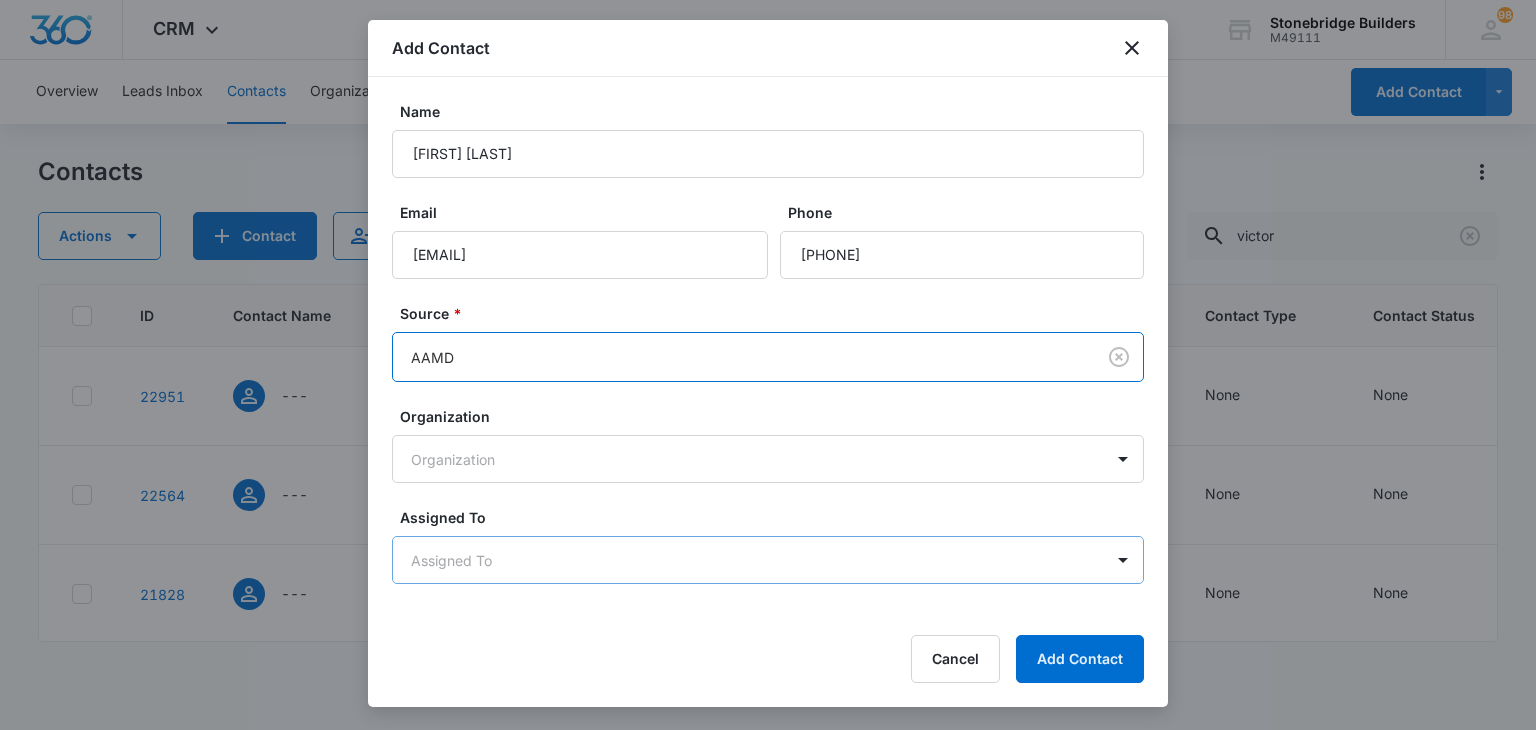 click on "CRM Apps Reputation Websites Forms CRM Email Social Content Ads Intelligence Files Brand Settings Stonebridge Builders  M49111 Your Accounts View All 98 MA [FIRST] [LAST] [EMAIL] My Profile 98 Notifications Support Logout Terms & Conditions   •   Privacy Policy Overview Leads Inbox Contacts Organizations History Deals Opportunities Tasks Calendar Lists Reports Settings Add Contact Contacts Actions Contact Import Contacts Filters [FIRST] ID Contact Name Phone Email Last History Assigned To Contact Type Contact Status Organization Address 22951 --- --- [EMAIL] [DATE] by [FIRST] [LAST] Contact created from file import (CRM scrub March 2024.csv):
-- View More Add History --- None None --- --- 22564 --- --- [EMAIL] [DATE] by CRM System Succesfully subscribed to "All Contacts". View More Add History --- None None --- --- 21828 --- --- [EMAIL] [DATE] by [FIRST] [LAST] View More Add History --- None None --- --- 21884" at bounding box center (768, 365) 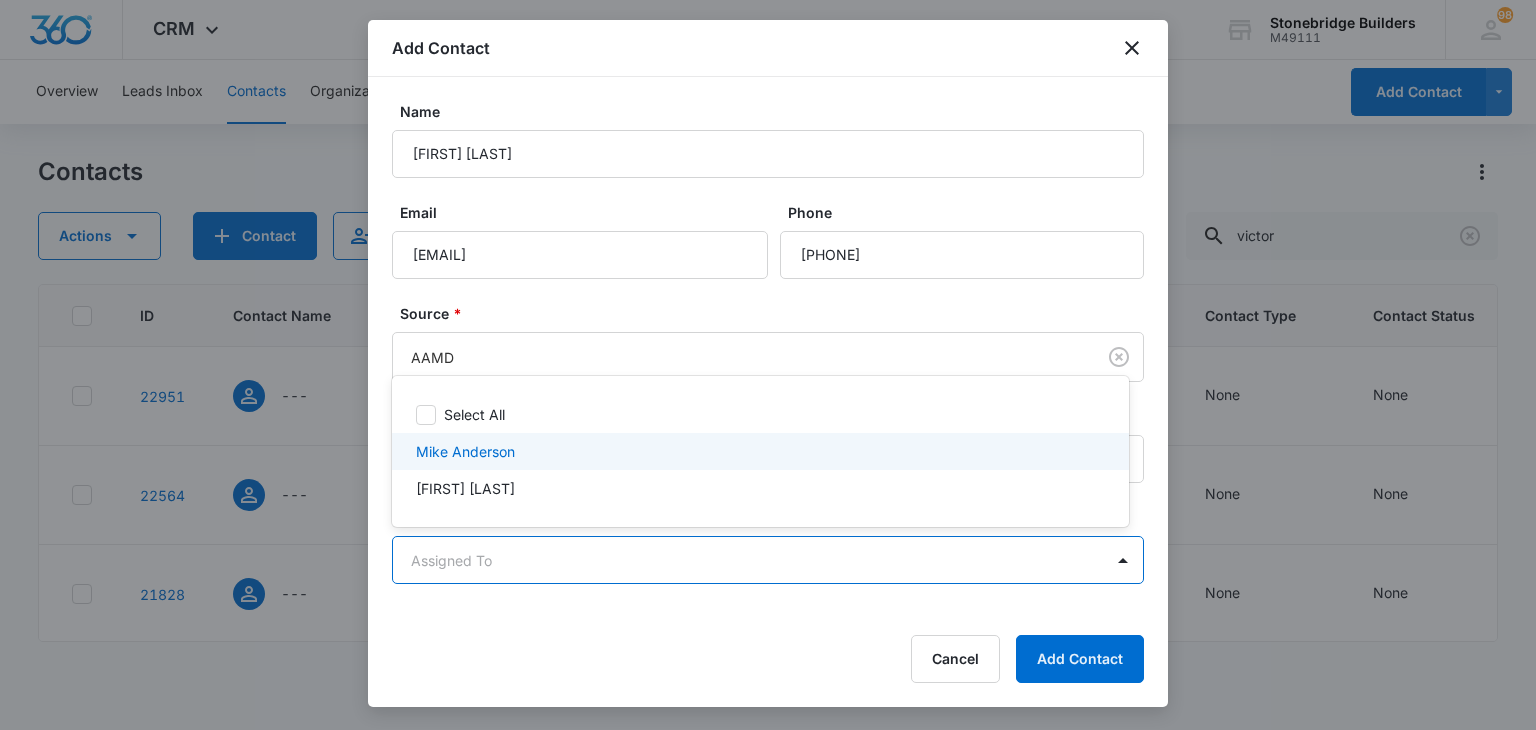 click on "Mike Anderson" at bounding box center [760, 451] 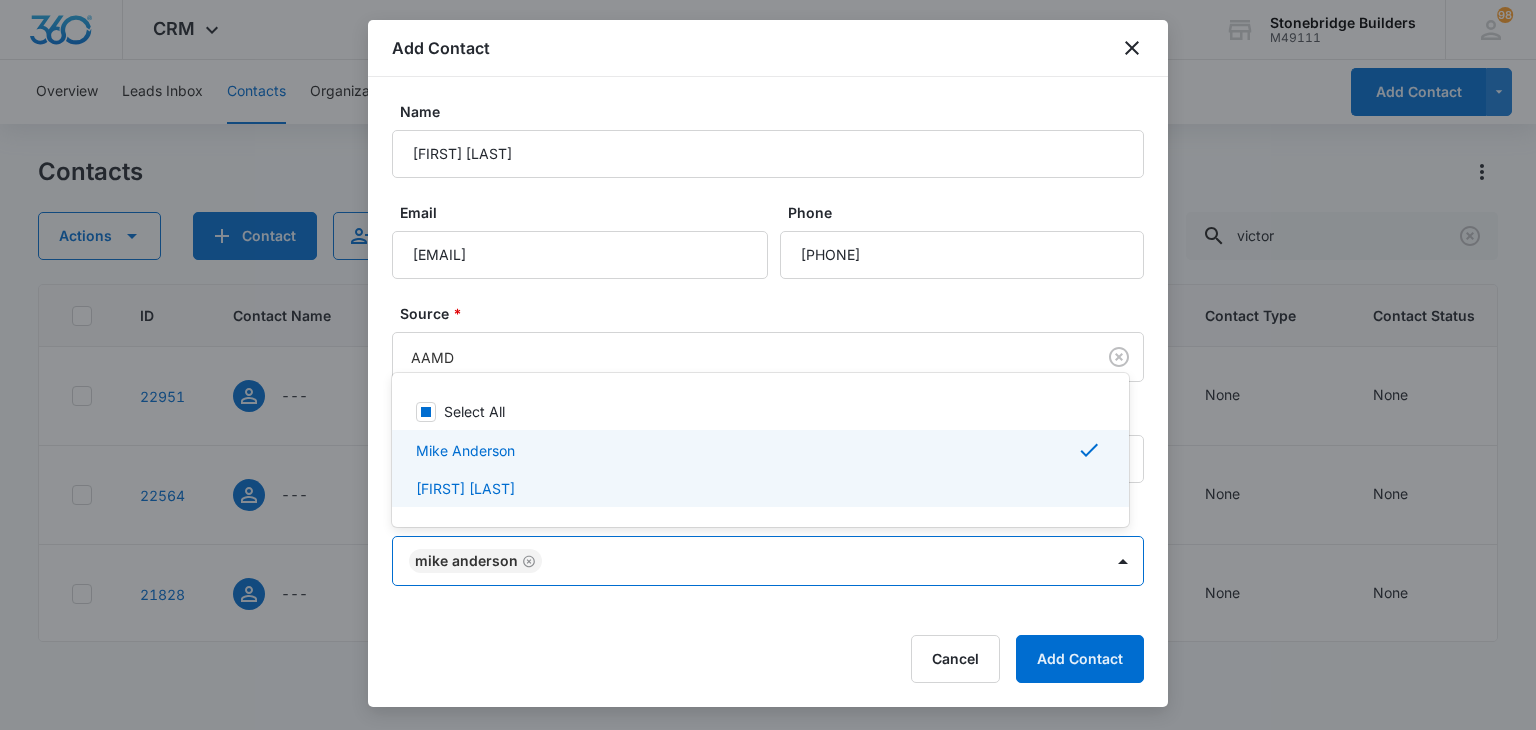 click at bounding box center (768, 365) 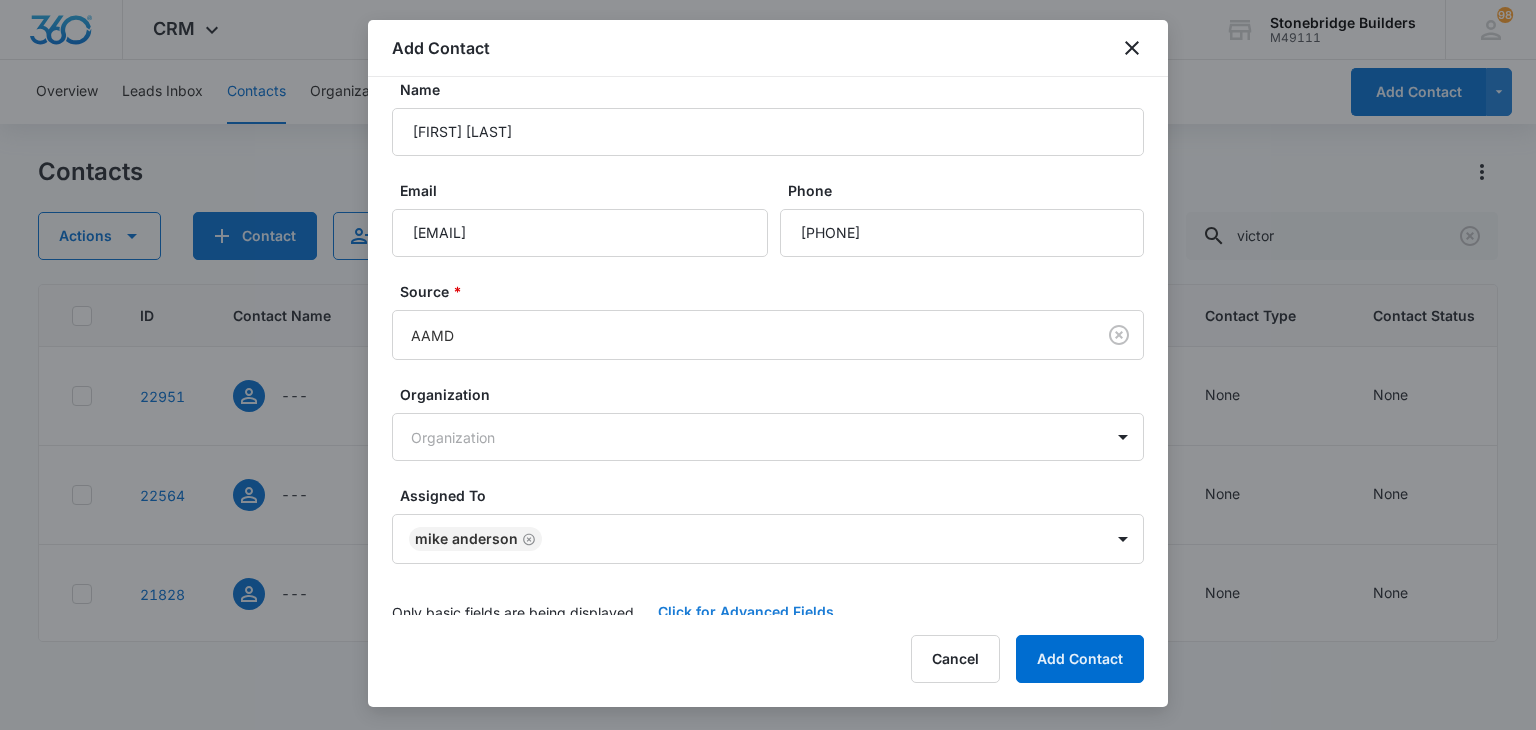 scroll, scrollTop: 42, scrollLeft: 0, axis: vertical 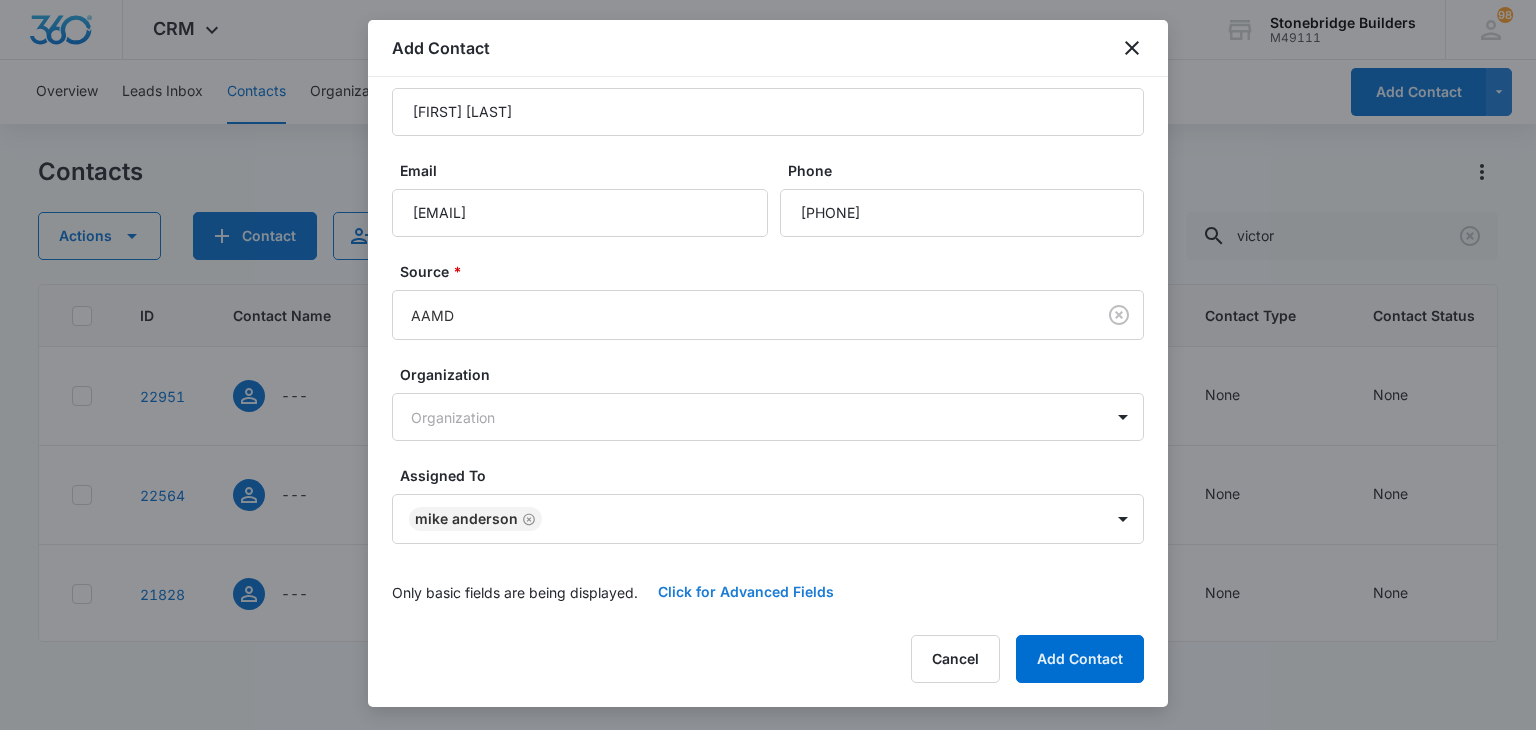 click on "Click for Advanced Fields" at bounding box center [746, 592] 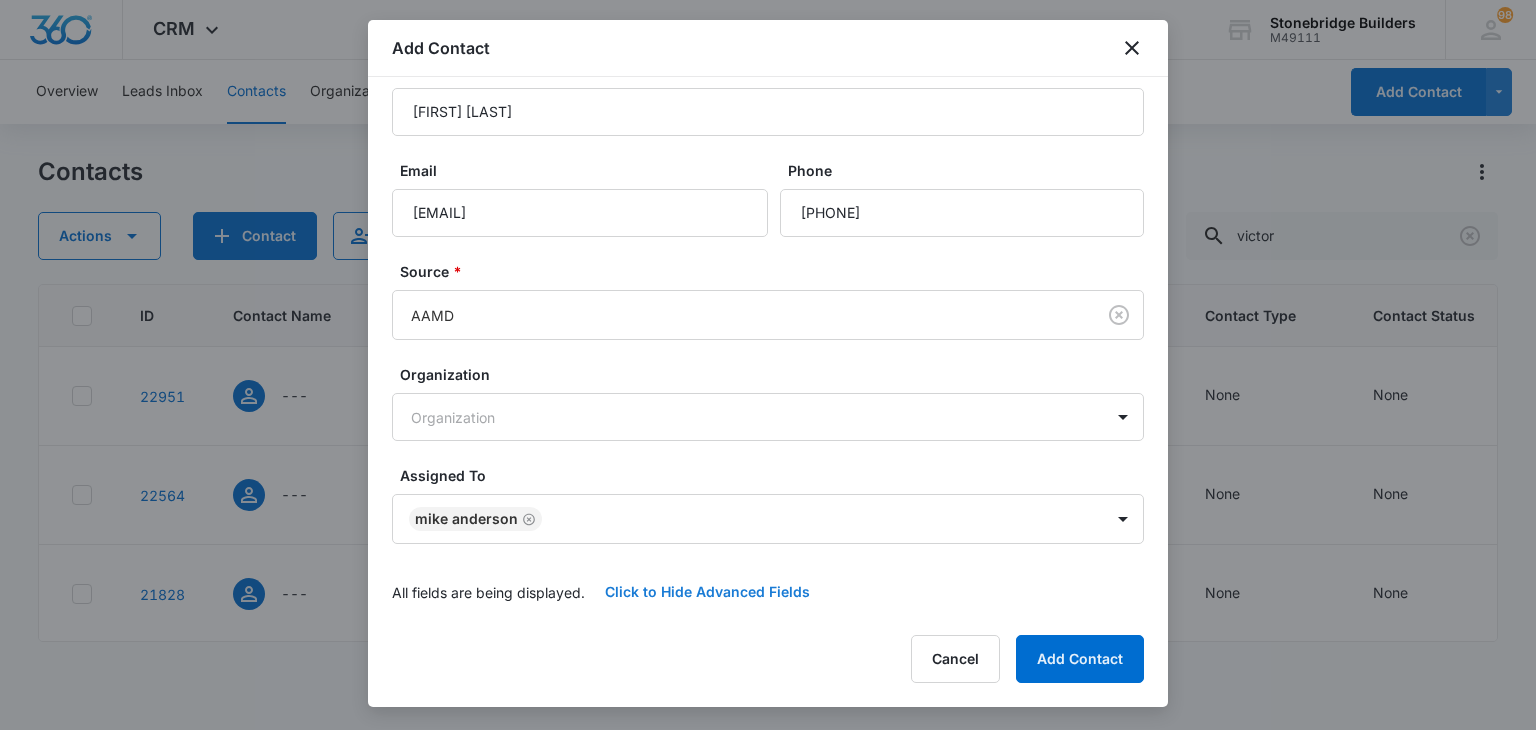 click on "Click to Hide Advanced Fields" at bounding box center [707, 592] 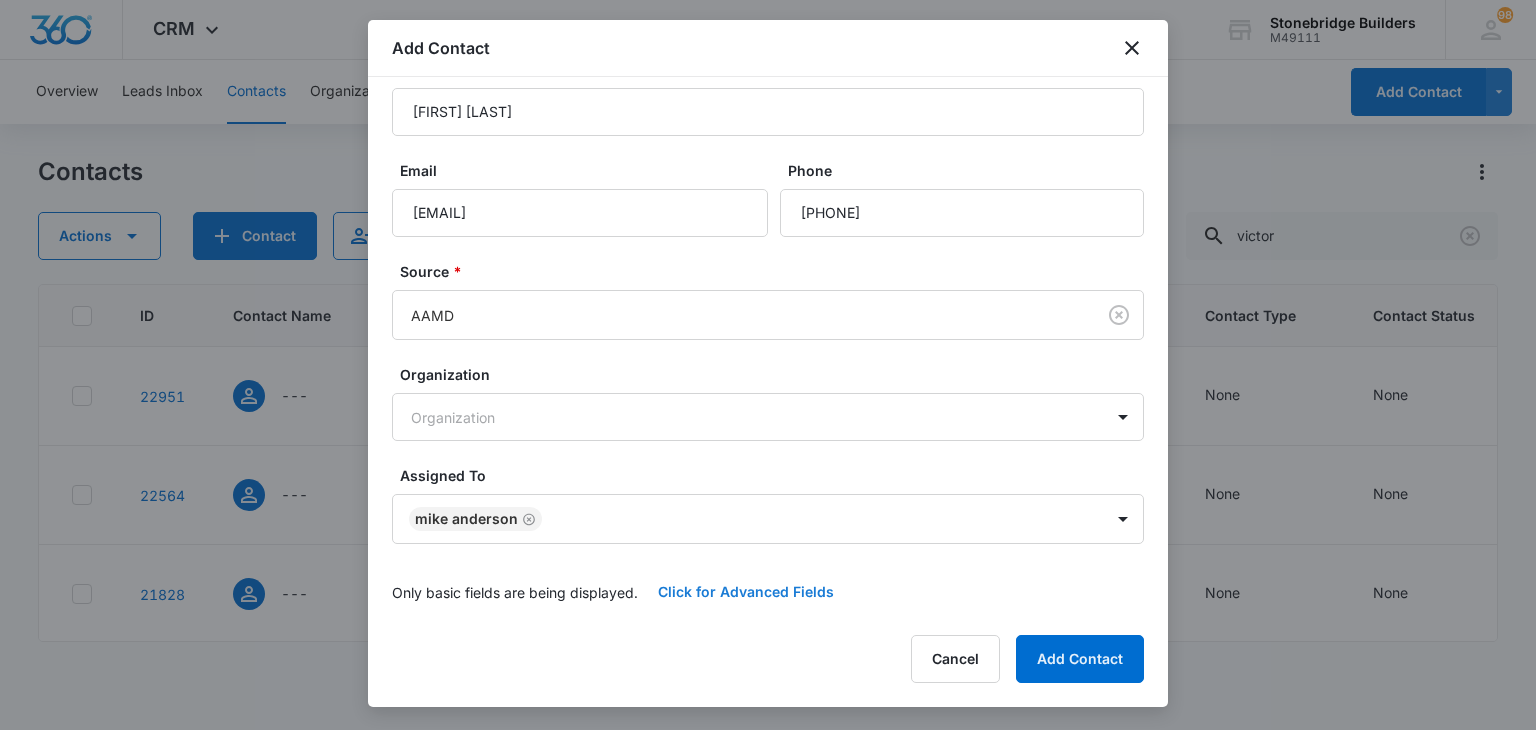 click on "Click for Advanced Fields" at bounding box center (746, 592) 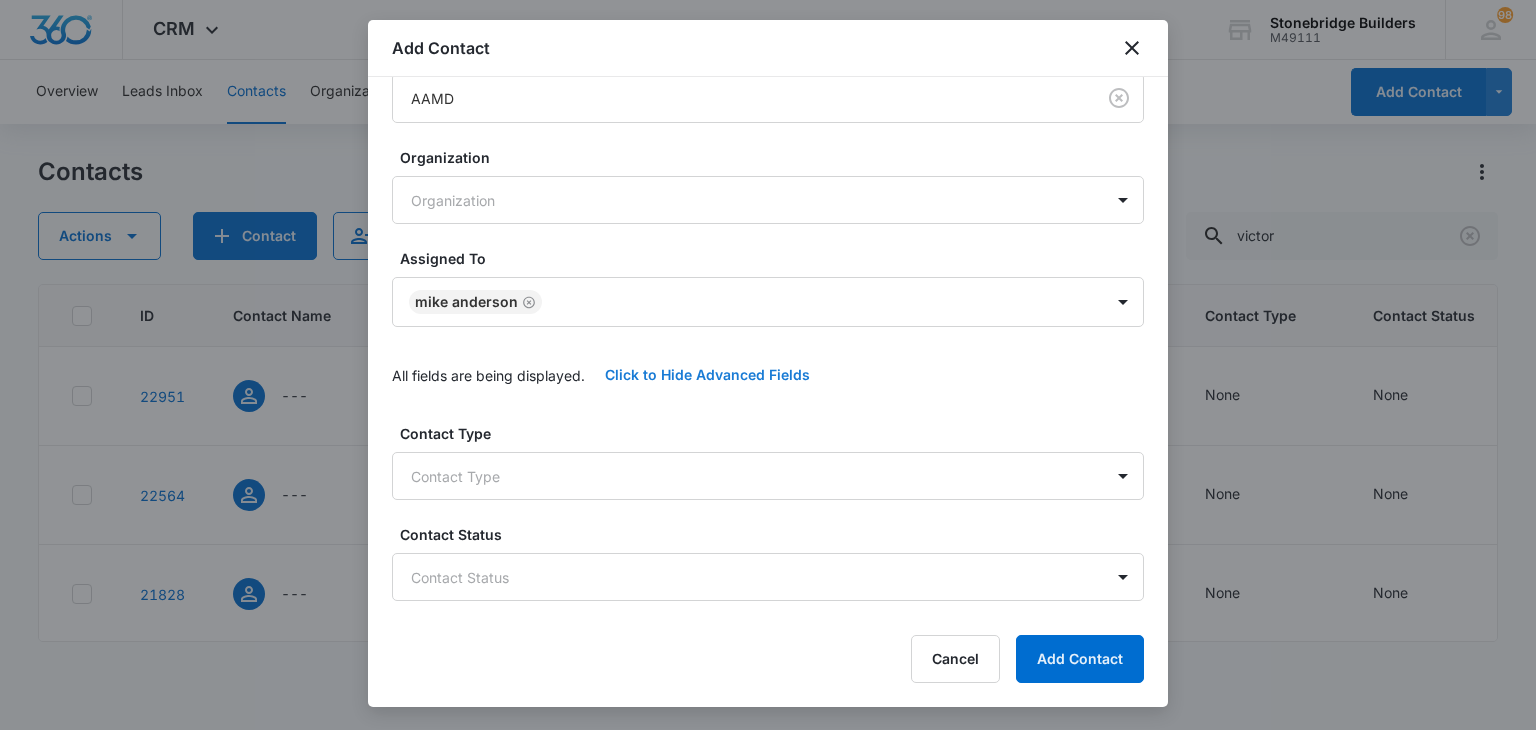 scroll, scrollTop: 642, scrollLeft: 0, axis: vertical 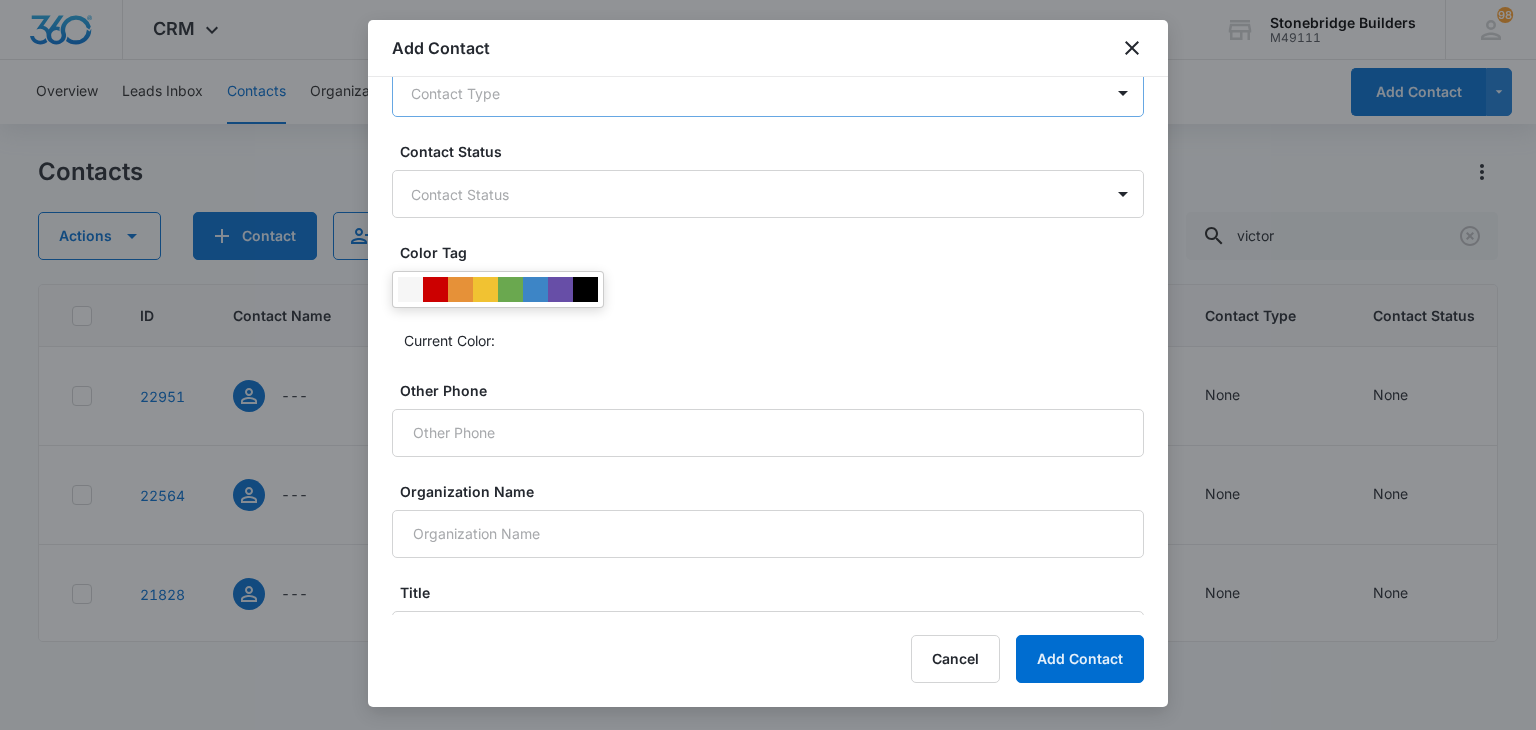 click on "CRM Apps Reputation Websites Forms CRM Email Social Content Ads Intelligence Files Brand Settings Stonebridge Builders  M49111 Your Accounts View All 98 MA [FIRST] [LAST] [EMAIL] My Profile 98 Notifications Support Logout Terms & Conditions   •   Privacy Policy Overview Leads Inbox Contacts Organizations History Deals Opportunities Tasks Calendar Lists Reports Settings Add Contact Contacts Actions Contact Import Contacts Filters [FIRST] ID Contact Name Phone Email Last History Assigned To Contact Type Contact Status Organization Address 22951 --- --- [EMAIL] [DATE] by [FIRST] [LAST] Contact created from file import (CRM scrub March 2024.csv):
-- View More Add History --- None None --- --- 22564 --- --- [EMAIL] [DATE] by CRM System Succesfully subscribed to "All Contacts". View More Add History --- None None --- --- 21828 --- --- [EMAIL] [DATE] by [FIRST] [LAST] View More Add History --- None None --- --- 21884" at bounding box center (768, 365) 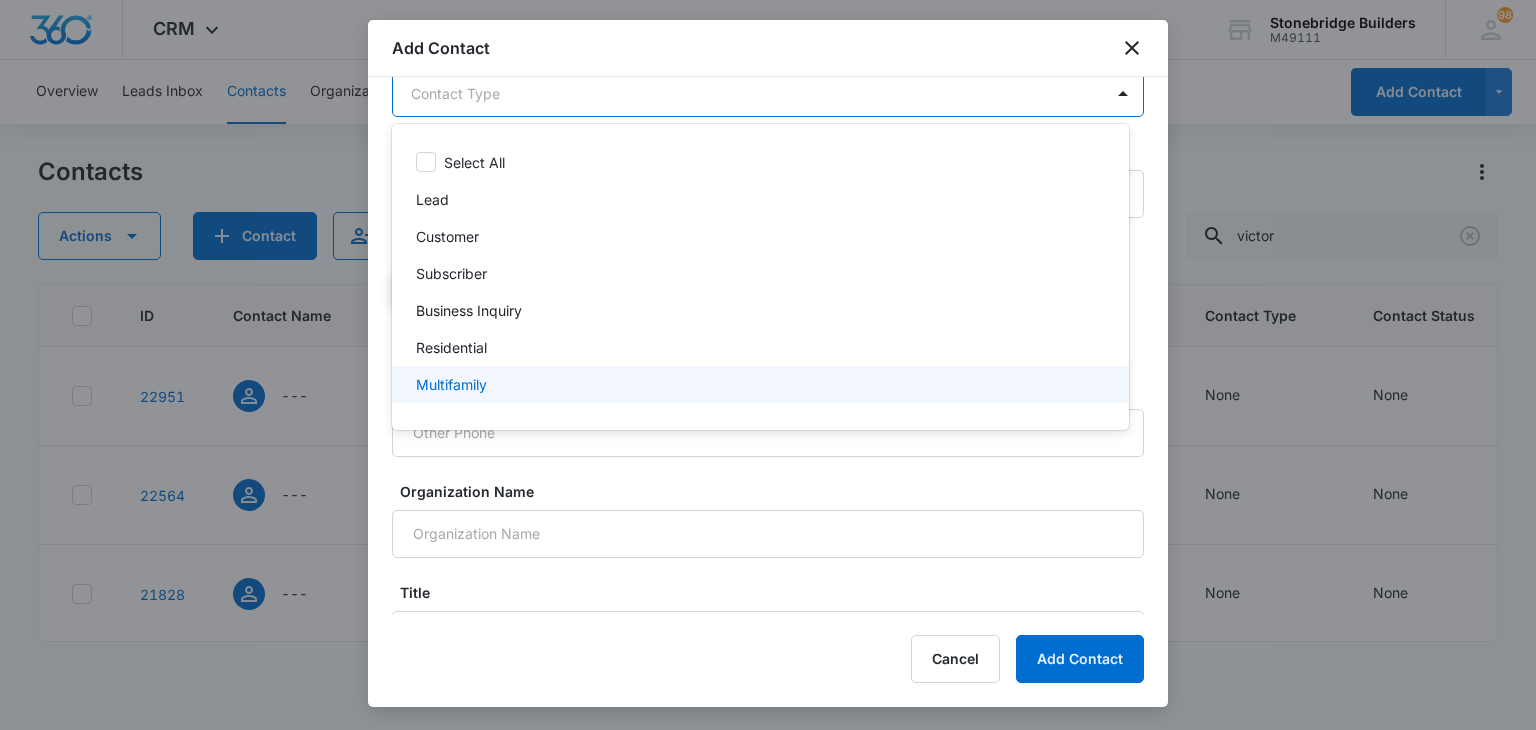 click on "Multifamily" at bounding box center (758, 384) 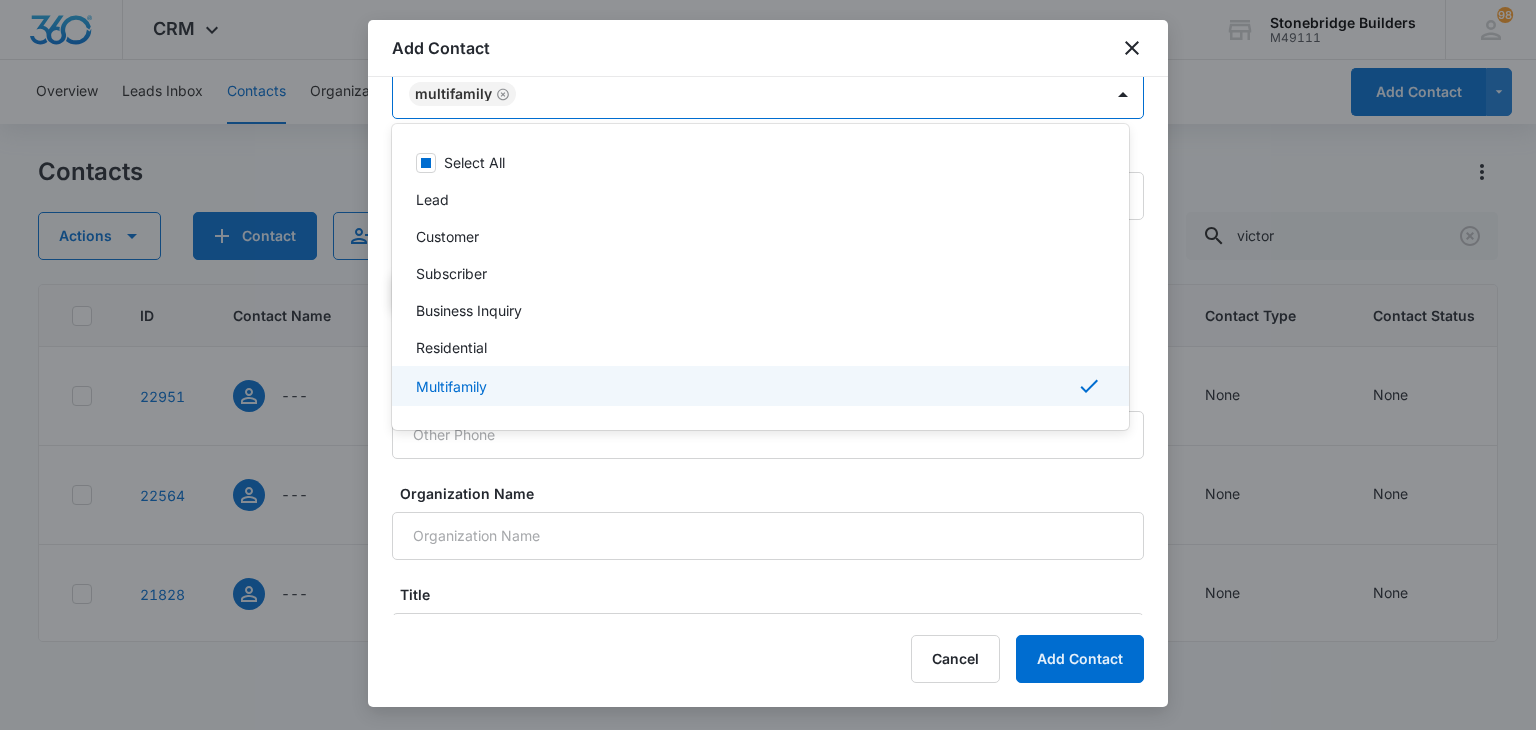 scroll, scrollTop: 643, scrollLeft: 0, axis: vertical 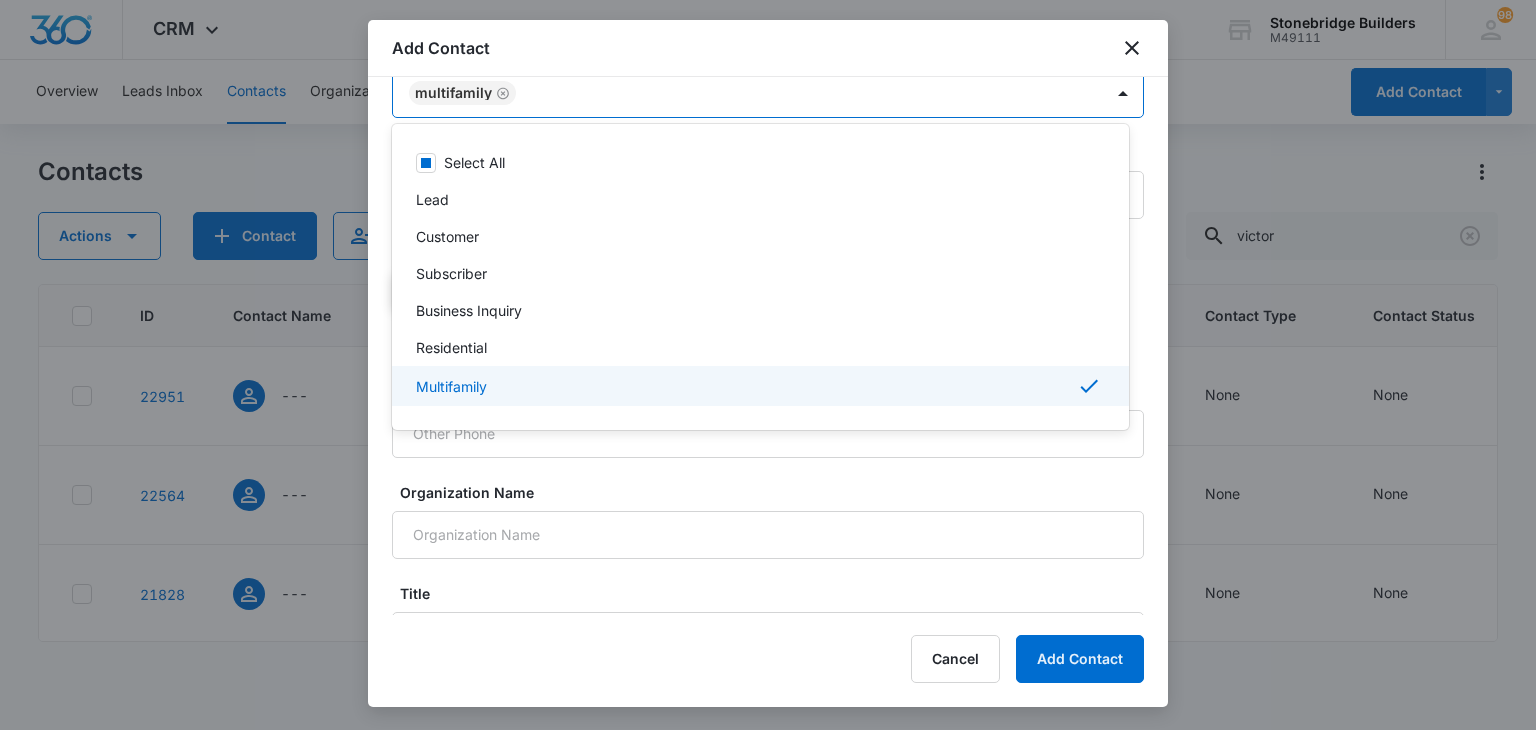 click at bounding box center (768, 365) 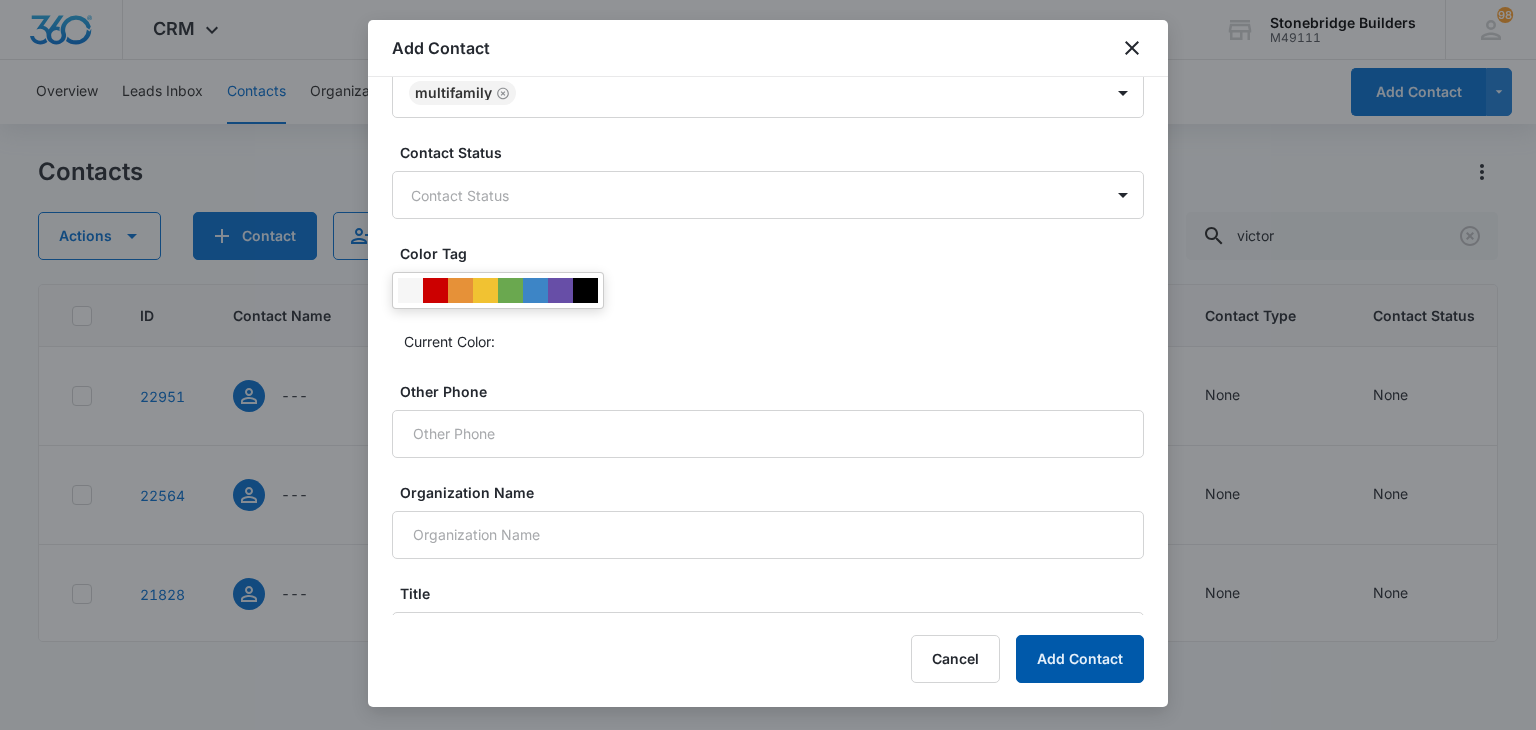 click on "Add Contact" at bounding box center [1080, 659] 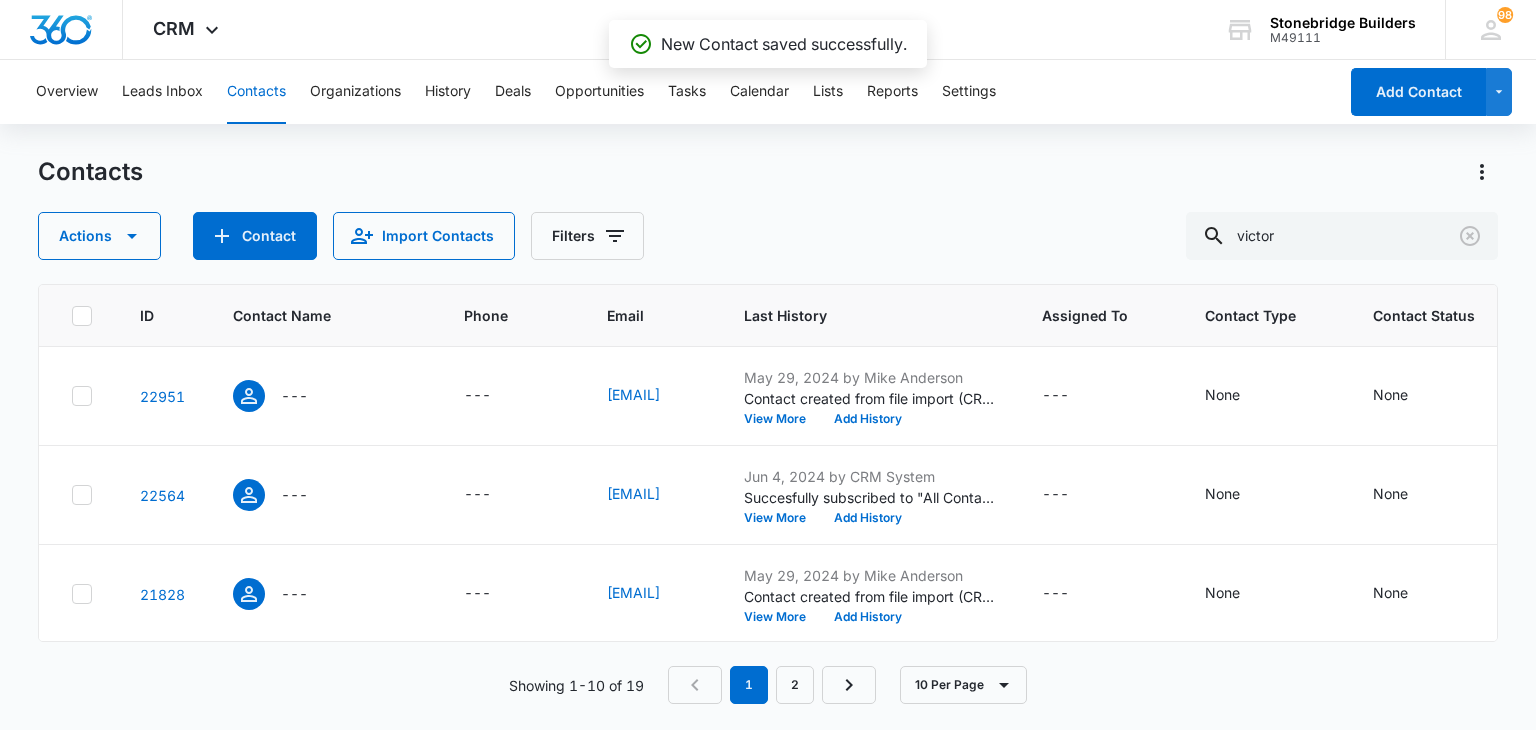 click on "Actions Contact Import Contacts Filters [FIRST]" at bounding box center (767, 236) 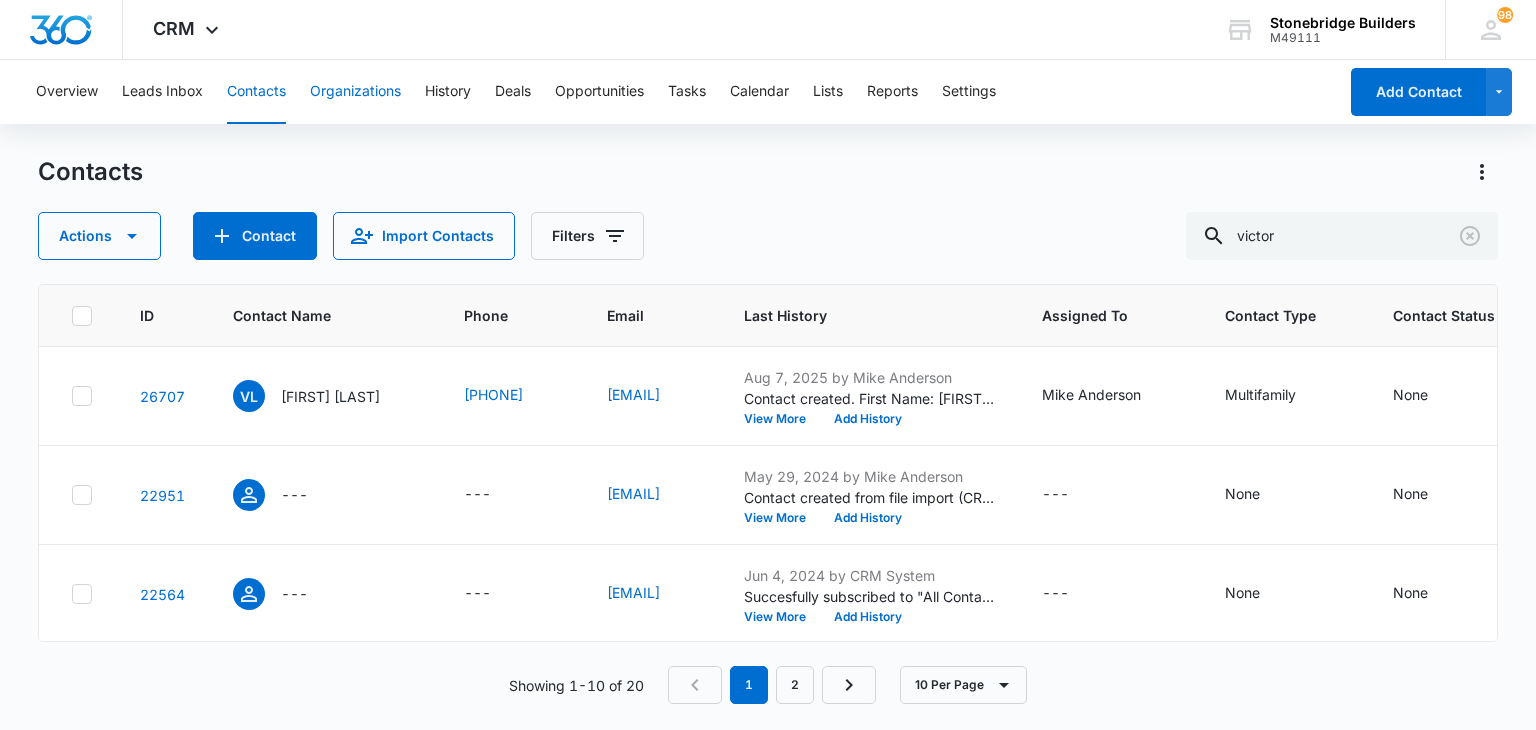 click on "Organizations" at bounding box center (355, 92) 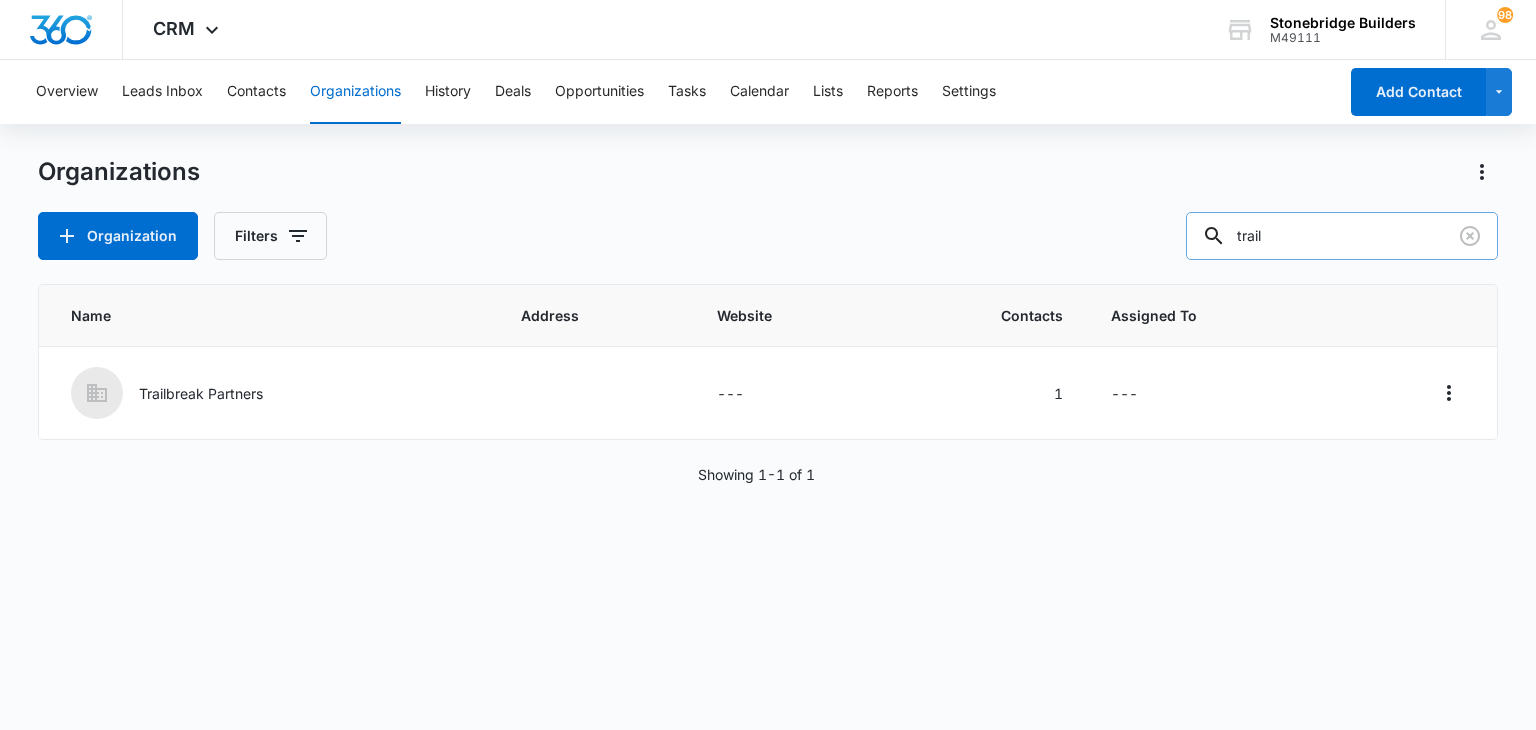 click on "trail" at bounding box center (1342, 236) 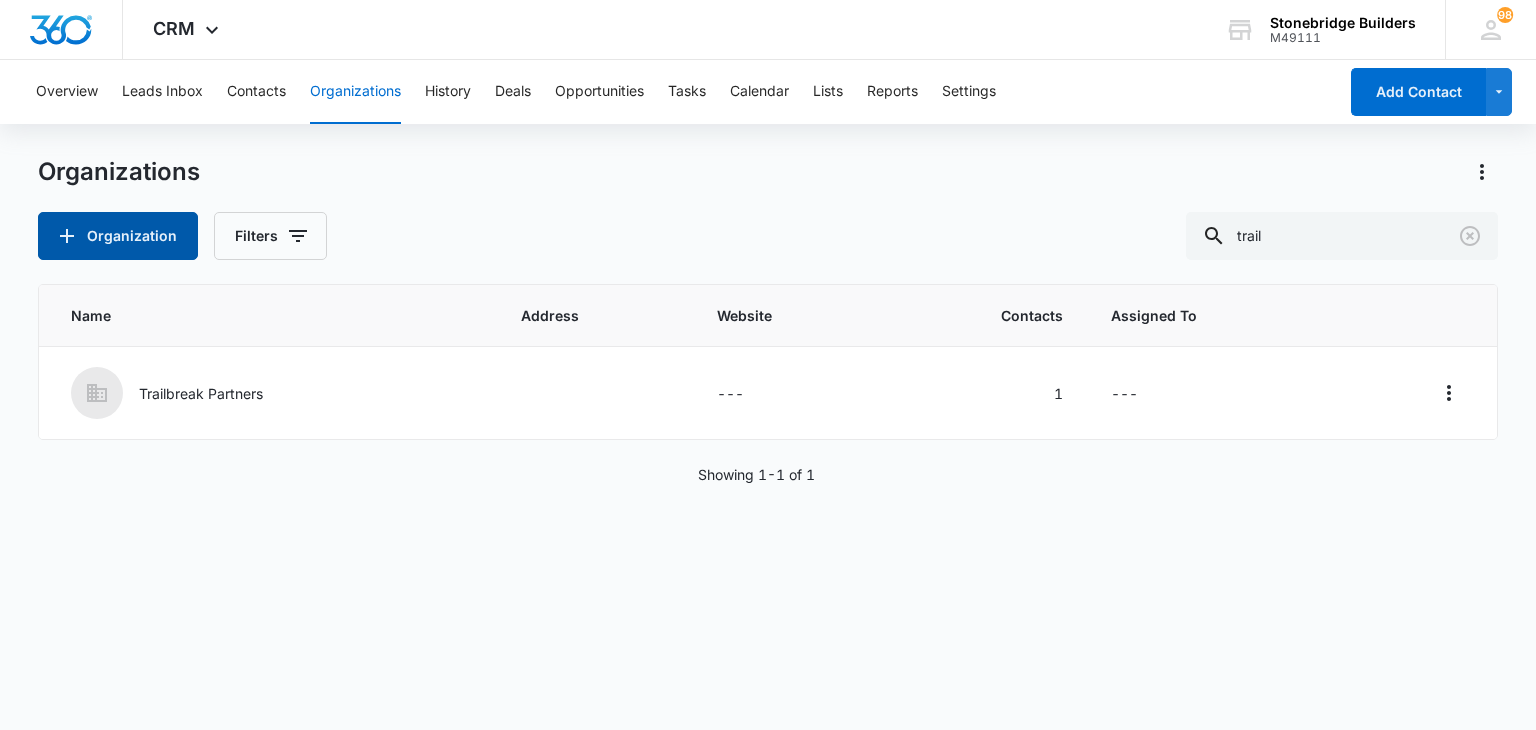 click on "Organization" at bounding box center [118, 236] 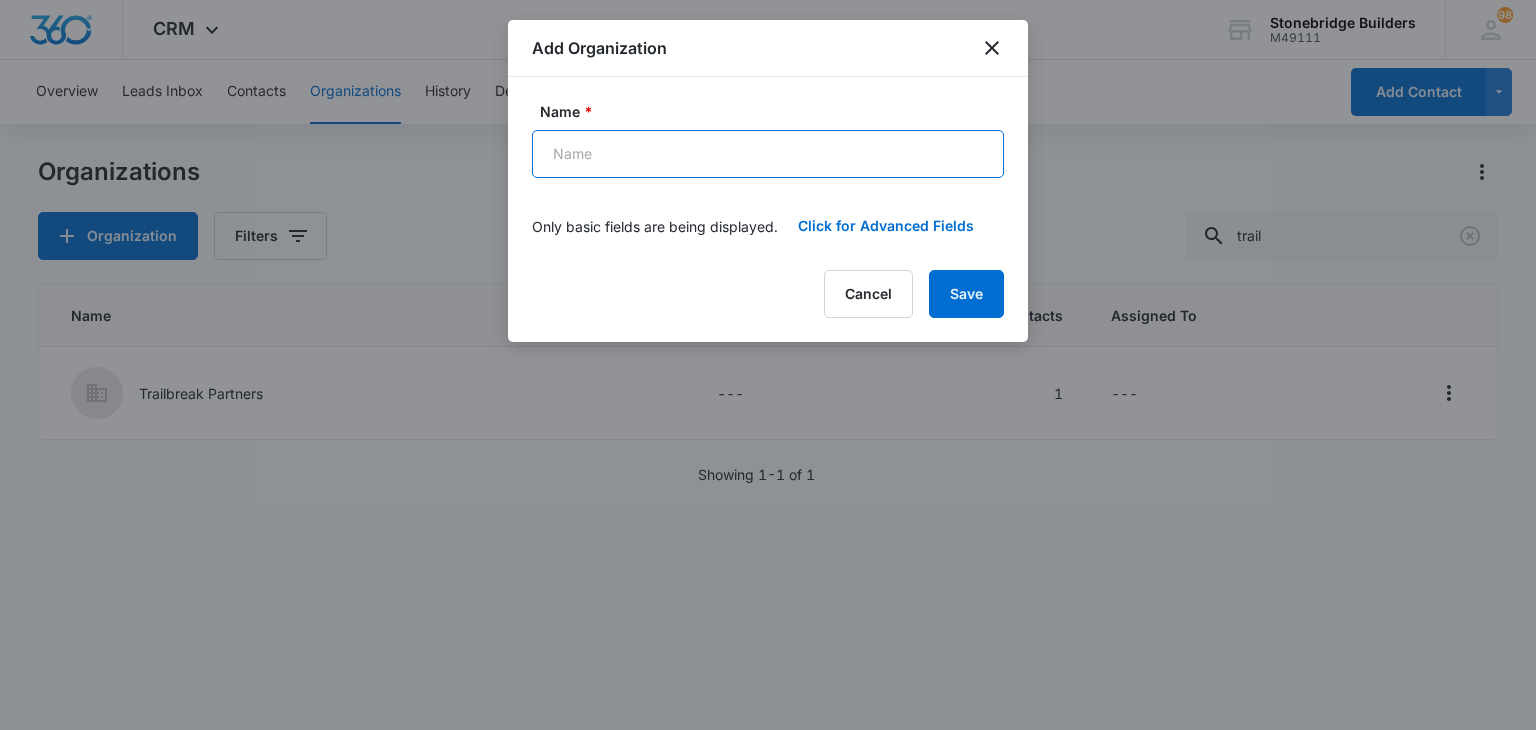 click on "Name *" at bounding box center [768, 154] 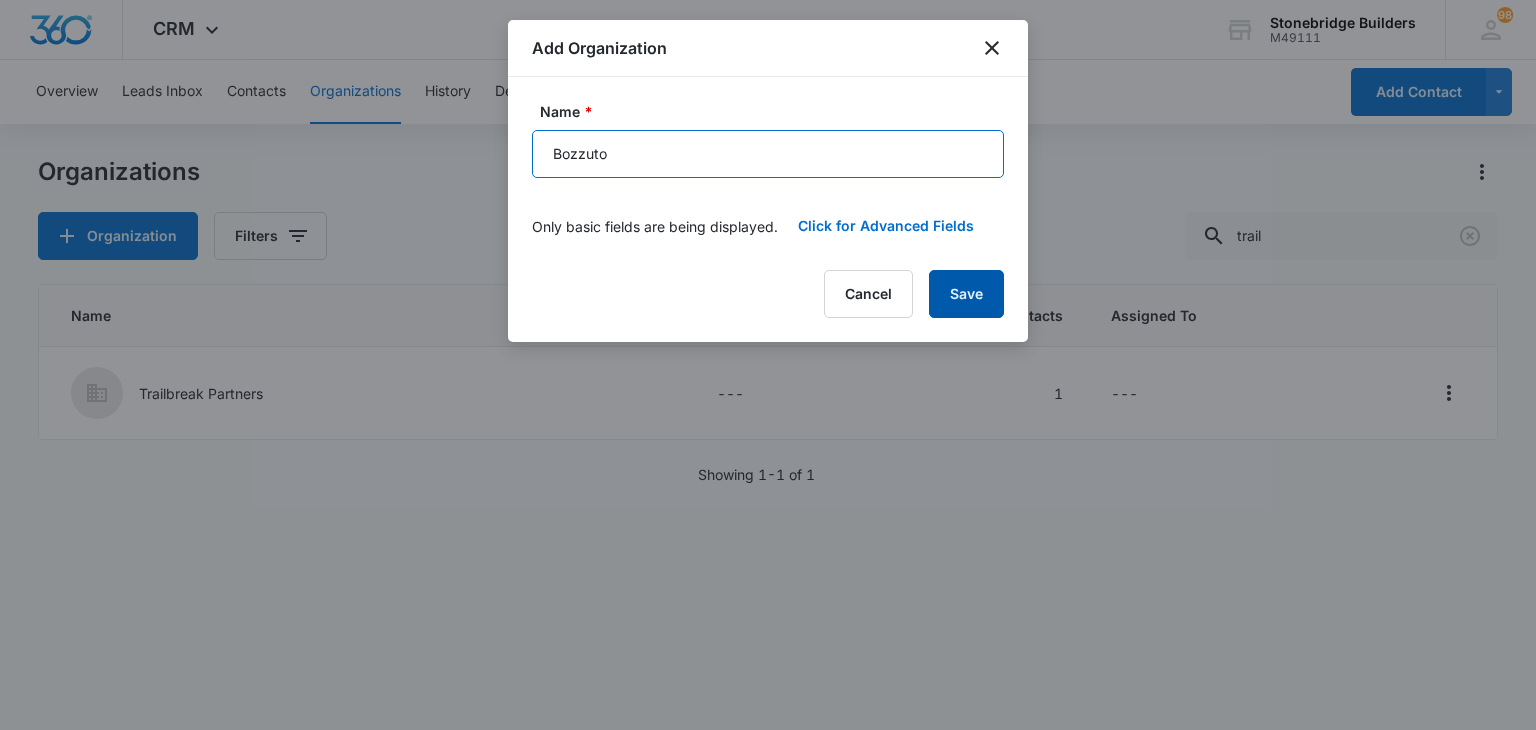 type on "Bozzuto" 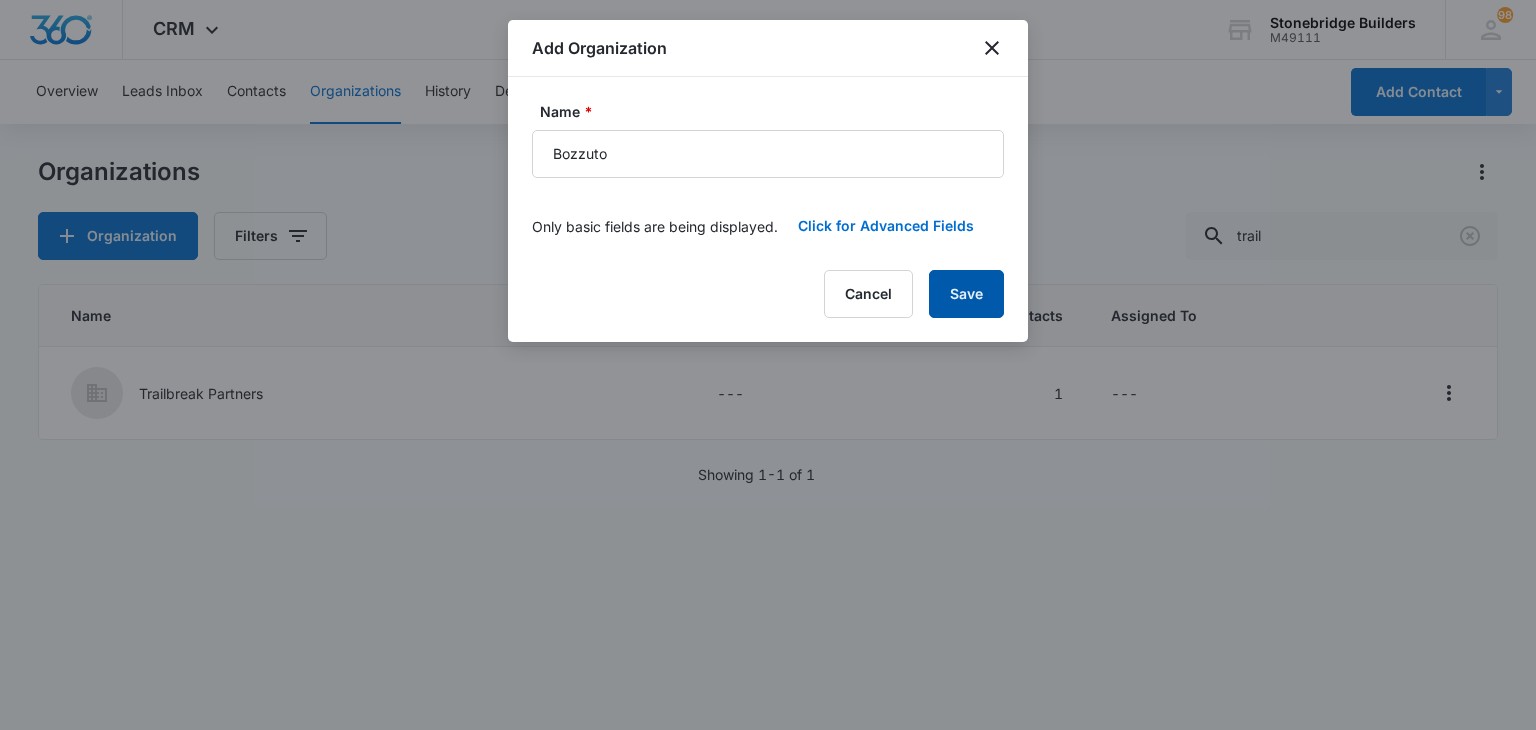 click on "Save" at bounding box center (966, 294) 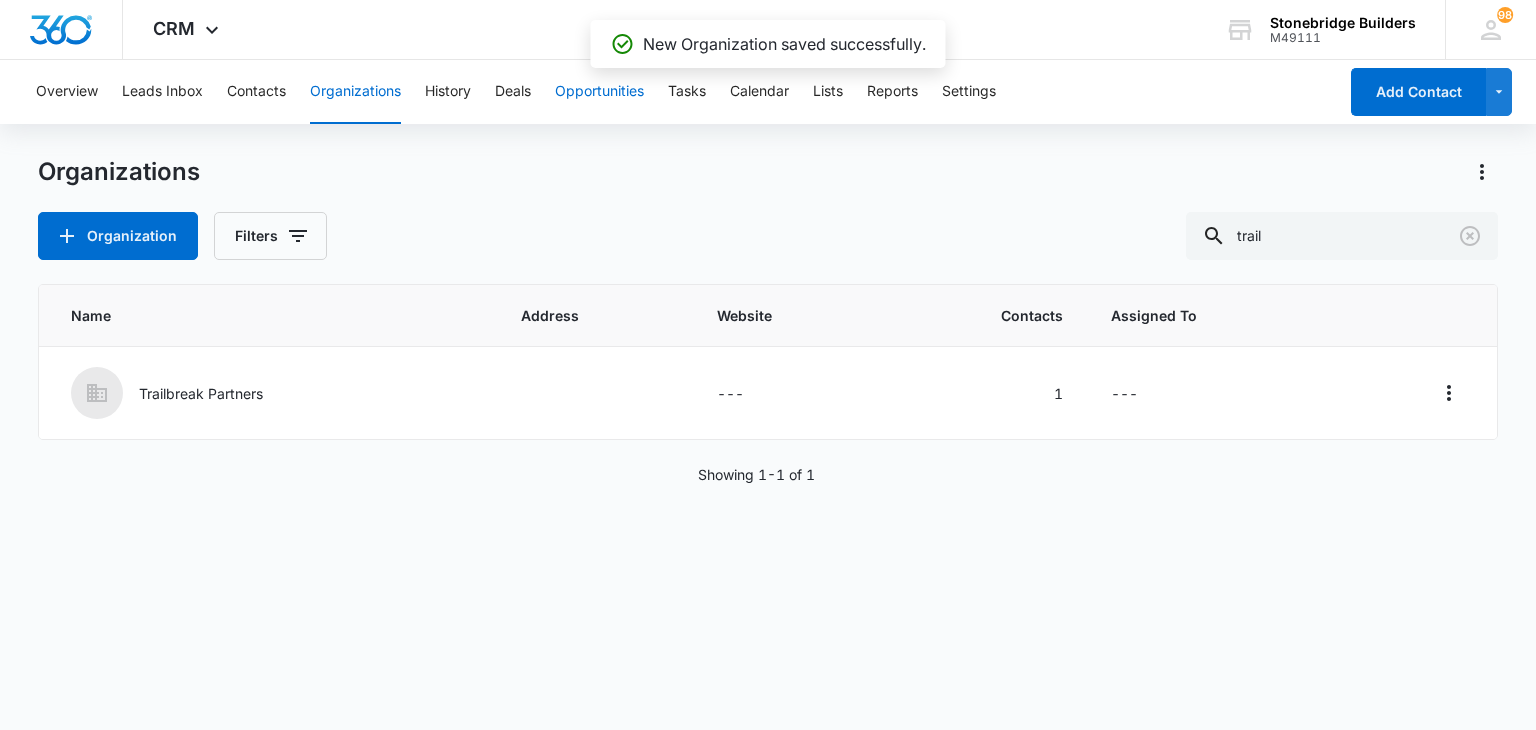 click on "Opportunities" at bounding box center [599, 92] 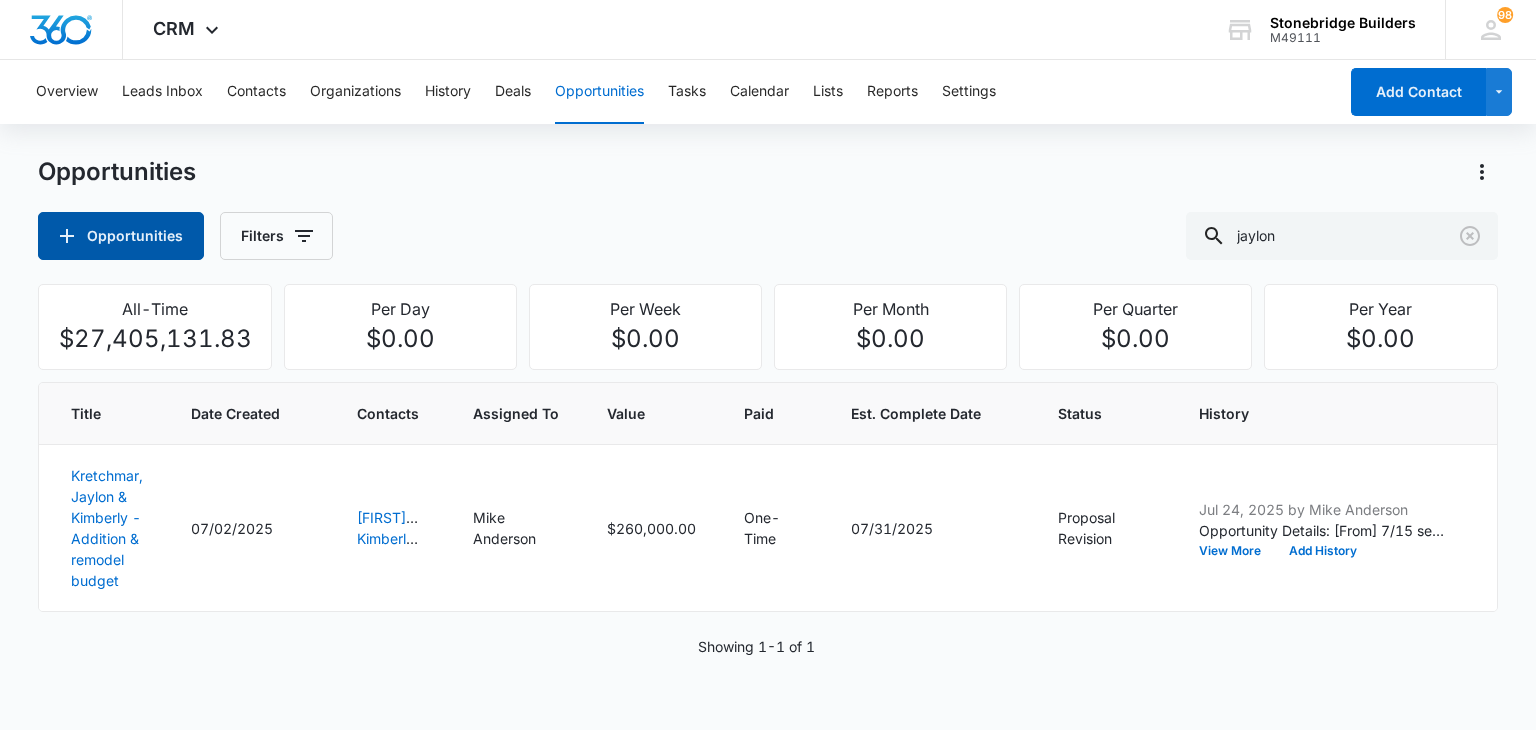 click on "Opportunities" at bounding box center (121, 236) 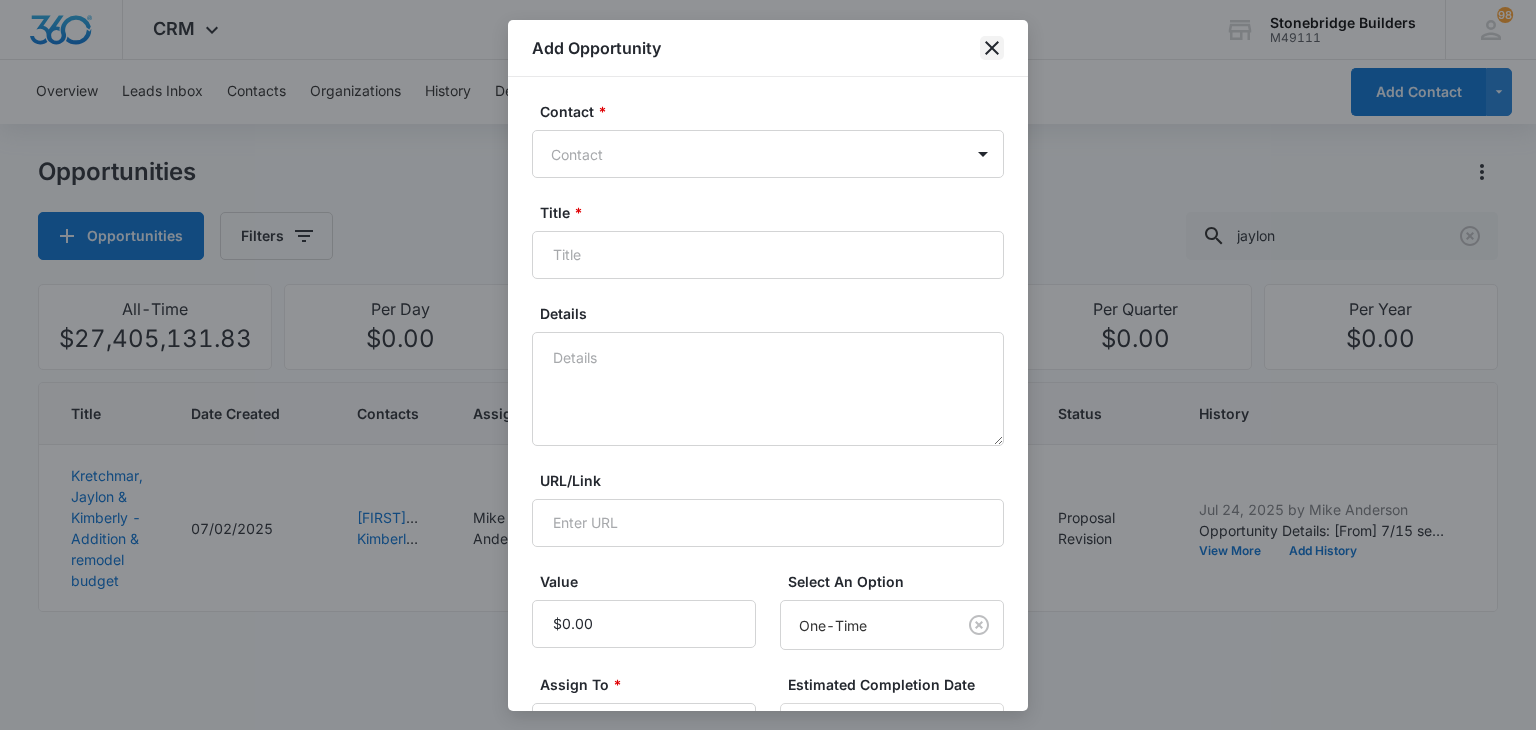 click 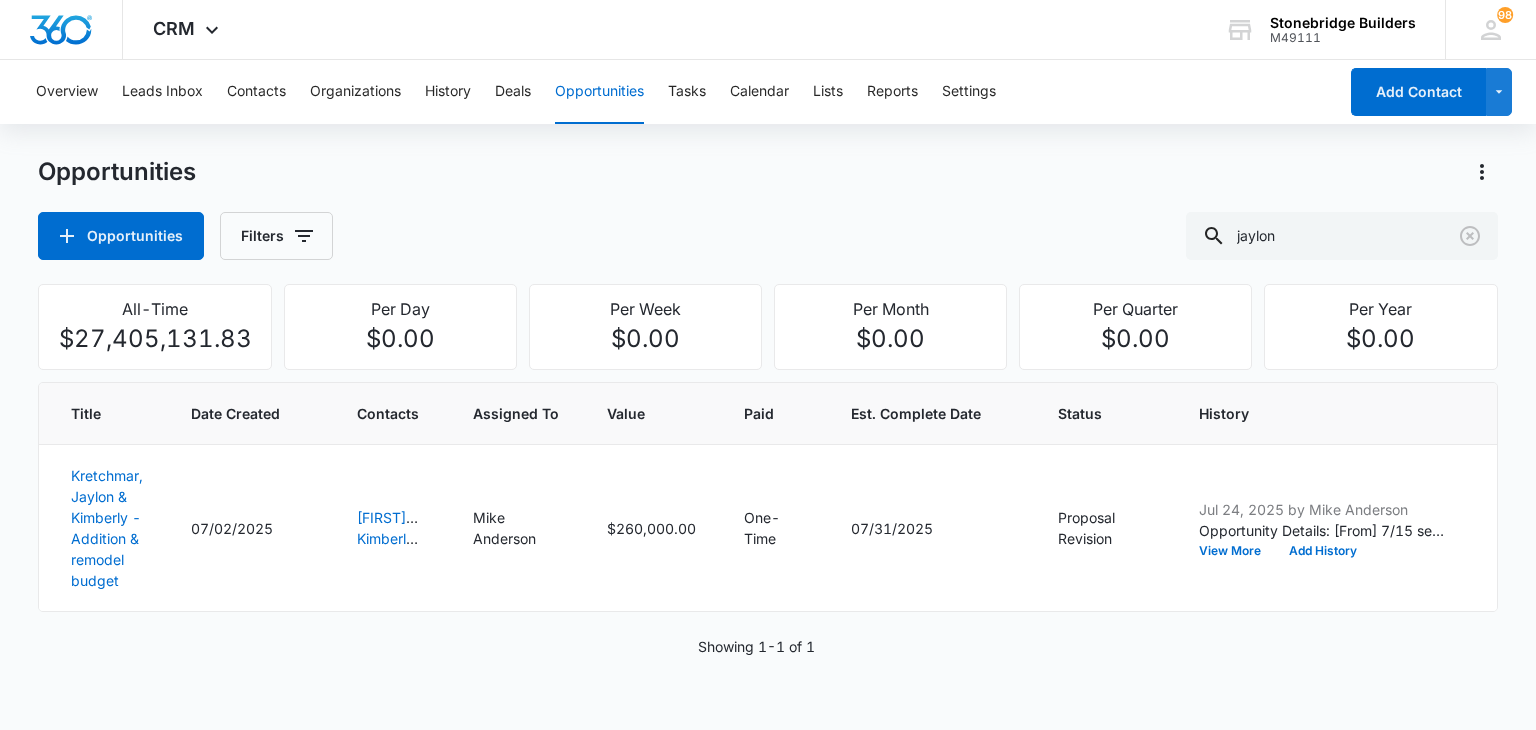 click on "Opportunities" at bounding box center [767, 172] 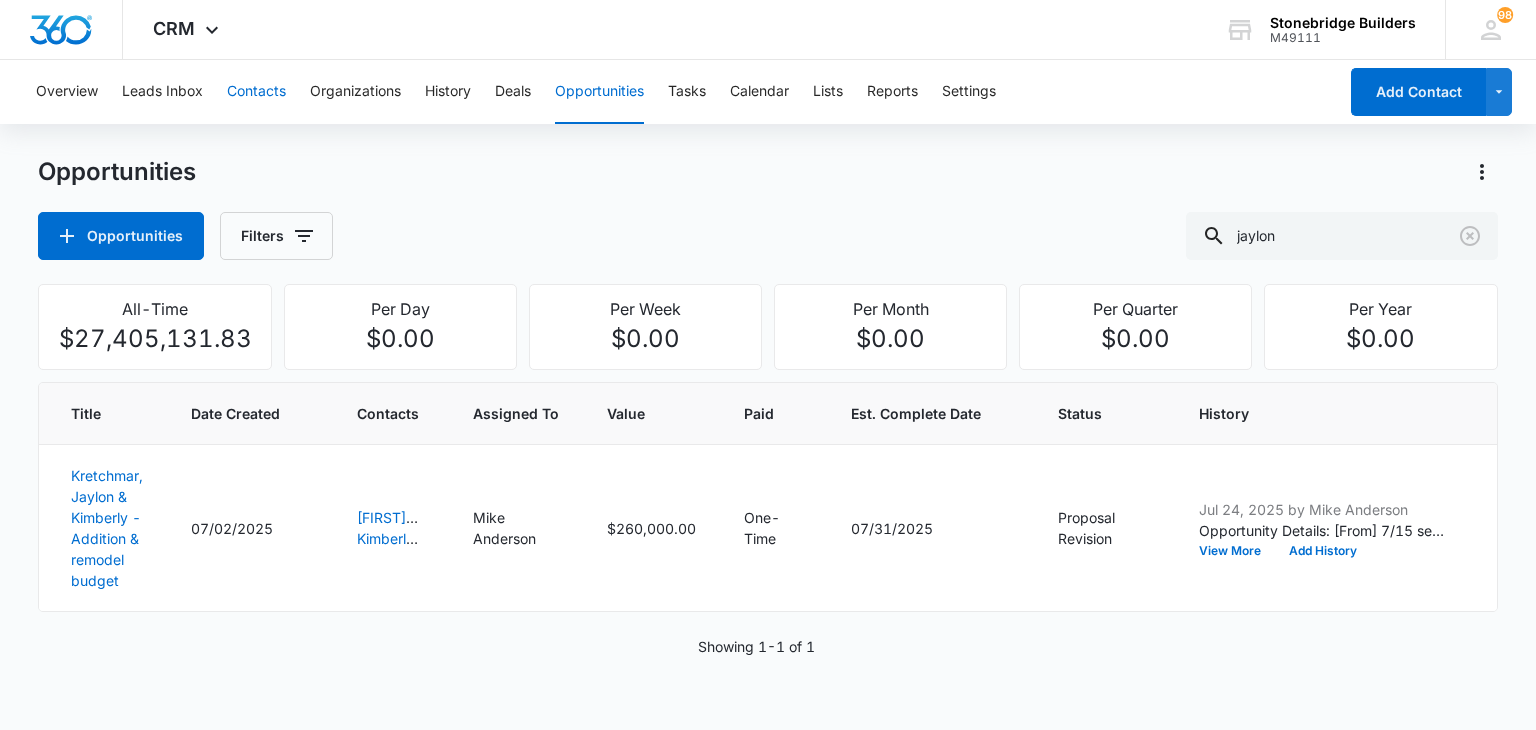 click on "Contacts" at bounding box center (256, 92) 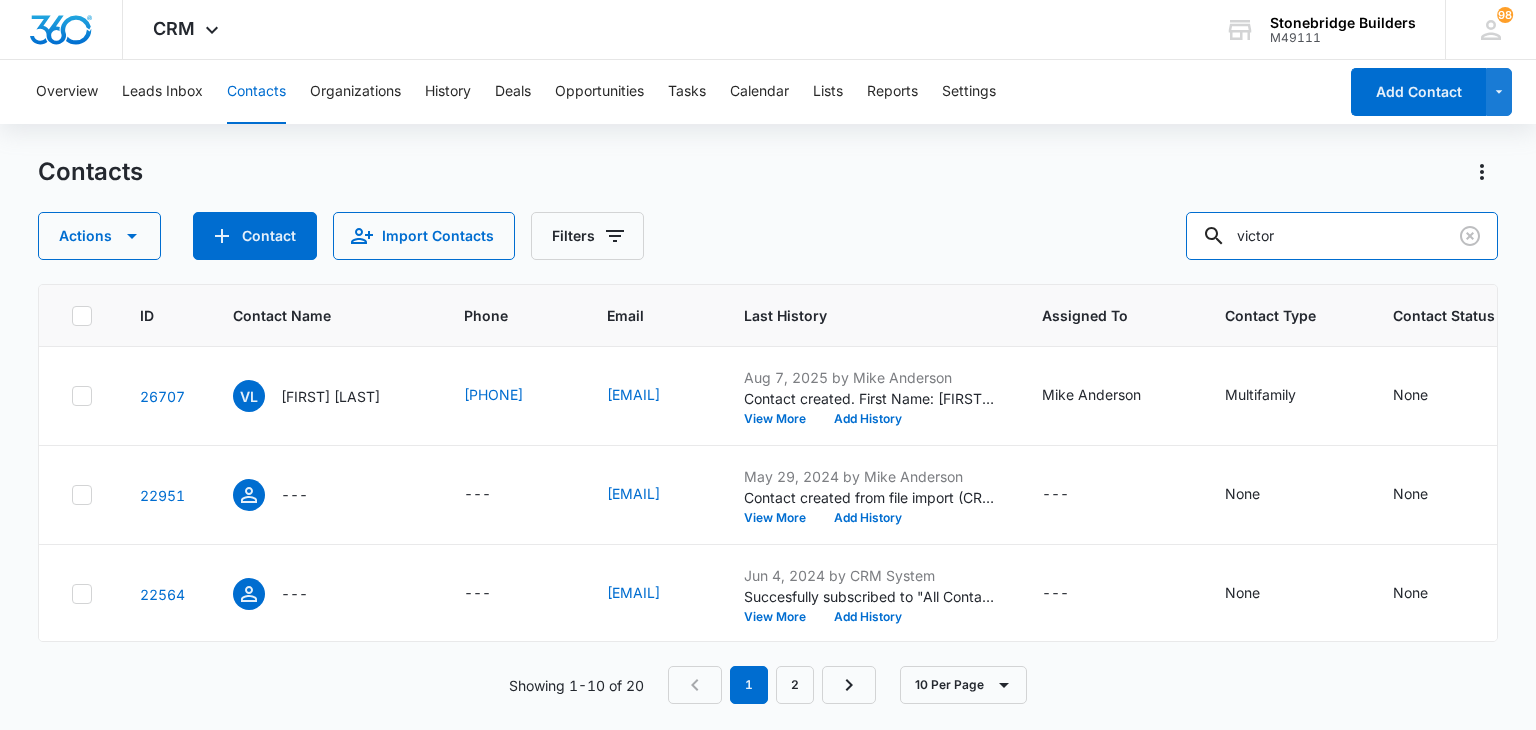 drag, startPoint x: 1308, startPoint y: 235, endPoint x: 1101, endPoint y: 191, distance: 211.62466 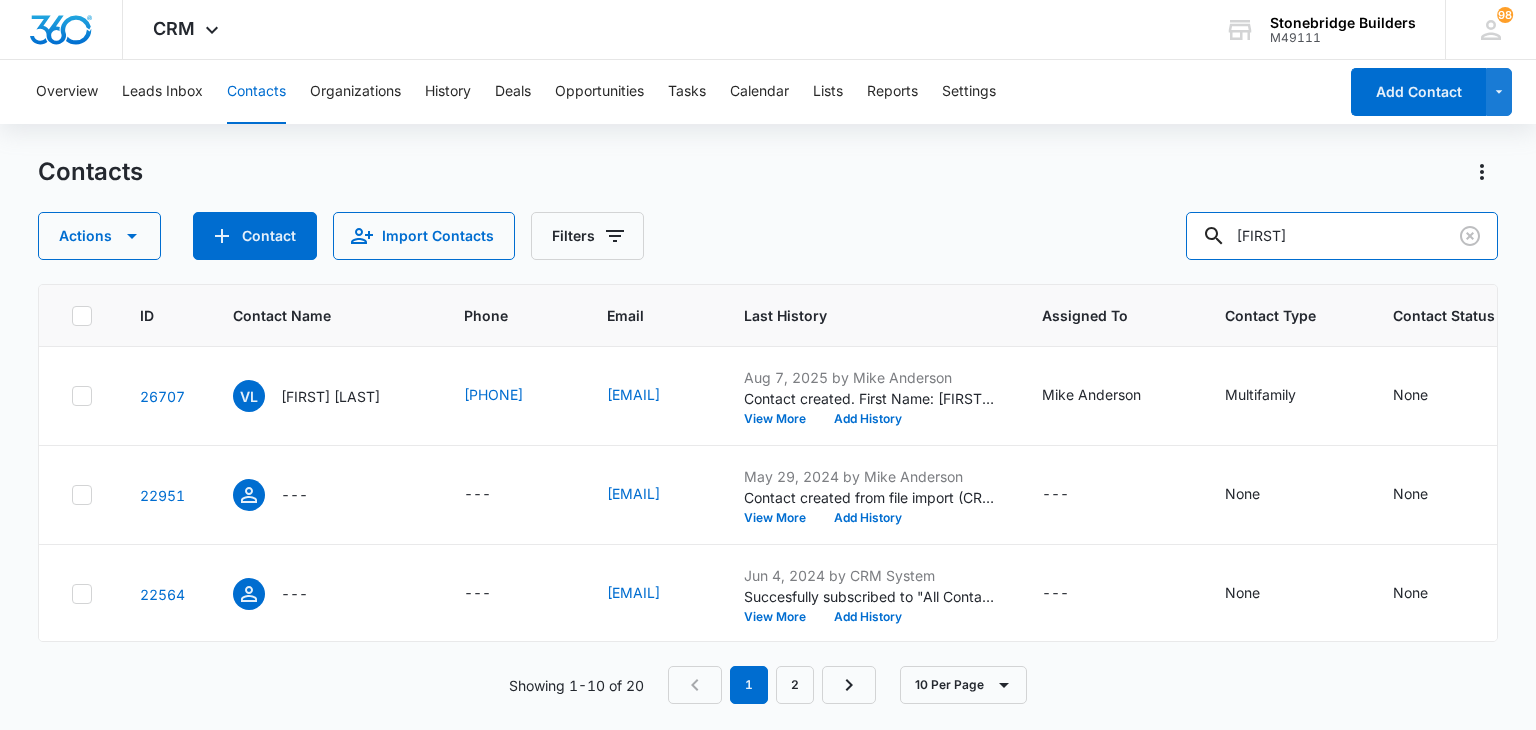 type on "[FIRST]" 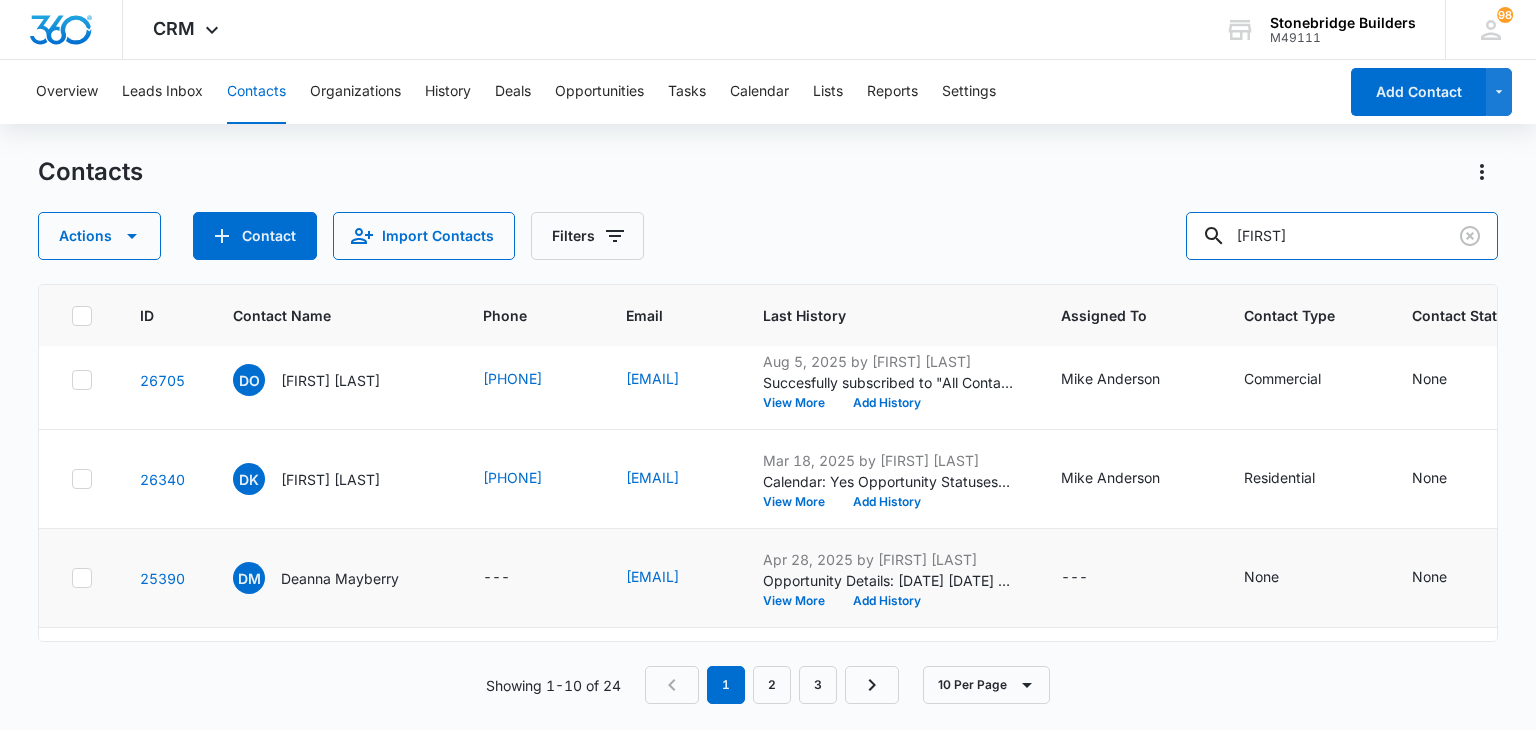 scroll, scrollTop: 0, scrollLeft: 0, axis: both 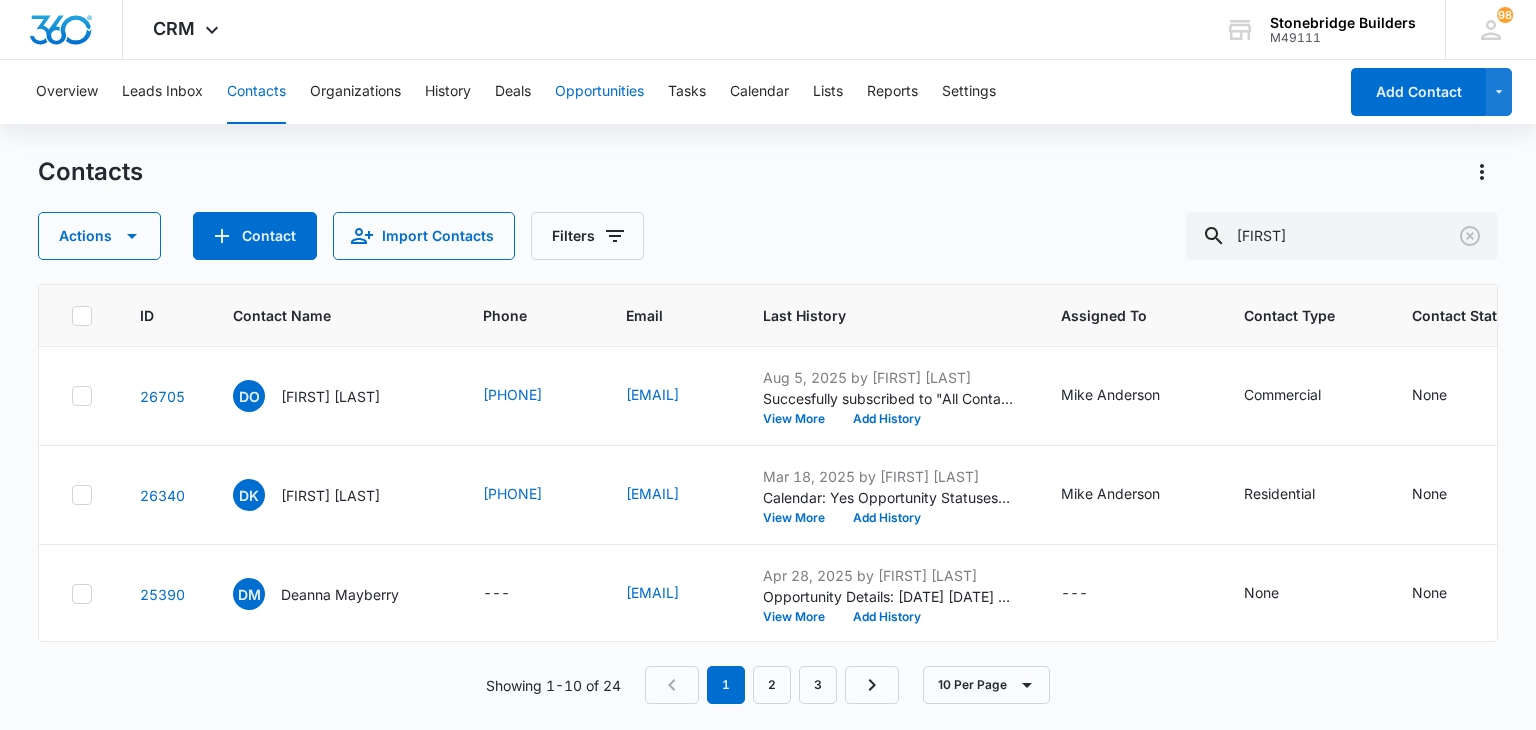 click on "Opportunities" at bounding box center (599, 92) 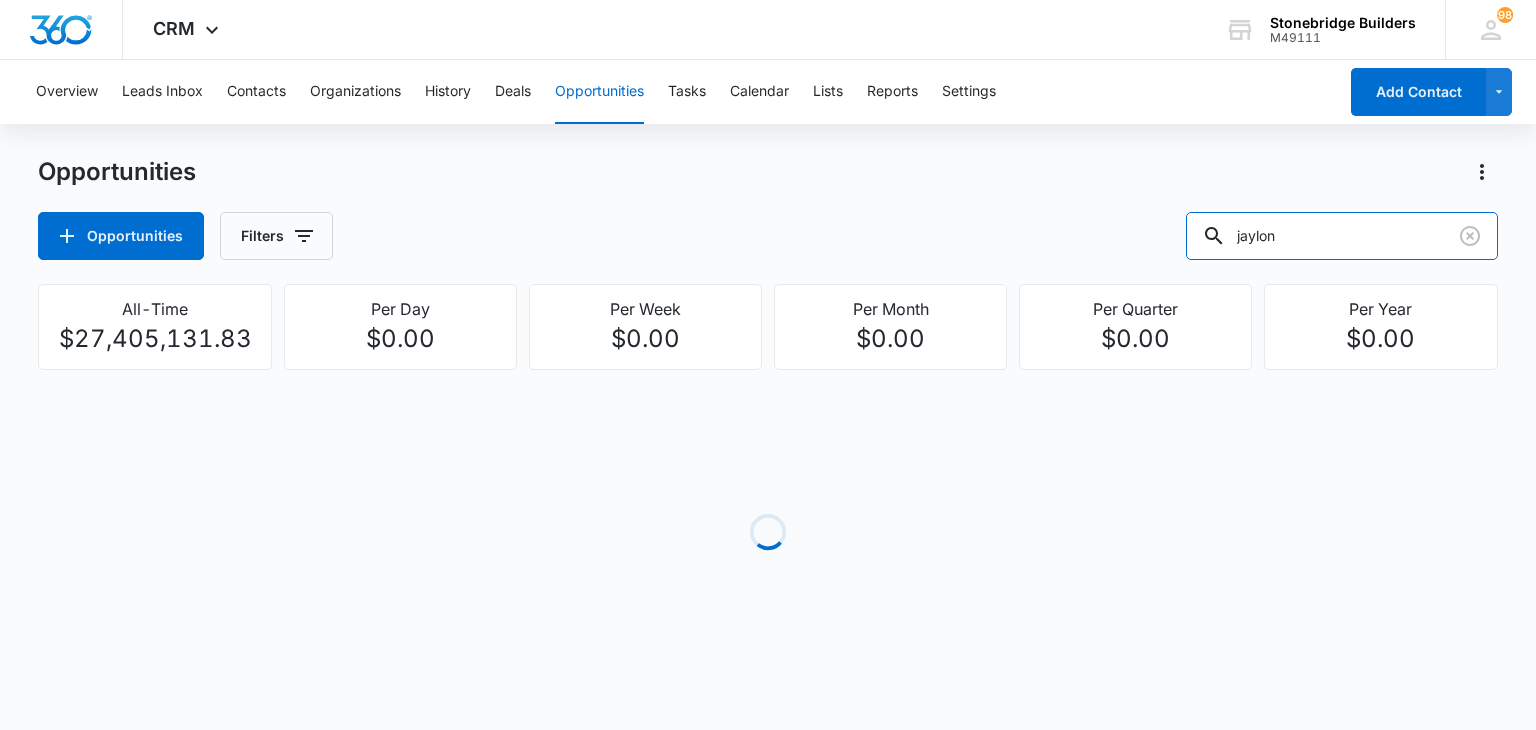 drag, startPoint x: 1302, startPoint y: 236, endPoint x: 1126, endPoint y: 213, distance: 177.49648 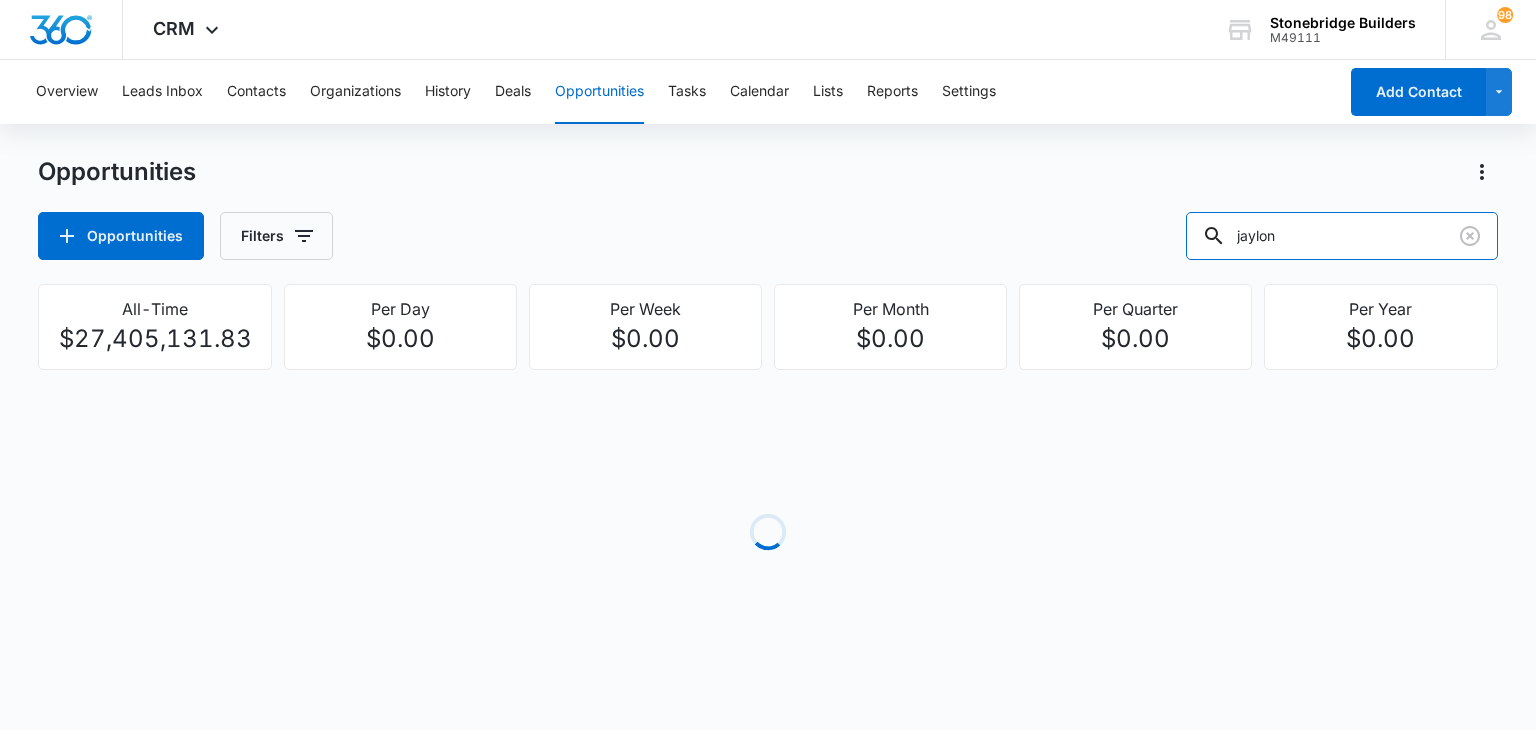 click on "Opportunities Filters jaylon" at bounding box center [767, 236] 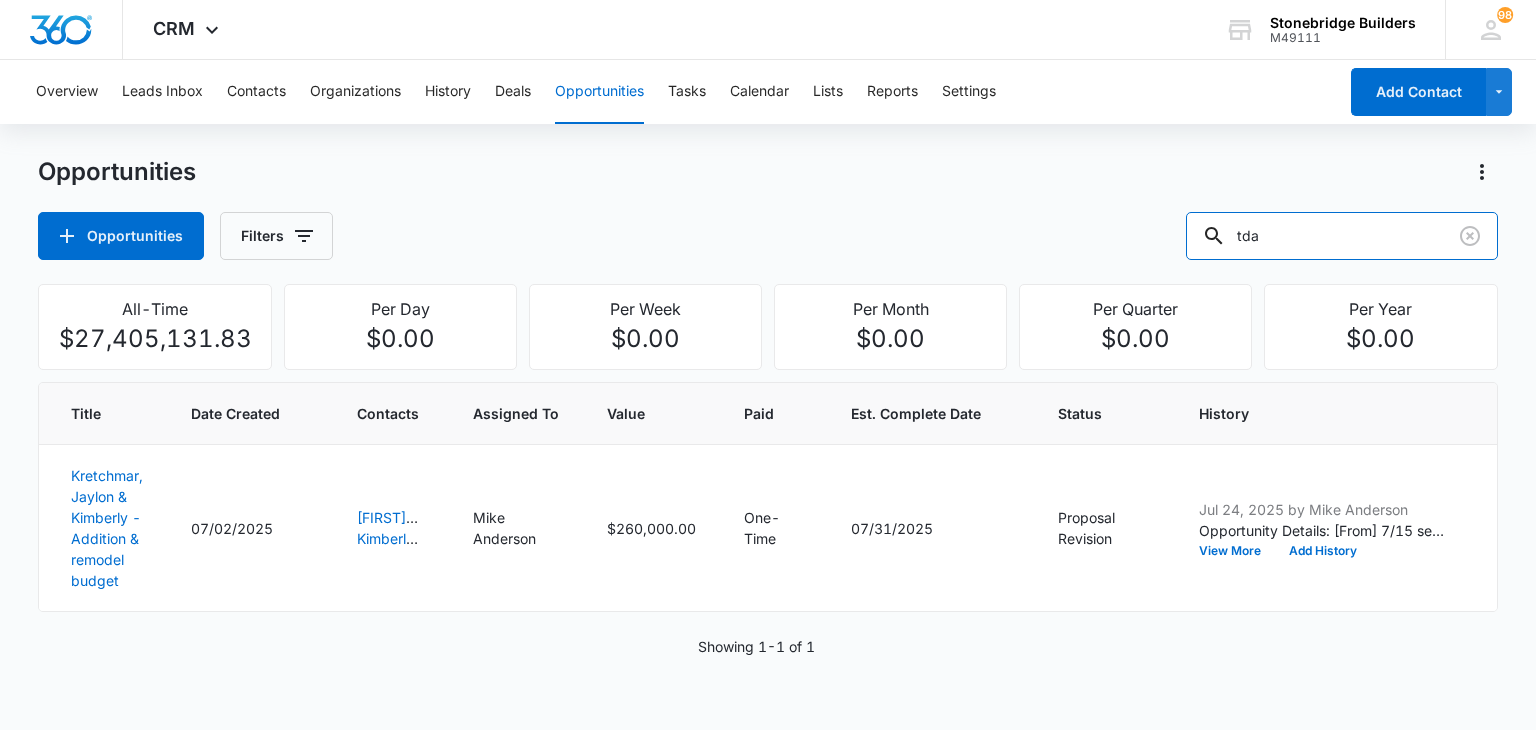 type on "tda" 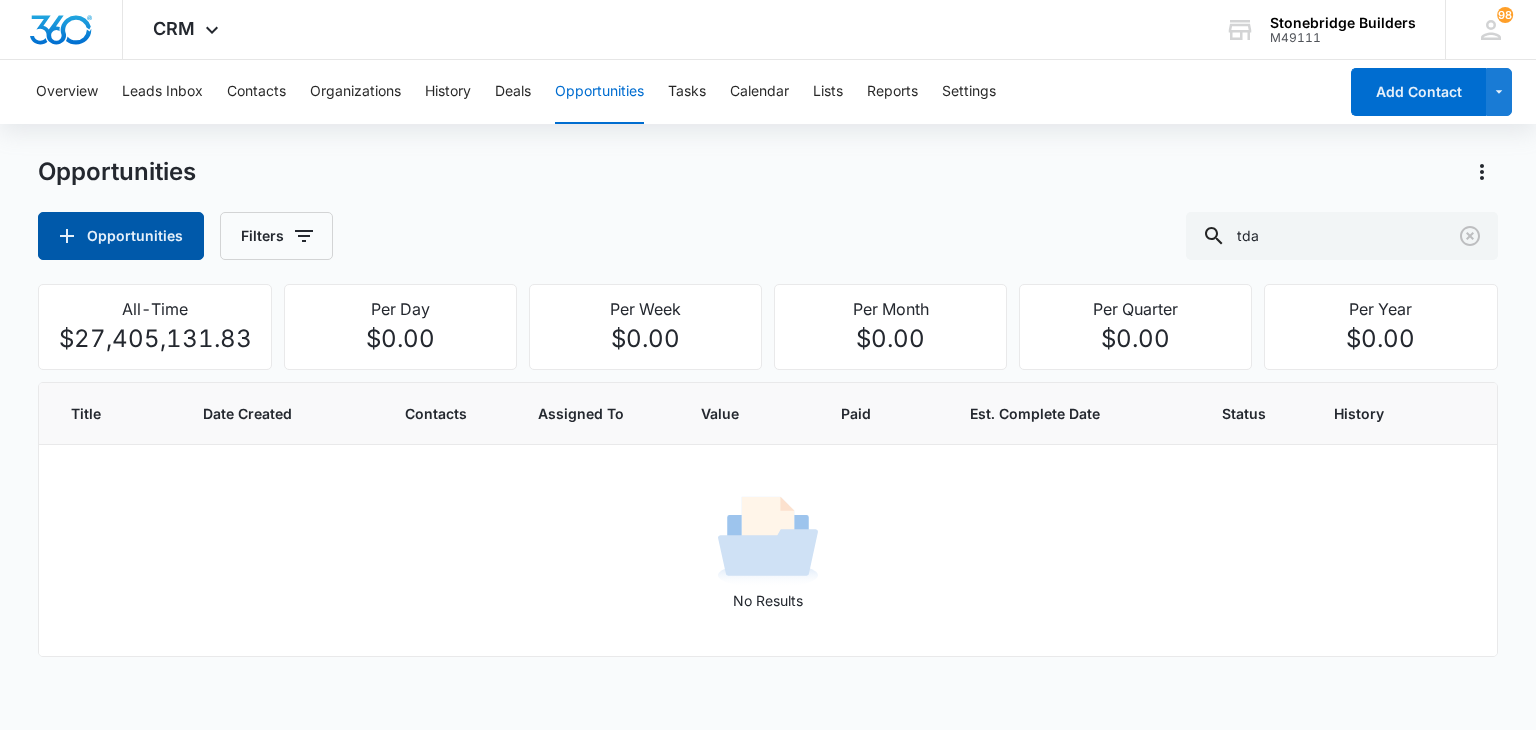 click on "Opportunities" at bounding box center [121, 236] 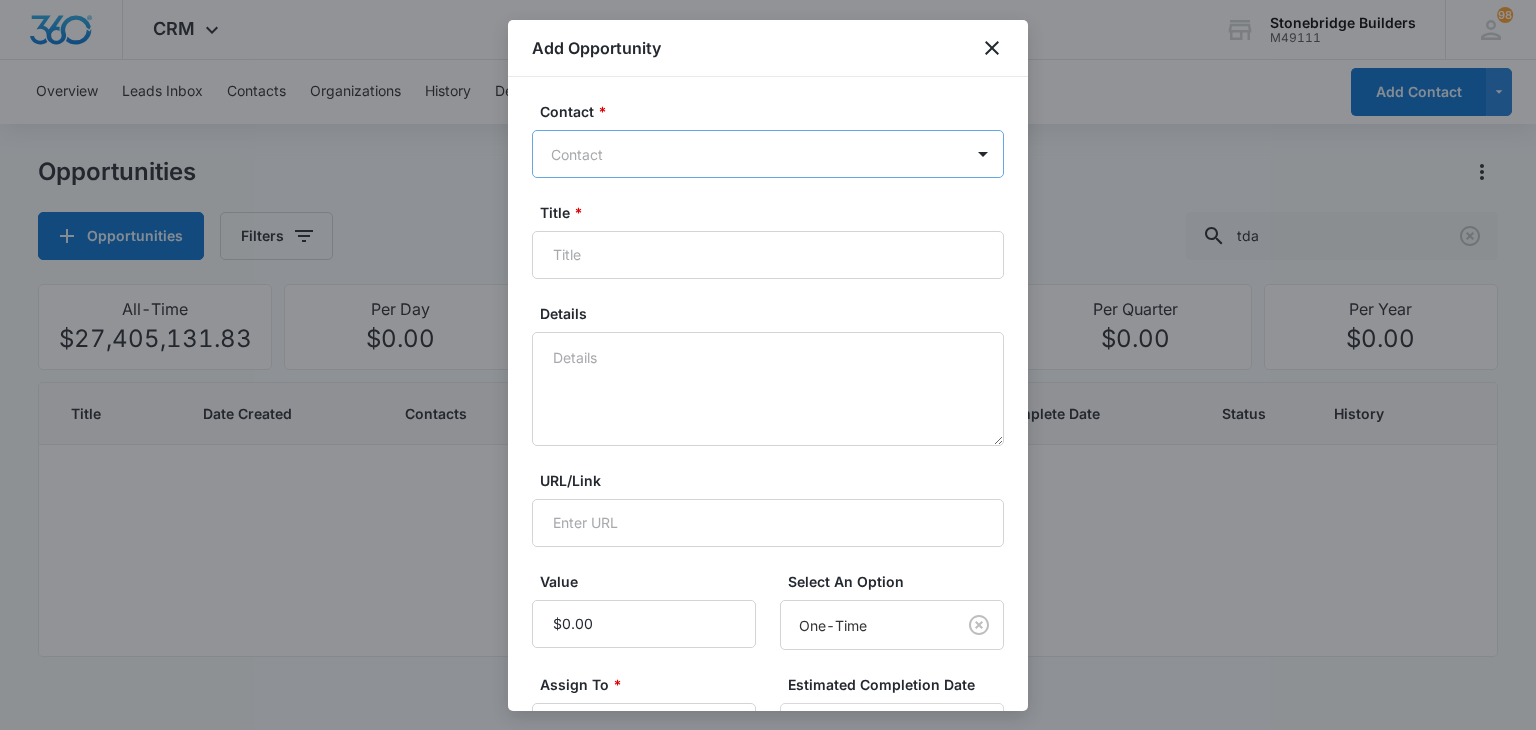 click at bounding box center [756, 154] 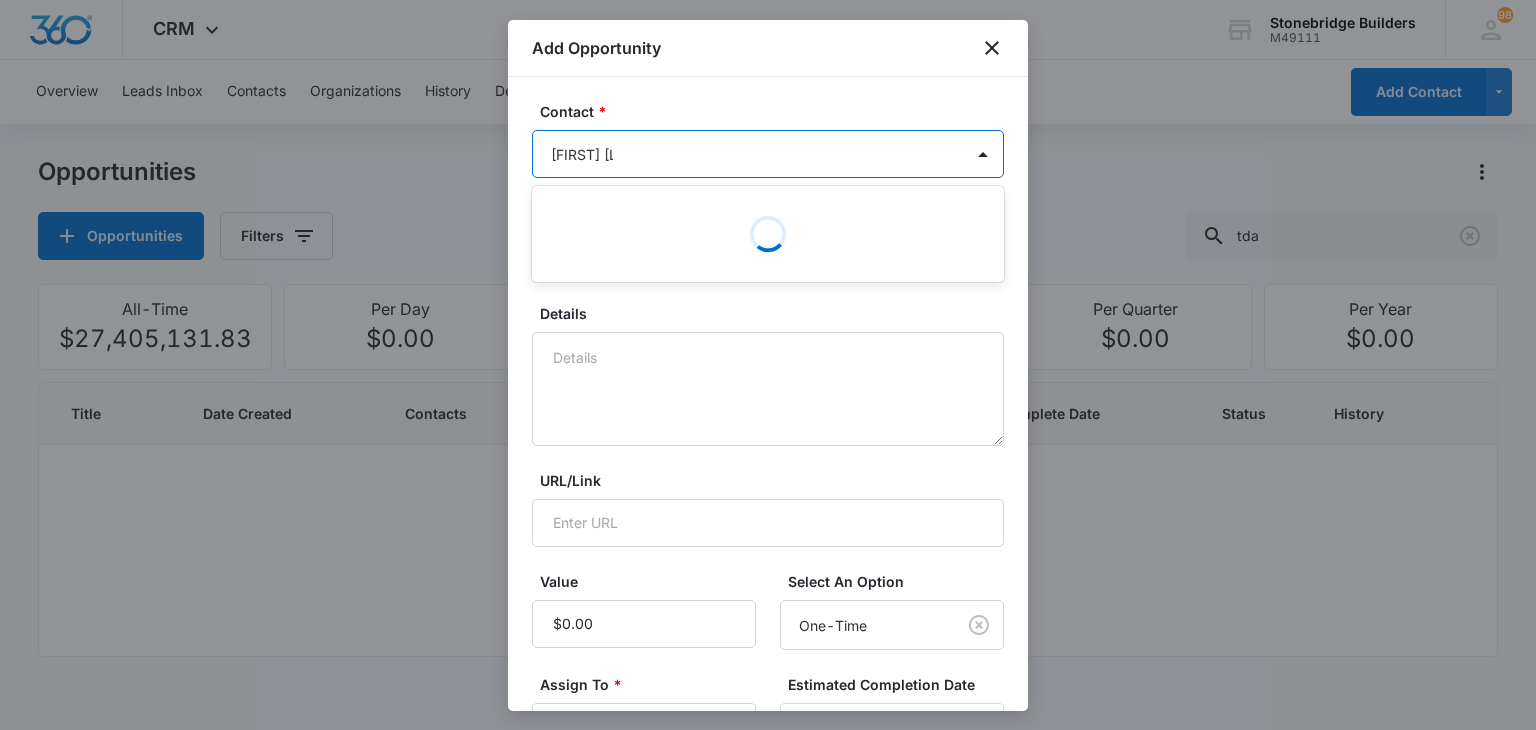 type on "[FIRST] [LAST]" 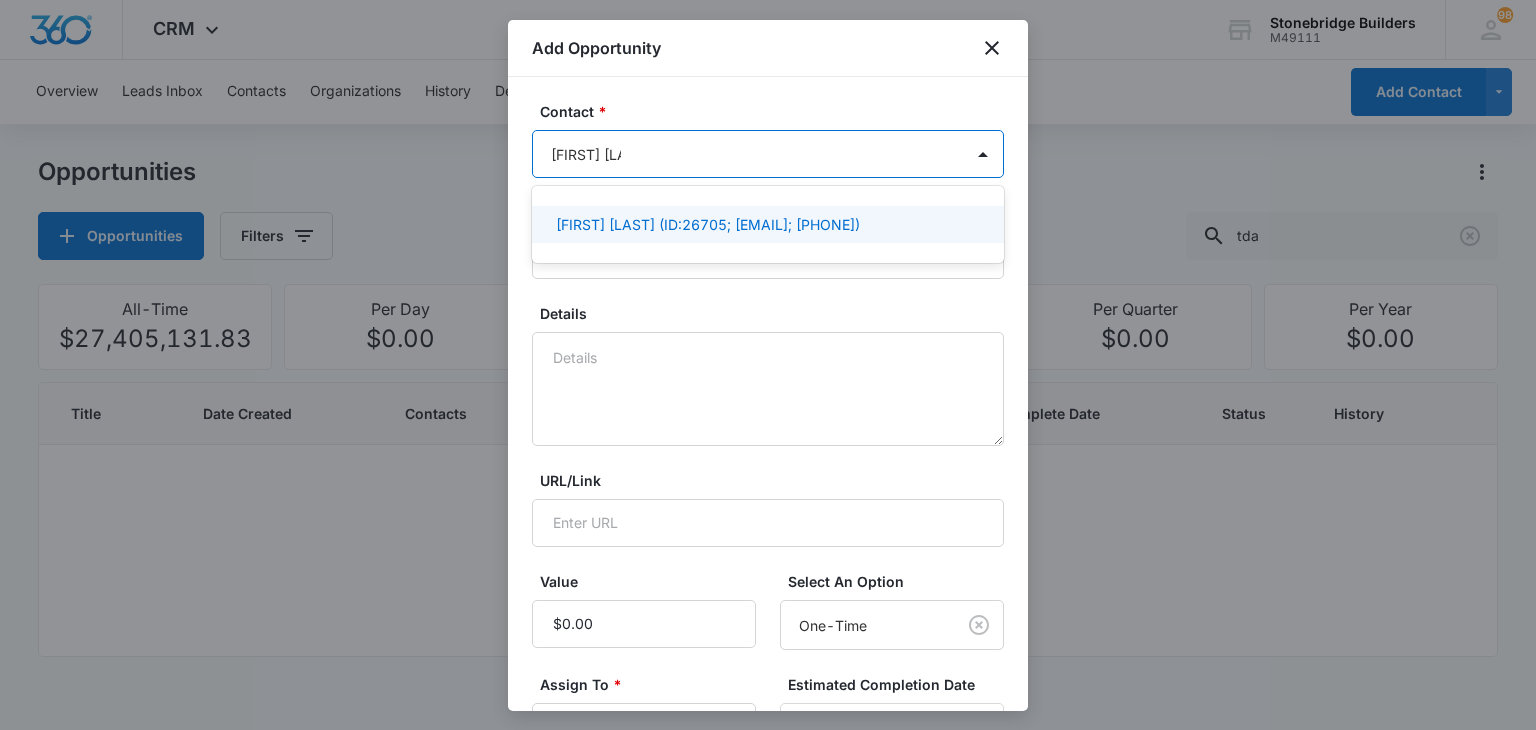 click on "[FIRST] [LAST] (ID:26705; [EMAIL]; [PHONE])" at bounding box center (708, 224) 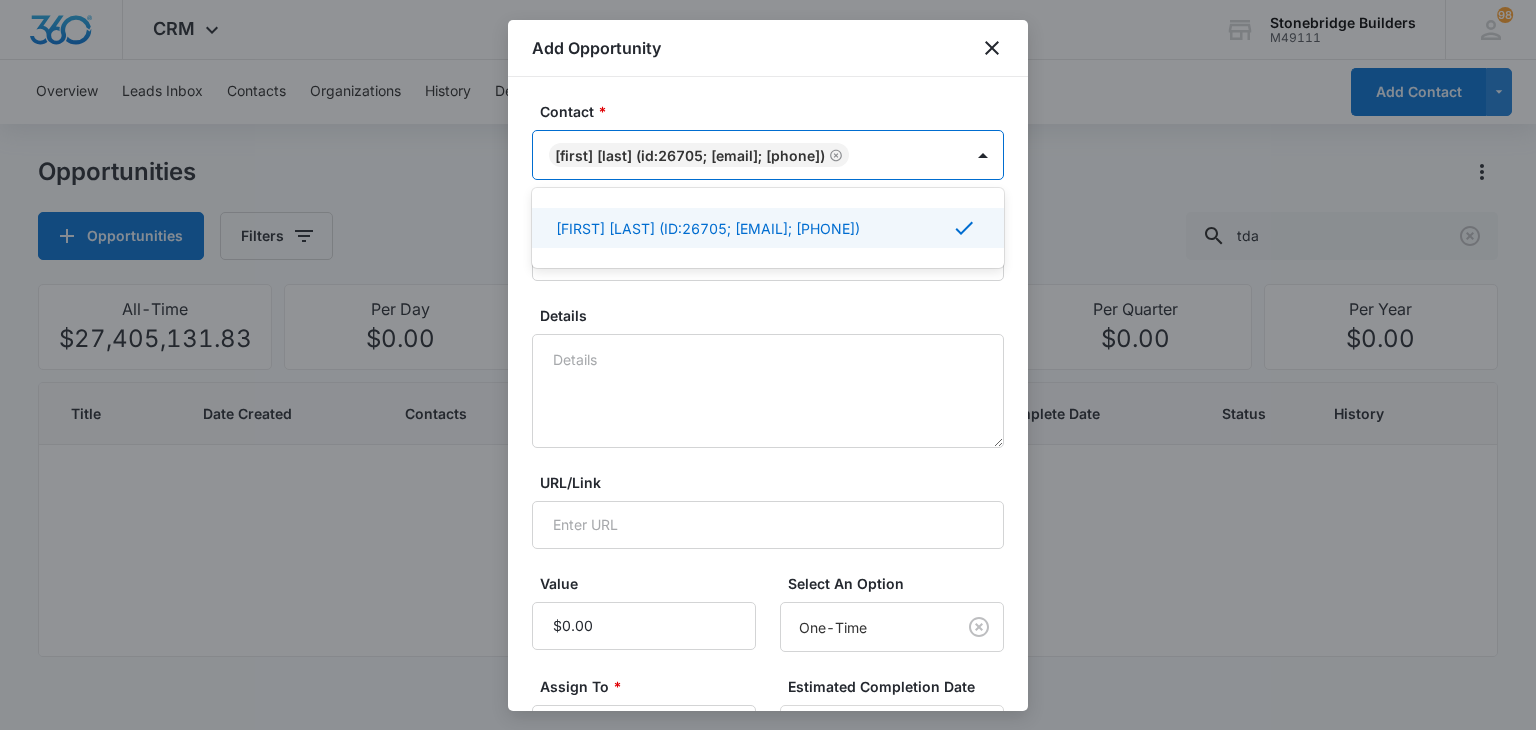 click on "Details" at bounding box center (776, 315) 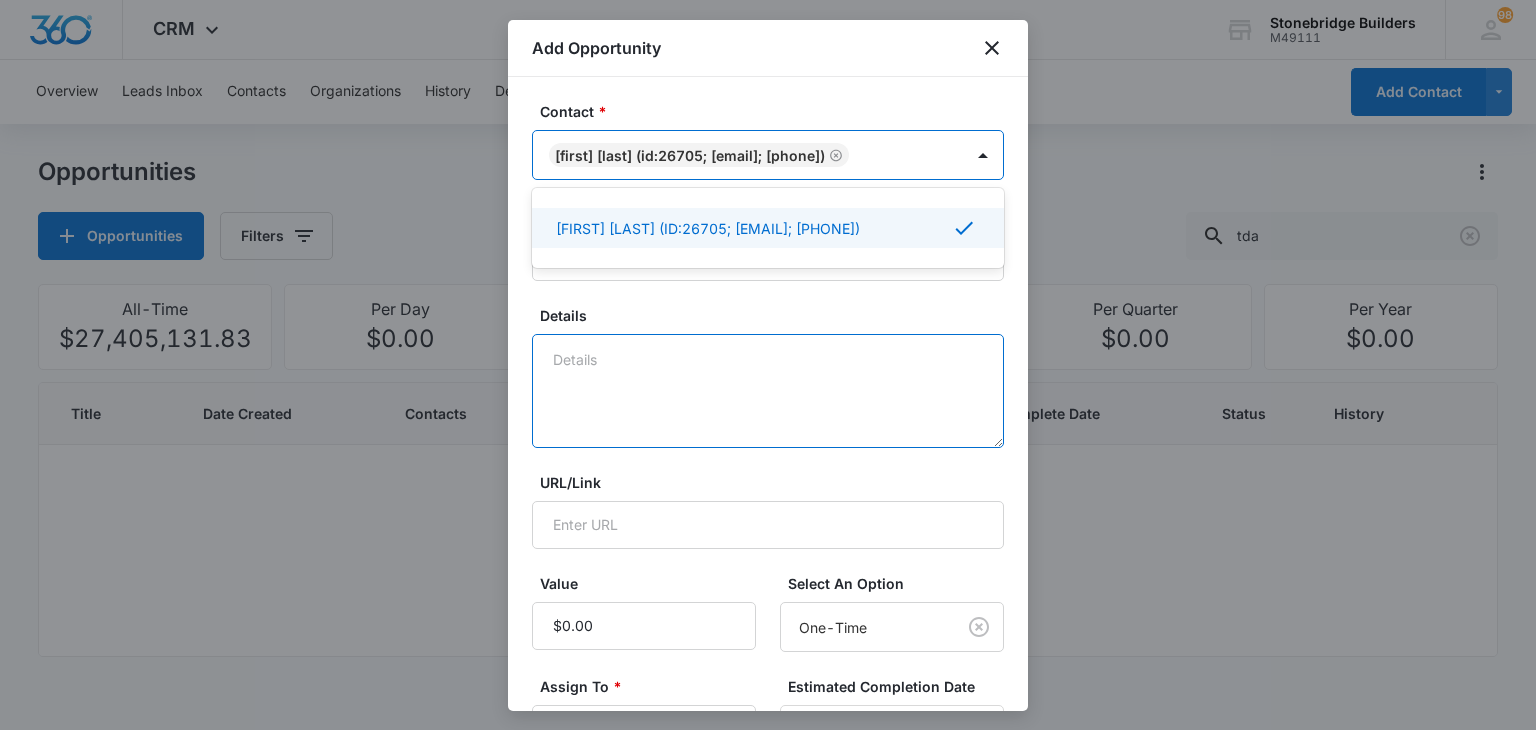 click on "Details" at bounding box center [768, 391] 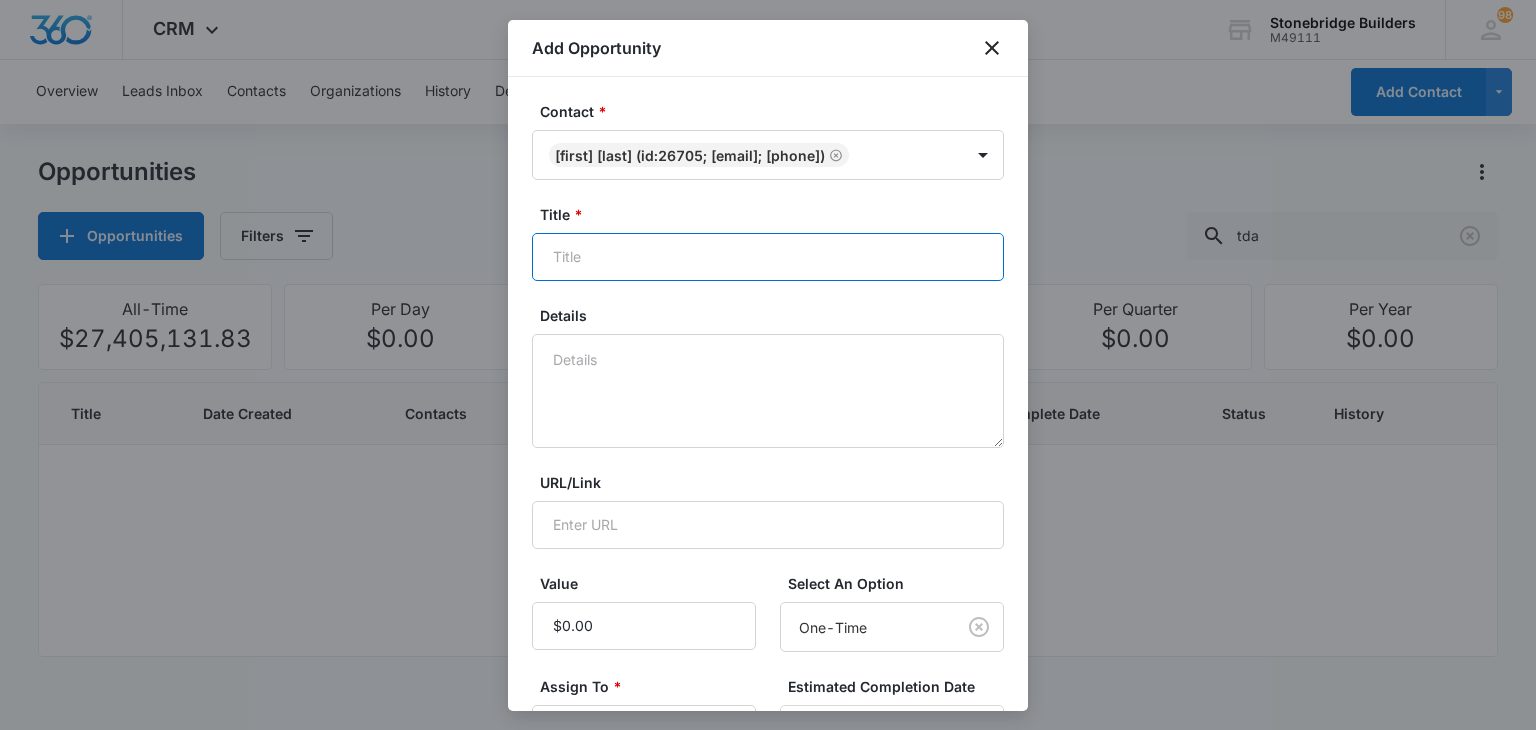 click on "Title *" at bounding box center [768, 257] 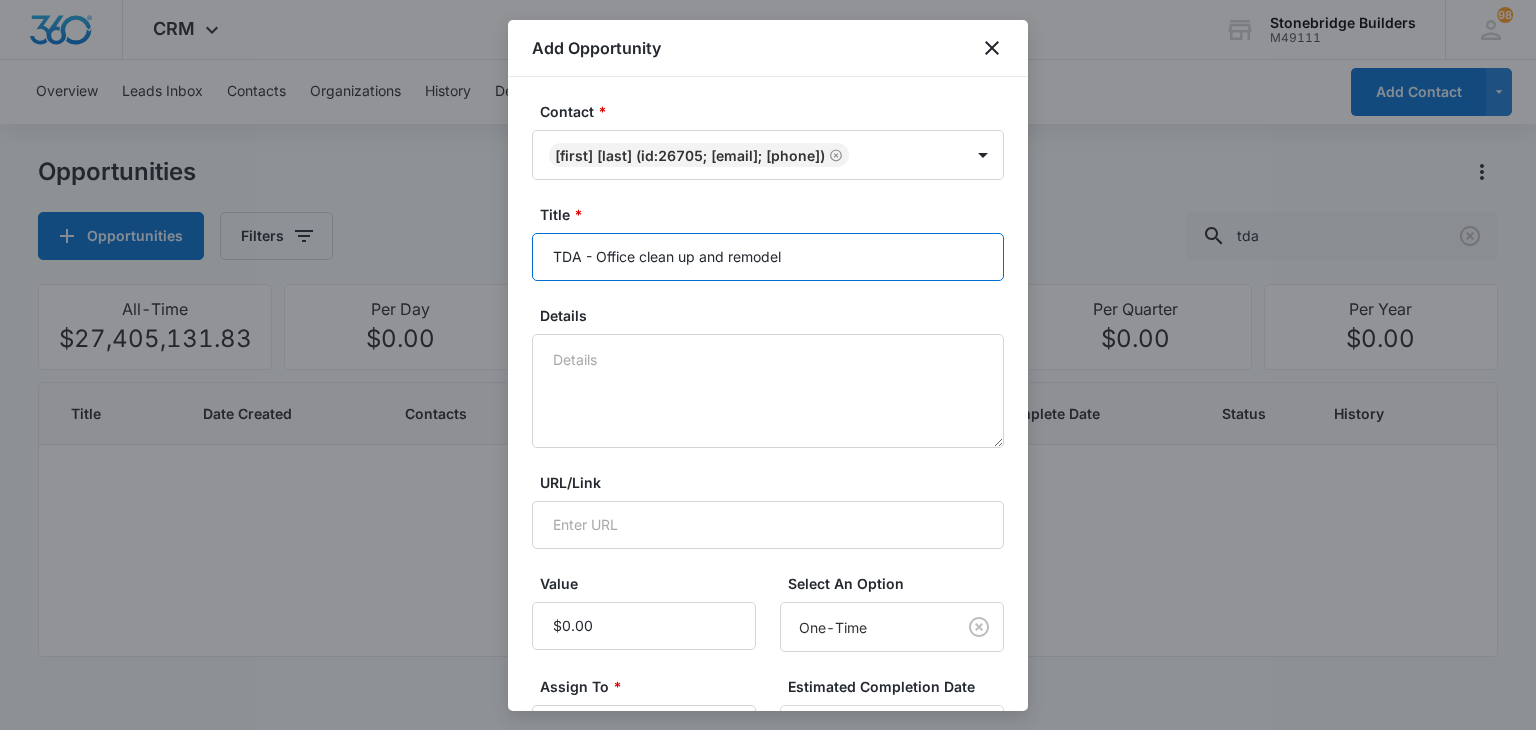 click on "TDA - Office clean up and remodel" at bounding box center (768, 257) 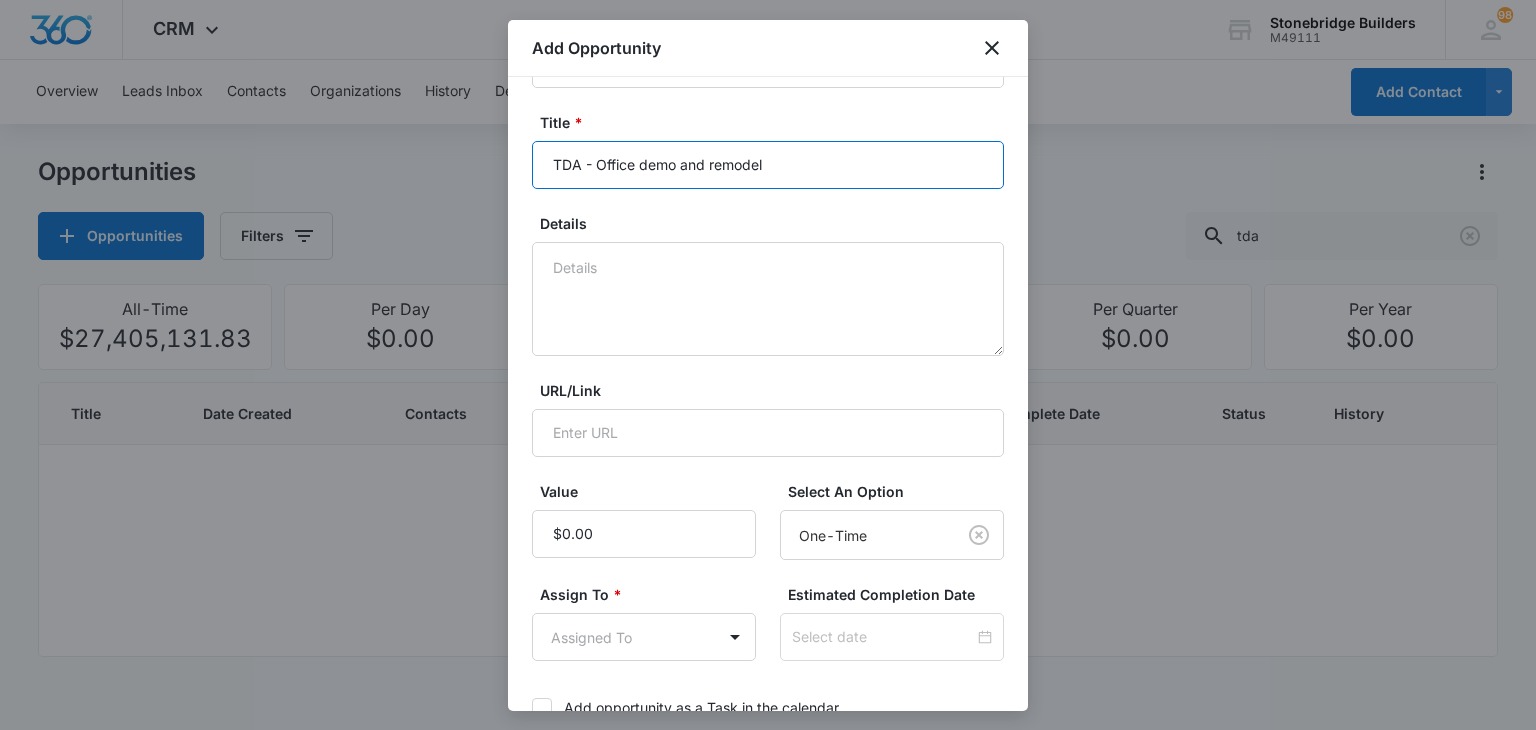 scroll, scrollTop: 200, scrollLeft: 0, axis: vertical 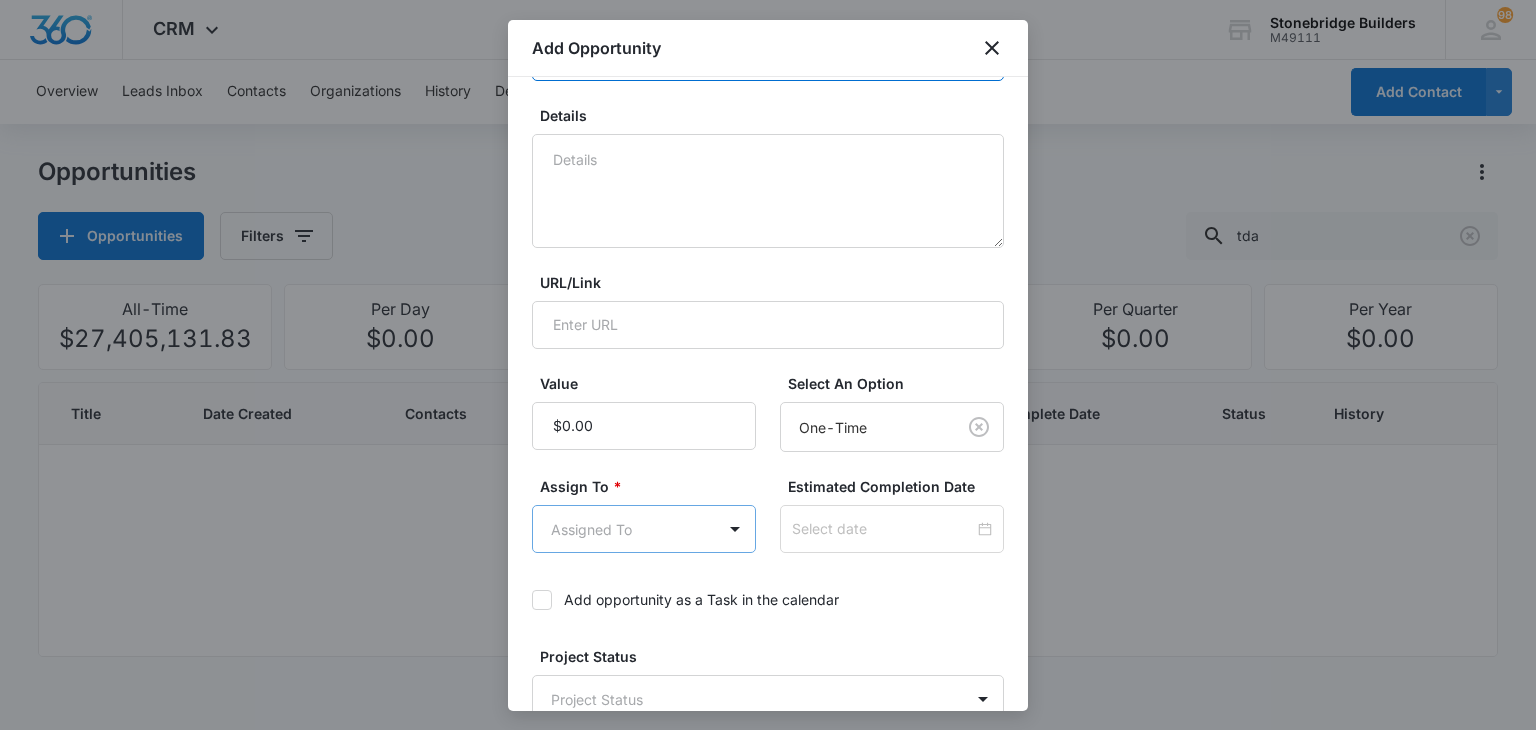 type on "TDA - Office demo and remodel" 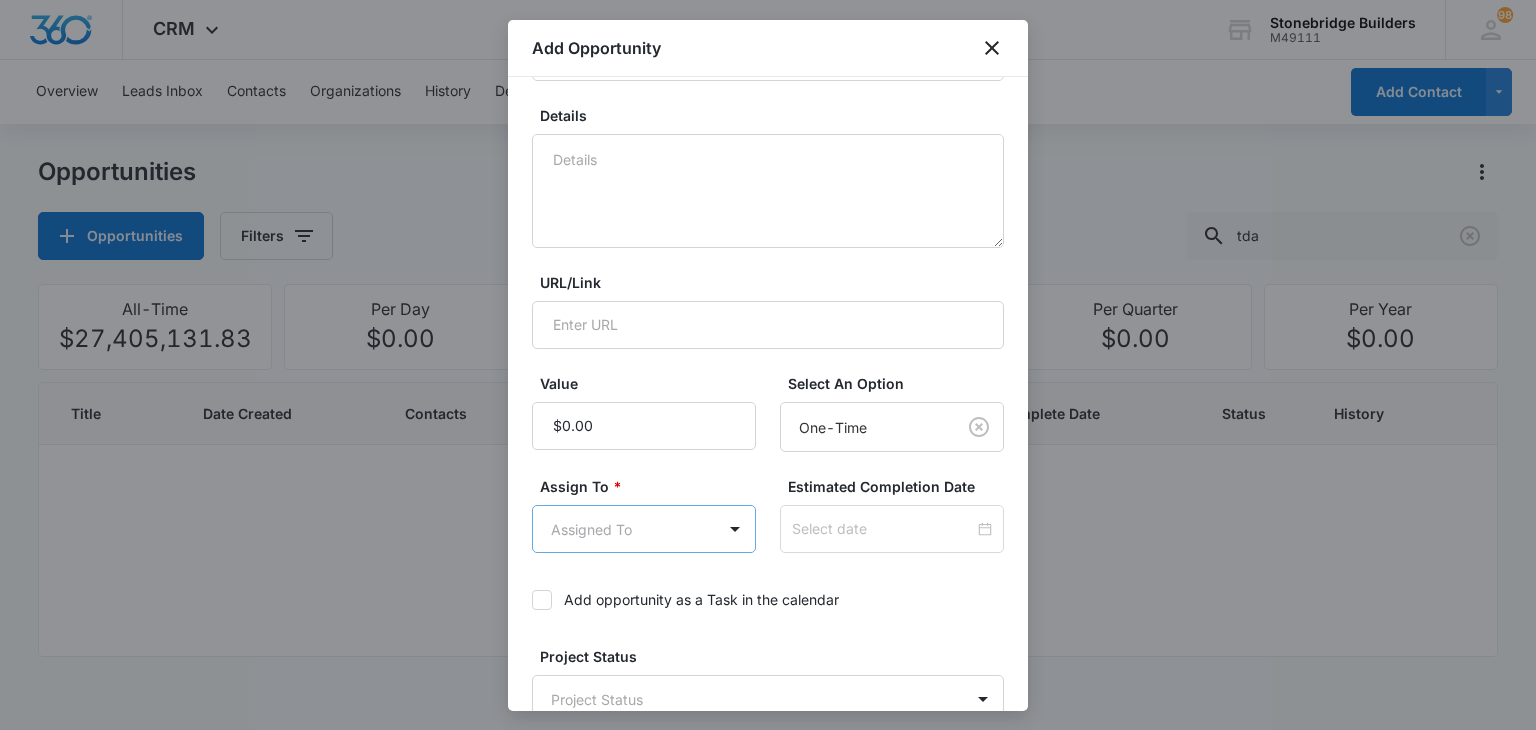 click on "CRM Apps Reputation Websites Forms CRM Email Social Content Ads Intelligence Files Brand Settings Stonebridge Builders M49111 Your Accounts View All 98 MA [FIRST] [LAST] [EMAIL] My Profile 98 Notifications Support Logout Terms & Conditions &nbsp; &bull; &nbsp; Privacy Policy Overview Leads Inbox Contacts Organizations History Deals Opportunities Tasks Calendar Lists Reports Settings Add Contact Opportunities Opportunities Filters tda All-Time $27,405,131.83 Per Day $0.00 Per Week $0.00 Per Month $0.00 Per Quarter $0.00 Per Year $0.00 Title Date Created Contacts Assigned To Value Paid Est. Complete Date Status History No Results Stonebridge Builders - CRM Projects - Marketing 360®
Add Opportunity Contact * [FIRST] [LAST] (ID:26705; [EMAIL]; [PHONE]) Title * TDA - Office demo and remodel Details URL/Link Value Select An Option One-Time Assign To * Assigned To Estimated Completion Date Add opportunity as a Task in the calendar Project Status Project Status Commission percentage 0.00" at bounding box center [768, 365] 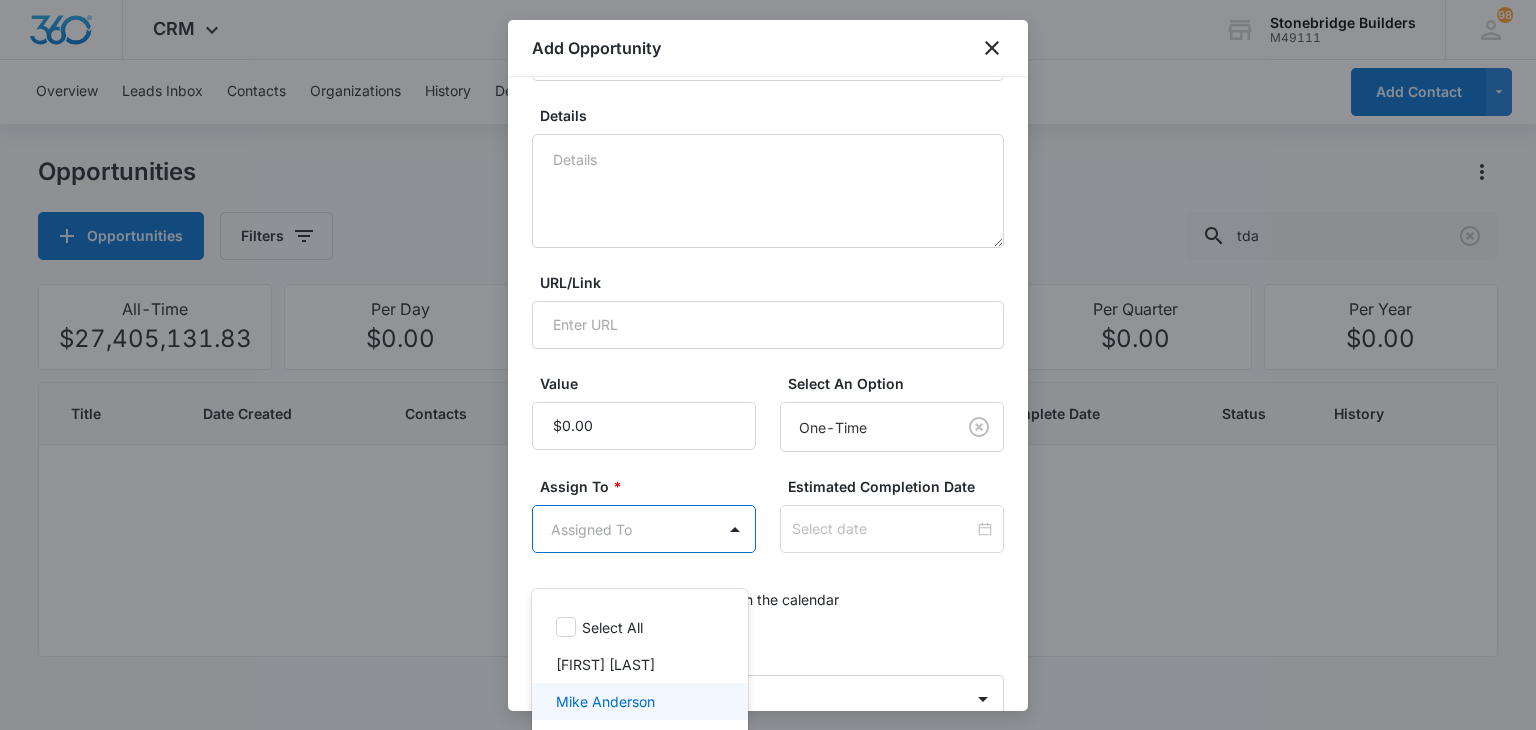 click on "Mike Anderson" at bounding box center [605, 701] 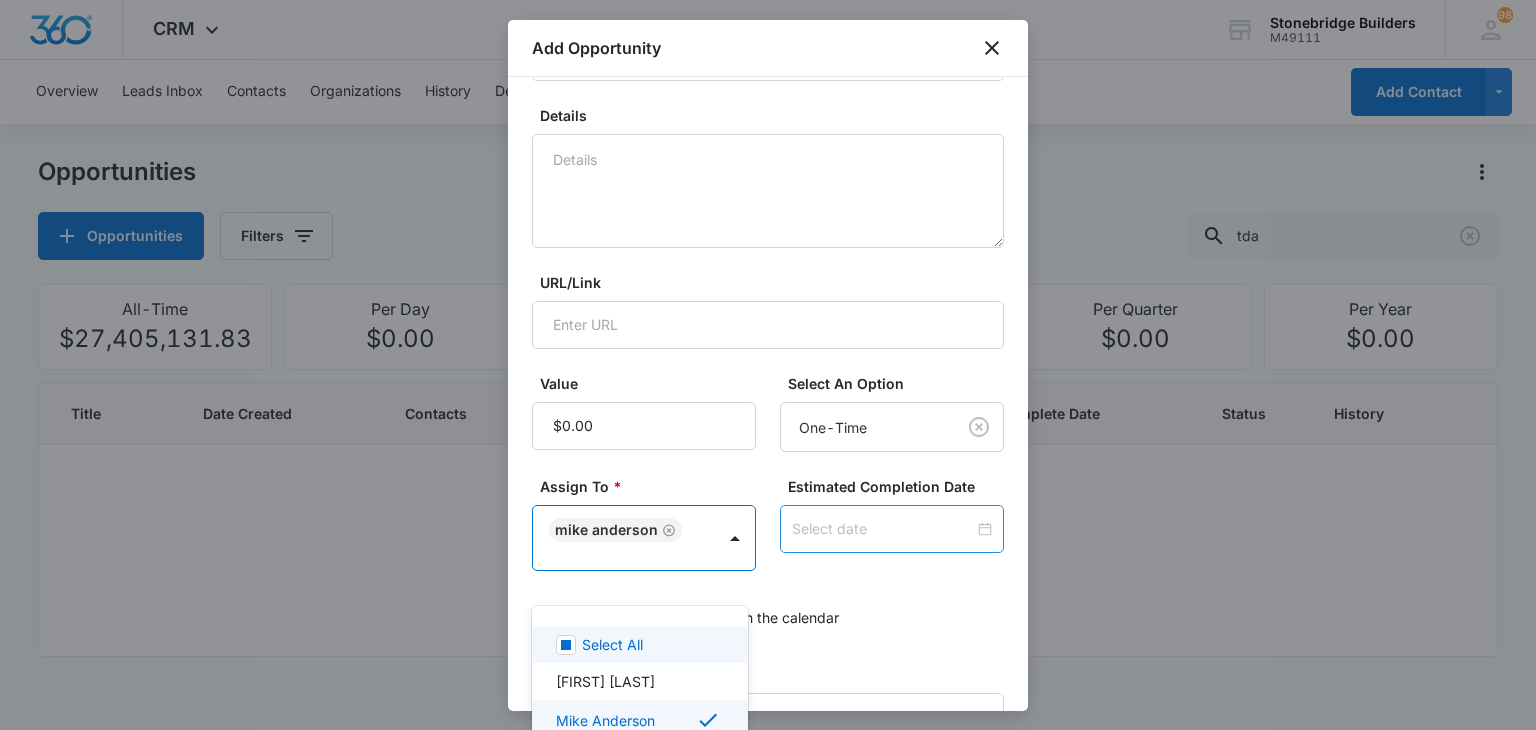click at bounding box center (768, 365) 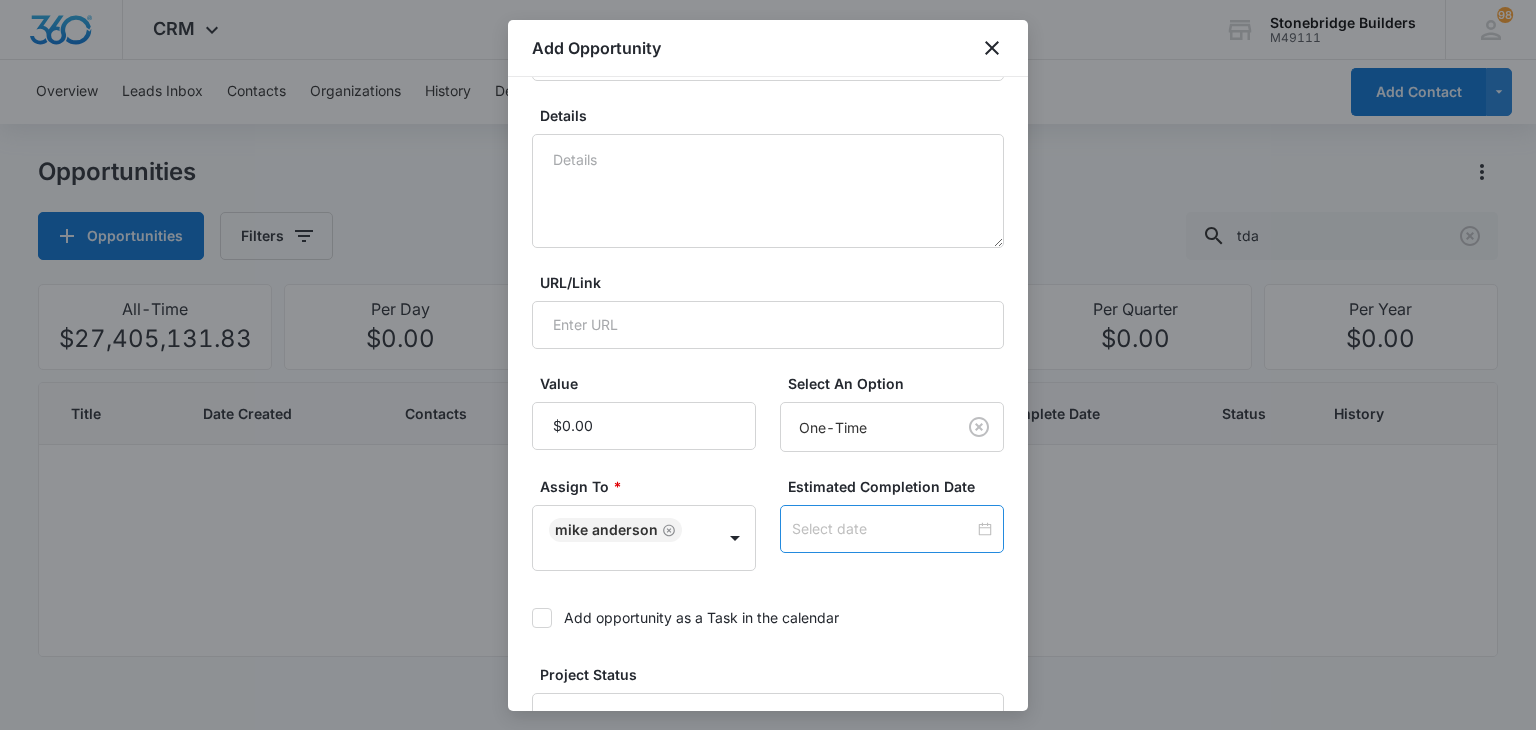click at bounding box center [883, 529] 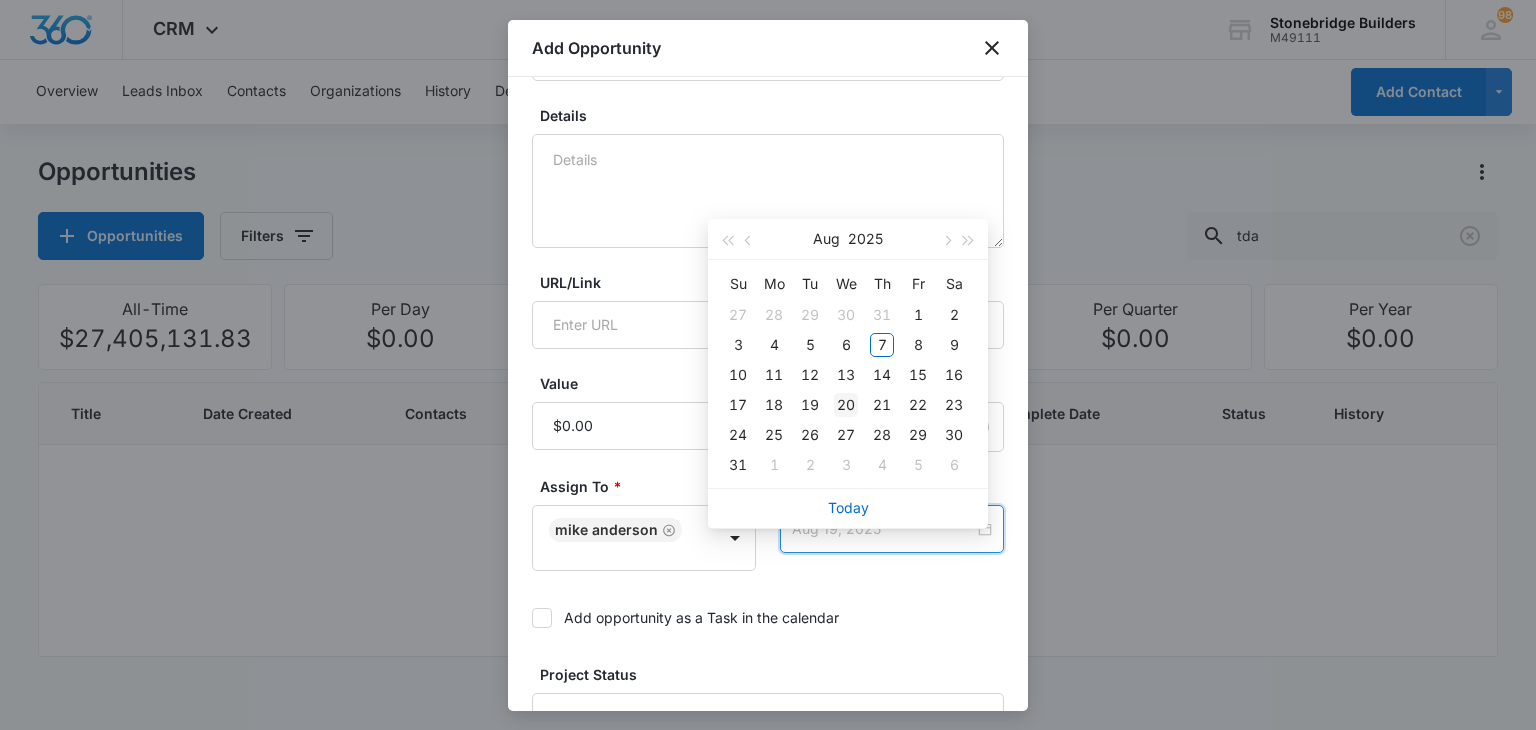 type on "Aug 20, 2025" 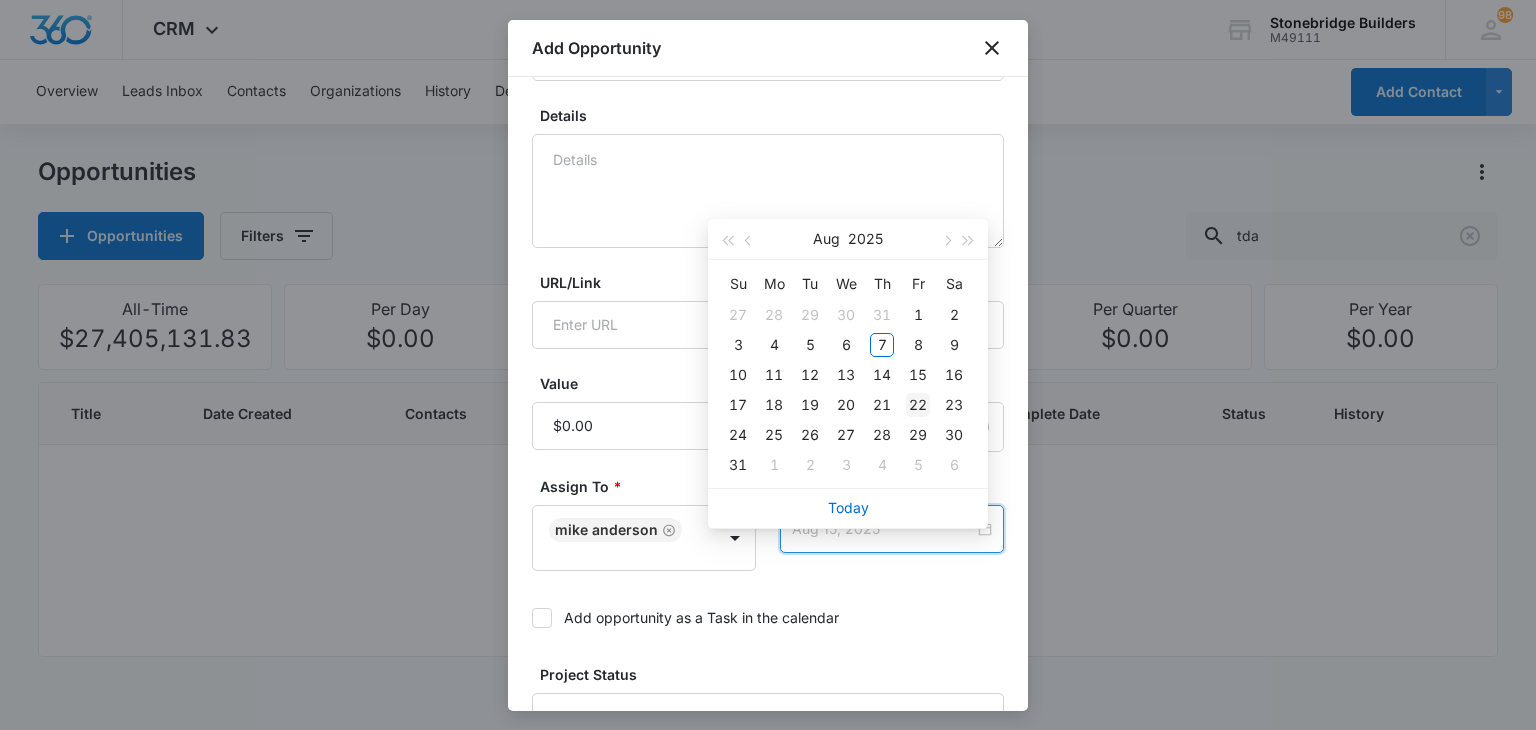 type on "Aug 22, 2025" 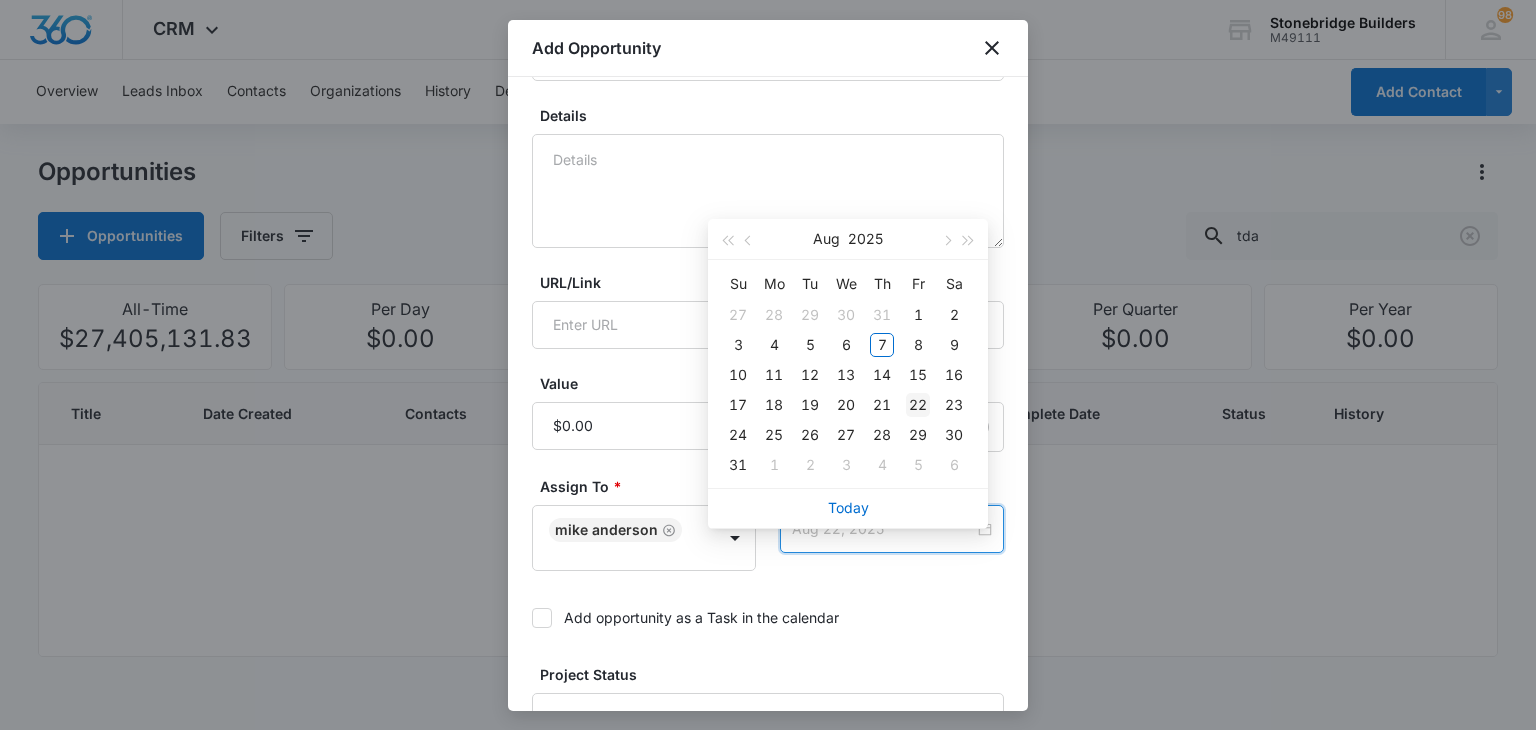 click on "22" at bounding box center [918, 405] 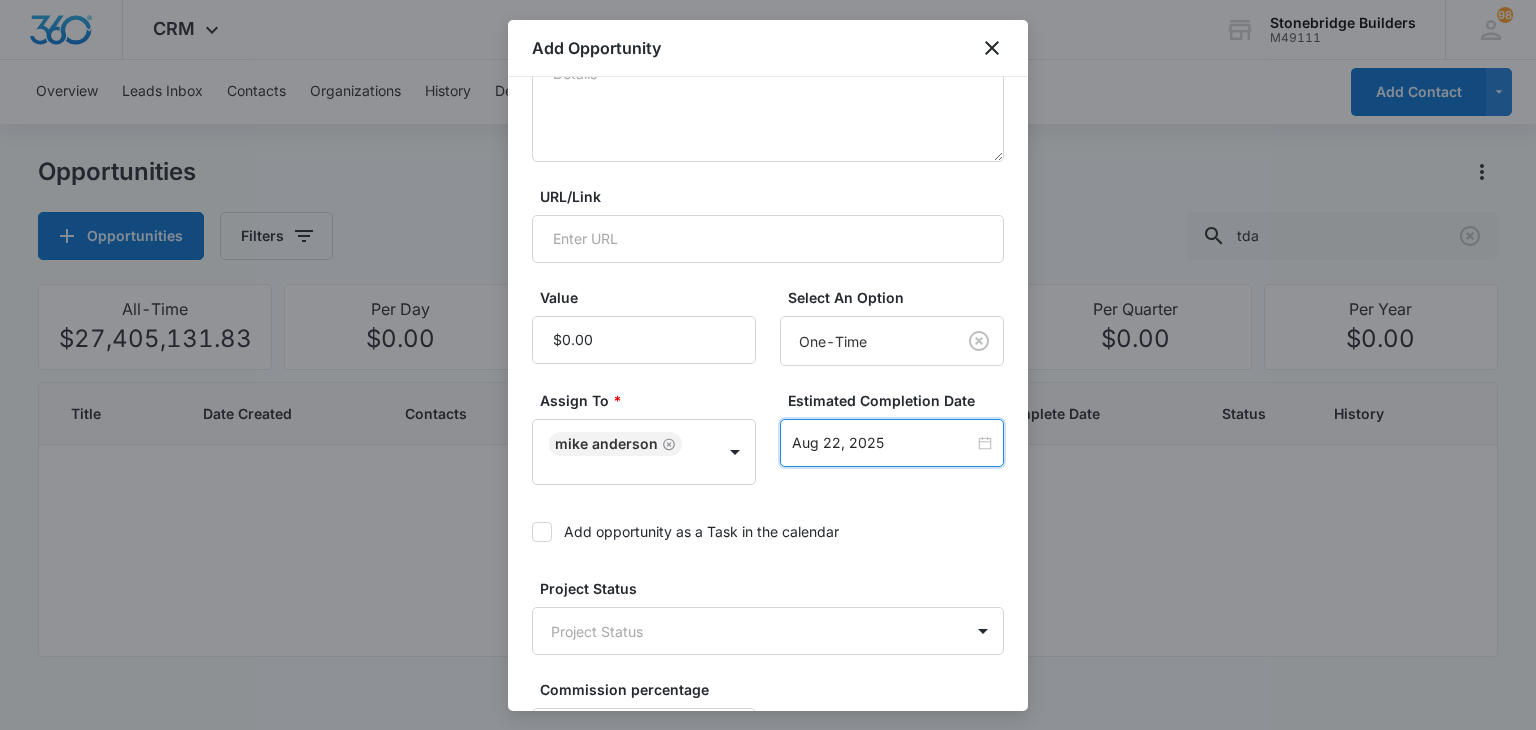scroll, scrollTop: 400, scrollLeft: 0, axis: vertical 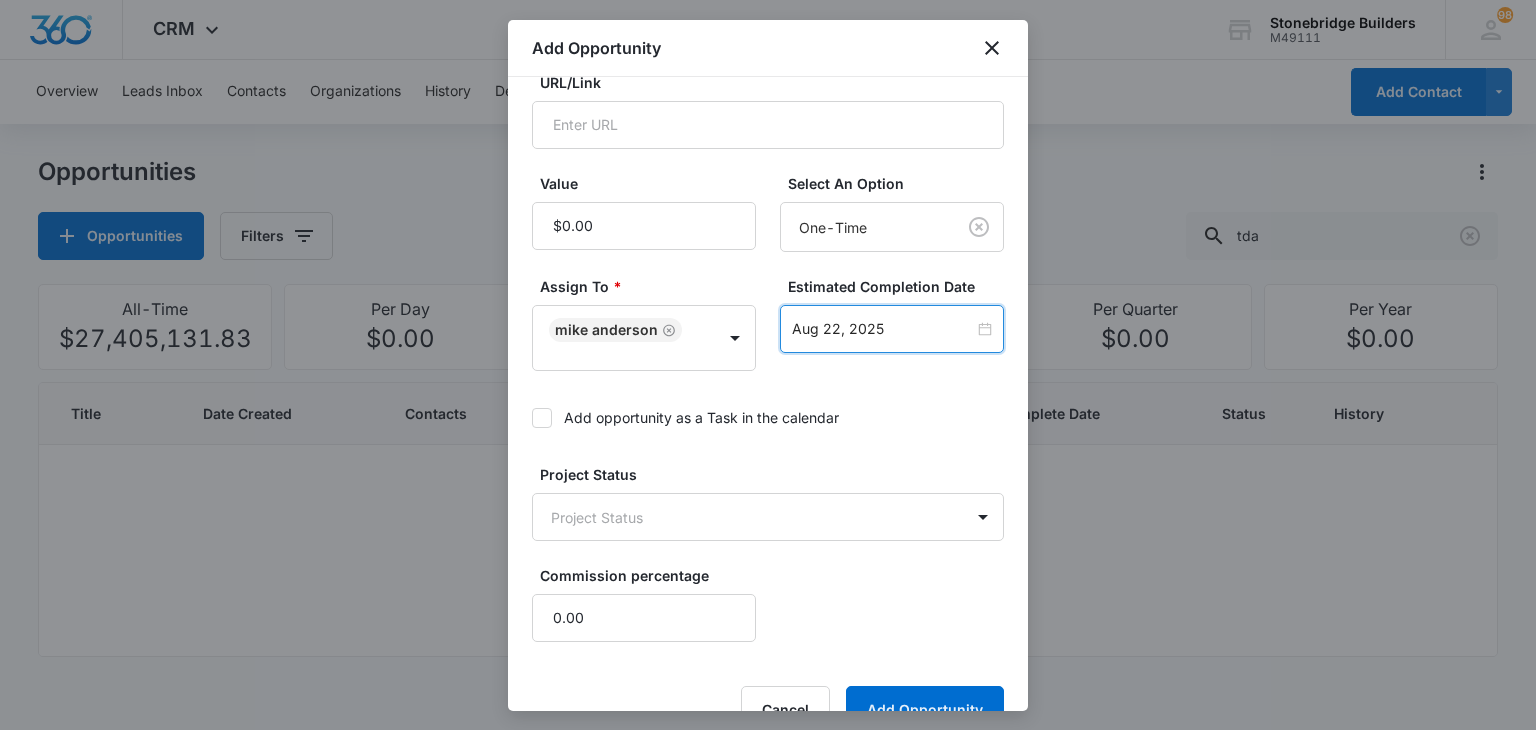 click 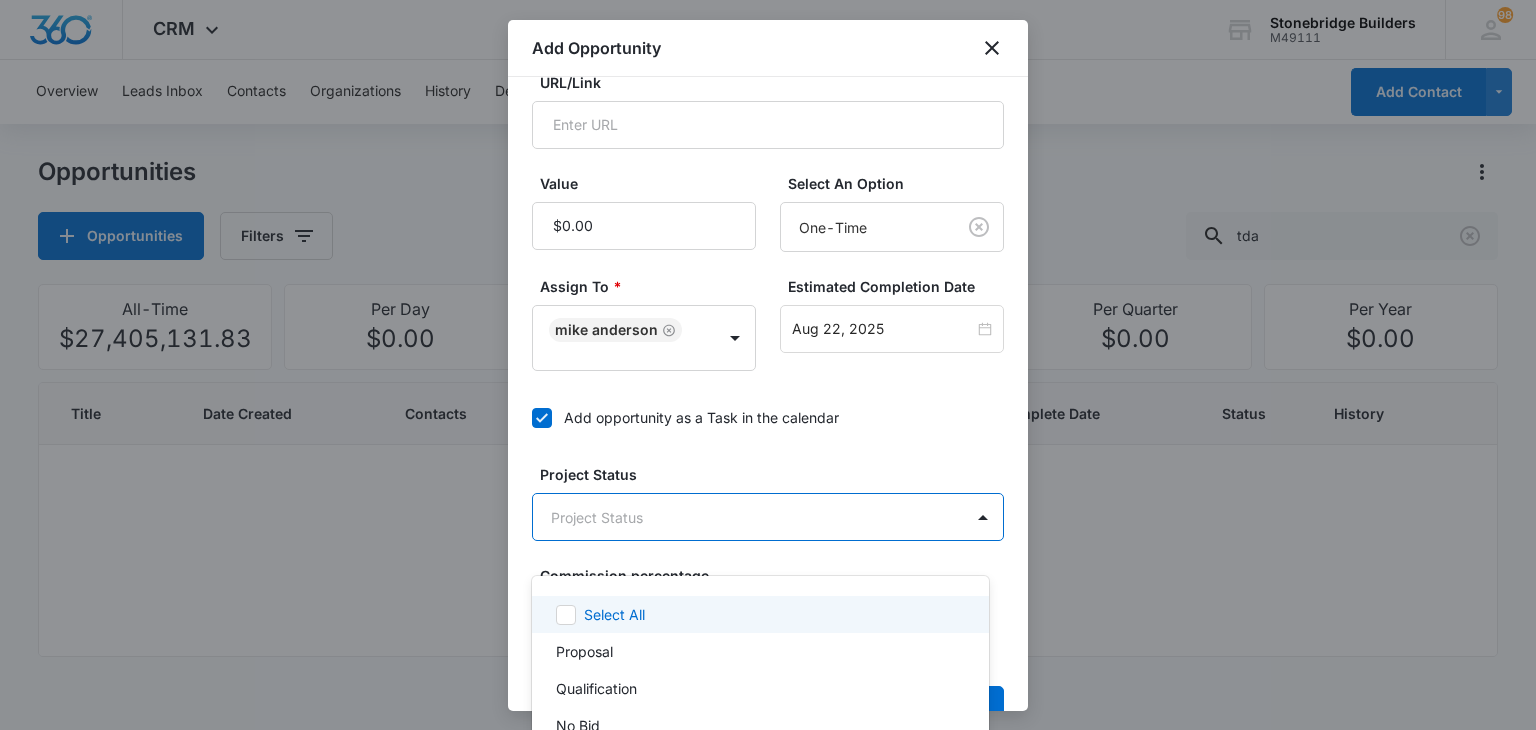 click on "CRM Apps Reputation Websites Forms CRM Email Social Content Ads Intelligence Files Brand Settings Stonebridge Builders M49111 Your Accounts View All 98 MA [FIRST] [LAST] [EMAIL] My Profile 98 Notifications Support Logout Terms & Conditions &nbsp; &bull; &nbsp; Privacy Policy Overview Leads Inbox Contacts Organizations History Deals Opportunities Tasks Calendar Lists Reports Settings Add Contact Opportunities Opportunities Filters tda All-Time $27,405,131.83 Per Day $0.00 Per Week $0.00 Per Month $0.00 Per Quarter $0.00 Per Year $0.00 Title Date Created Contacts Assigned To Value Paid Est. Complete Date Status History No Results Stonebridge Builders - CRM Projects - Marketing 360®
Add Opportunity Contact * [FIRST] [LAST] (ID:26705; [EMAIL]; [PHONE]) Title * TDA - Office demo and remodel Details URL/Link Value Select An Option One-Time Assign To * [FIRST] [LAST] Estimated Completion Date Aug 22, 2025 Aug 2025 Su Mo Tu We Th Fr Sa 27 28 29 30 31 1 2 3 4 5 6 7 8 9 10 11 12 13 14 15" at bounding box center (768, 365) 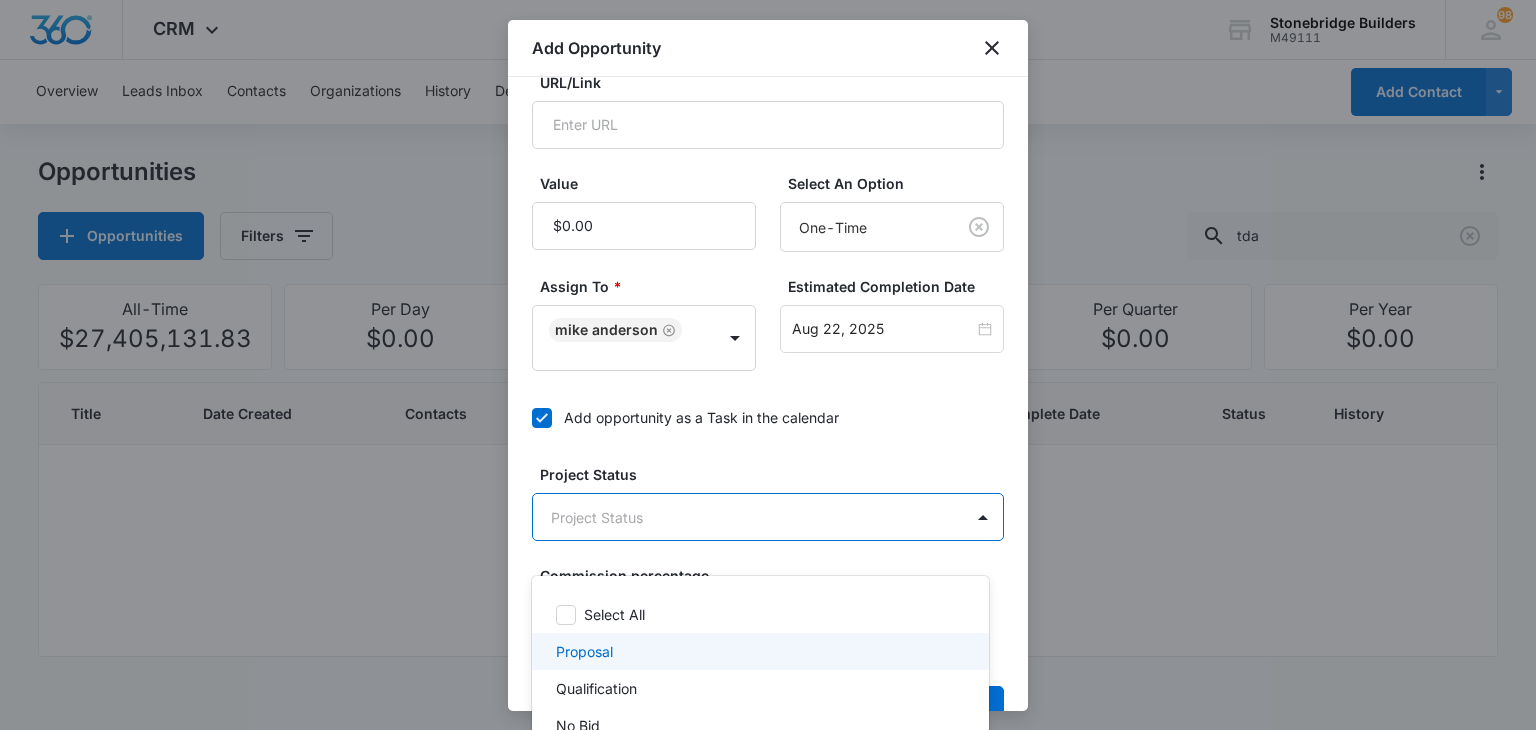 click on "Proposal" at bounding box center [758, 651] 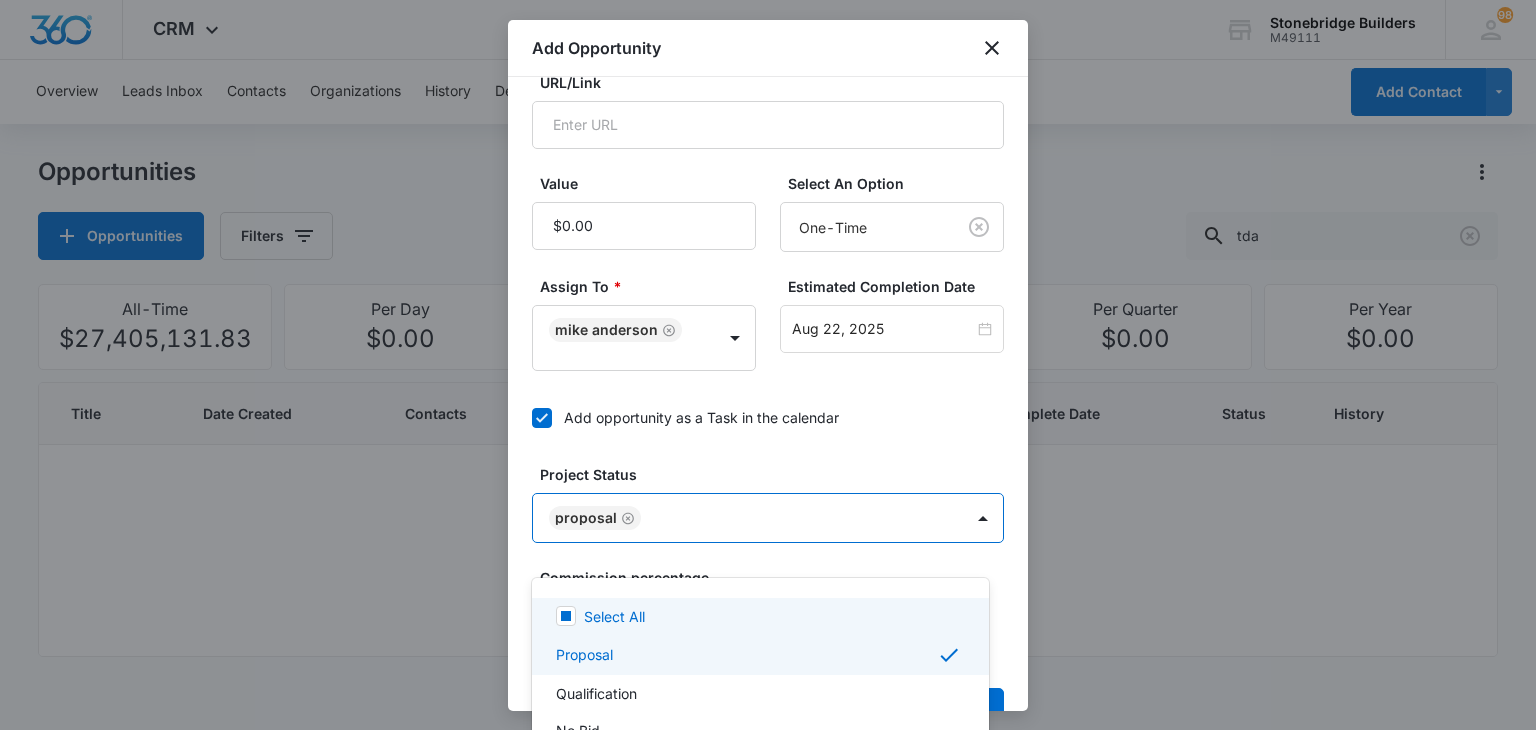 click at bounding box center [768, 365] 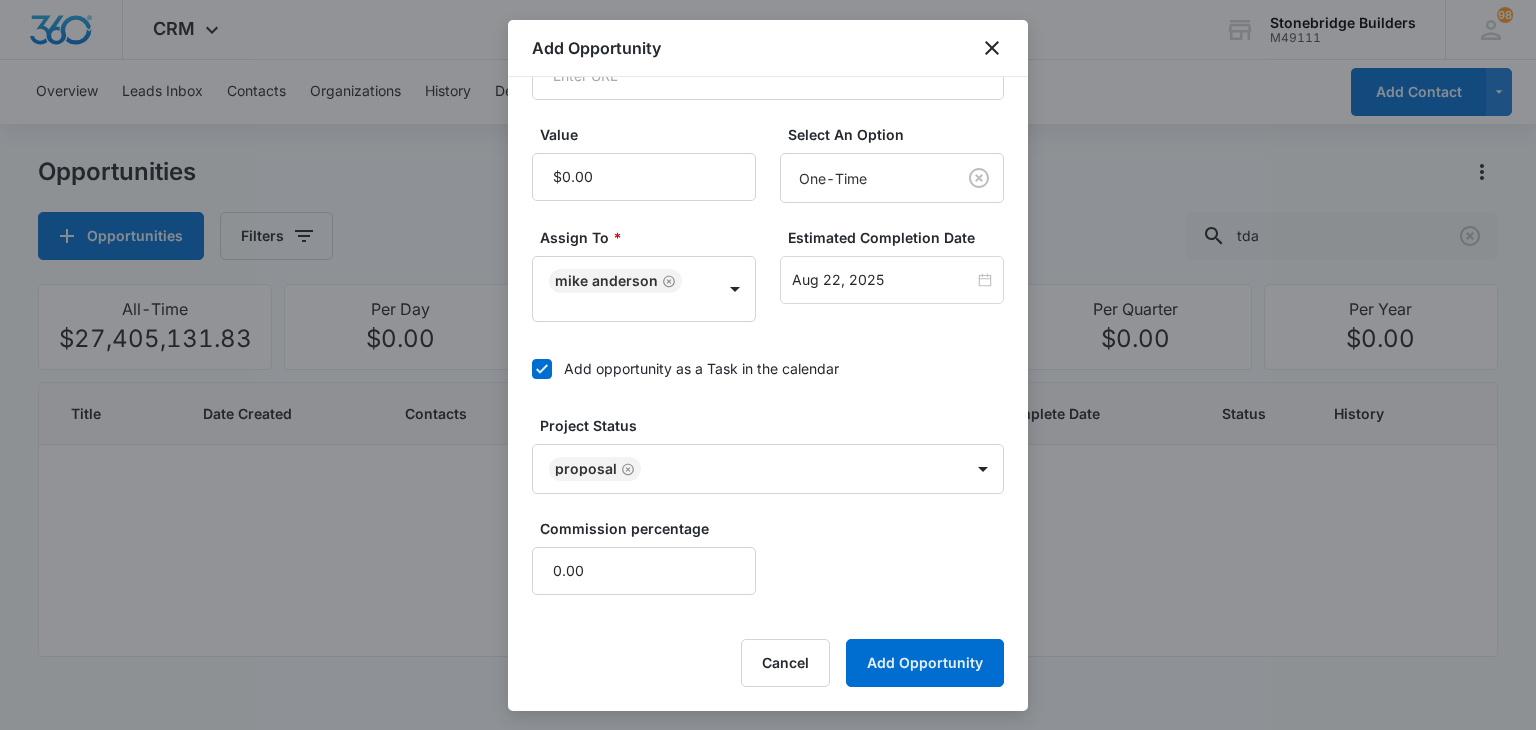 scroll, scrollTop: 476, scrollLeft: 0, axis: vertical 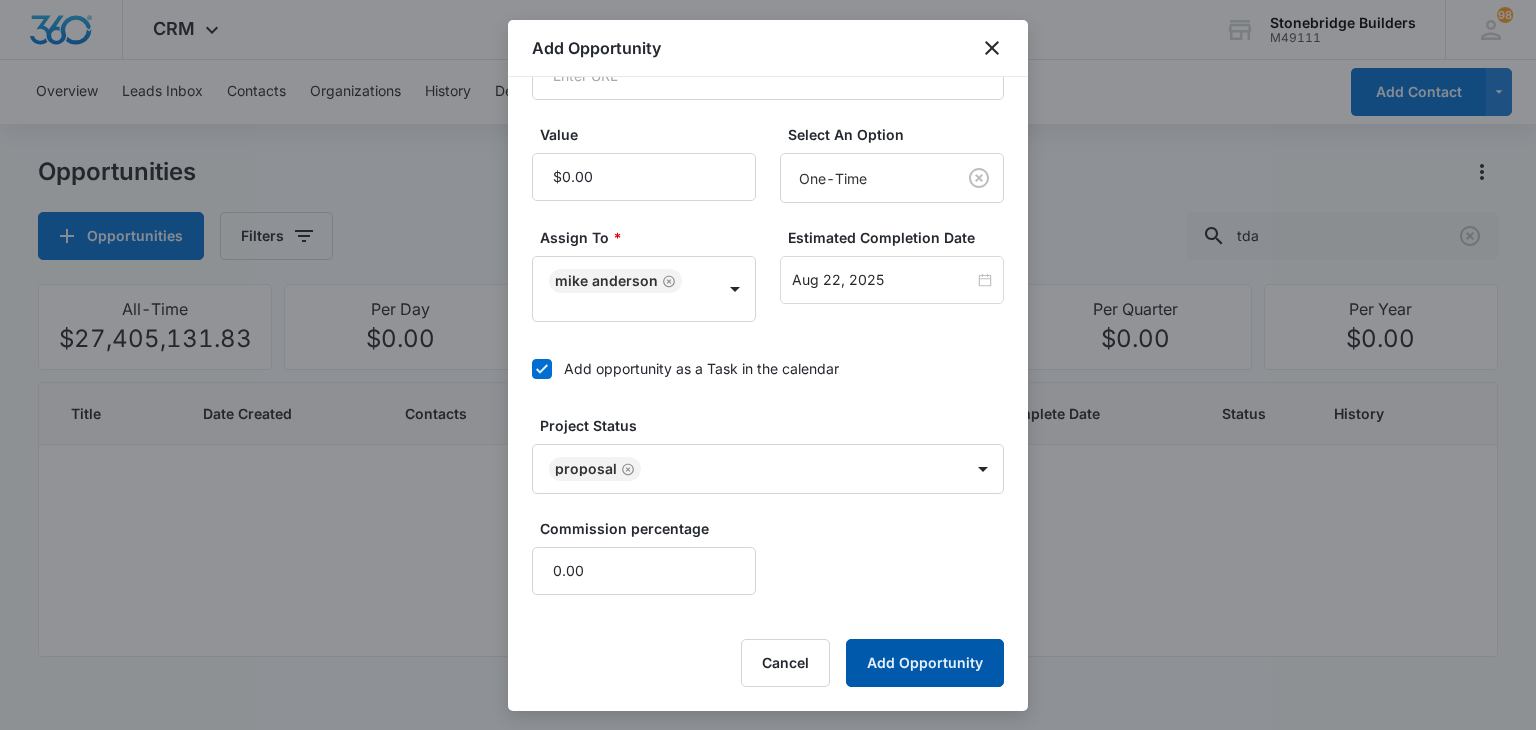 click on "Add Opportunity" at bounding box center [925, 663] 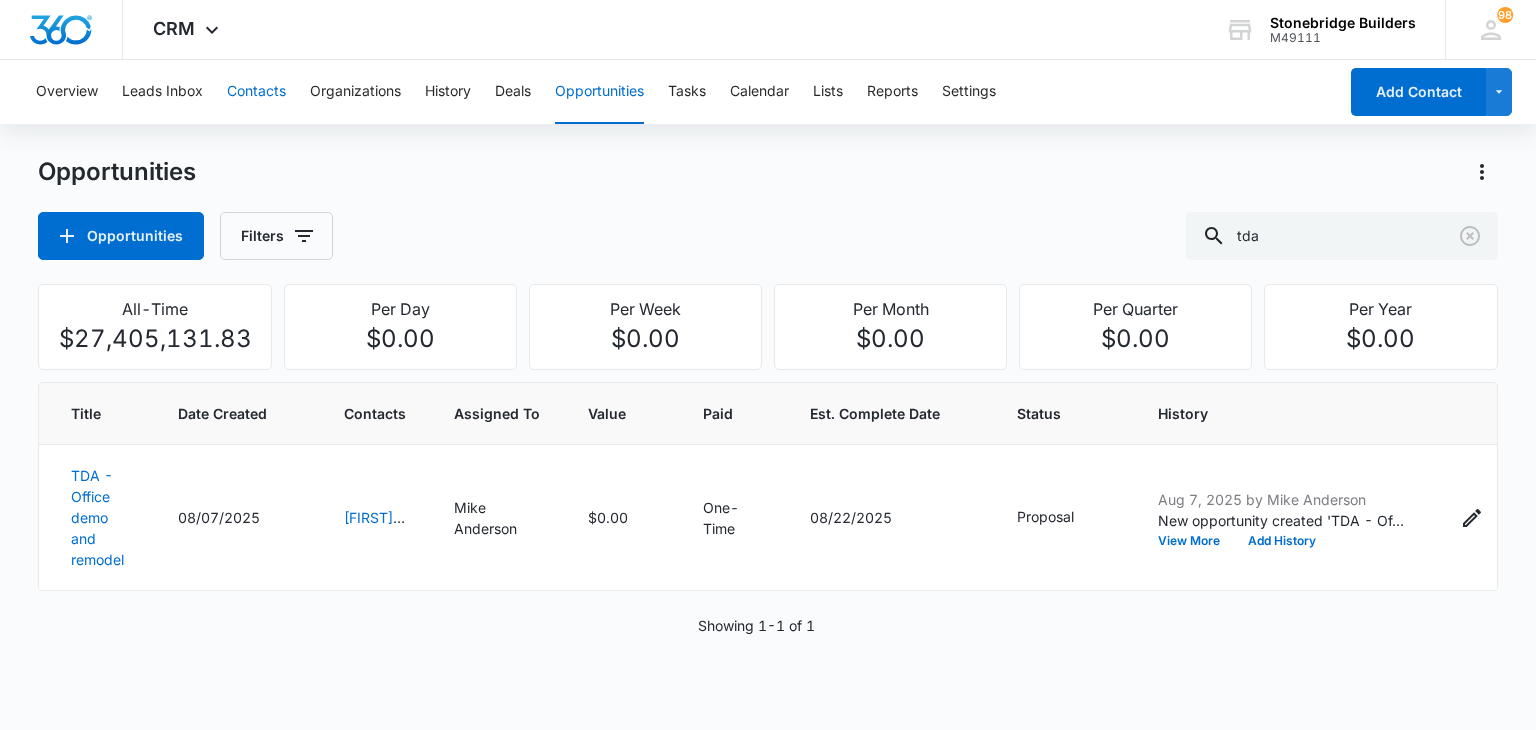click on "Contacts" at bounding box center (256, 92) 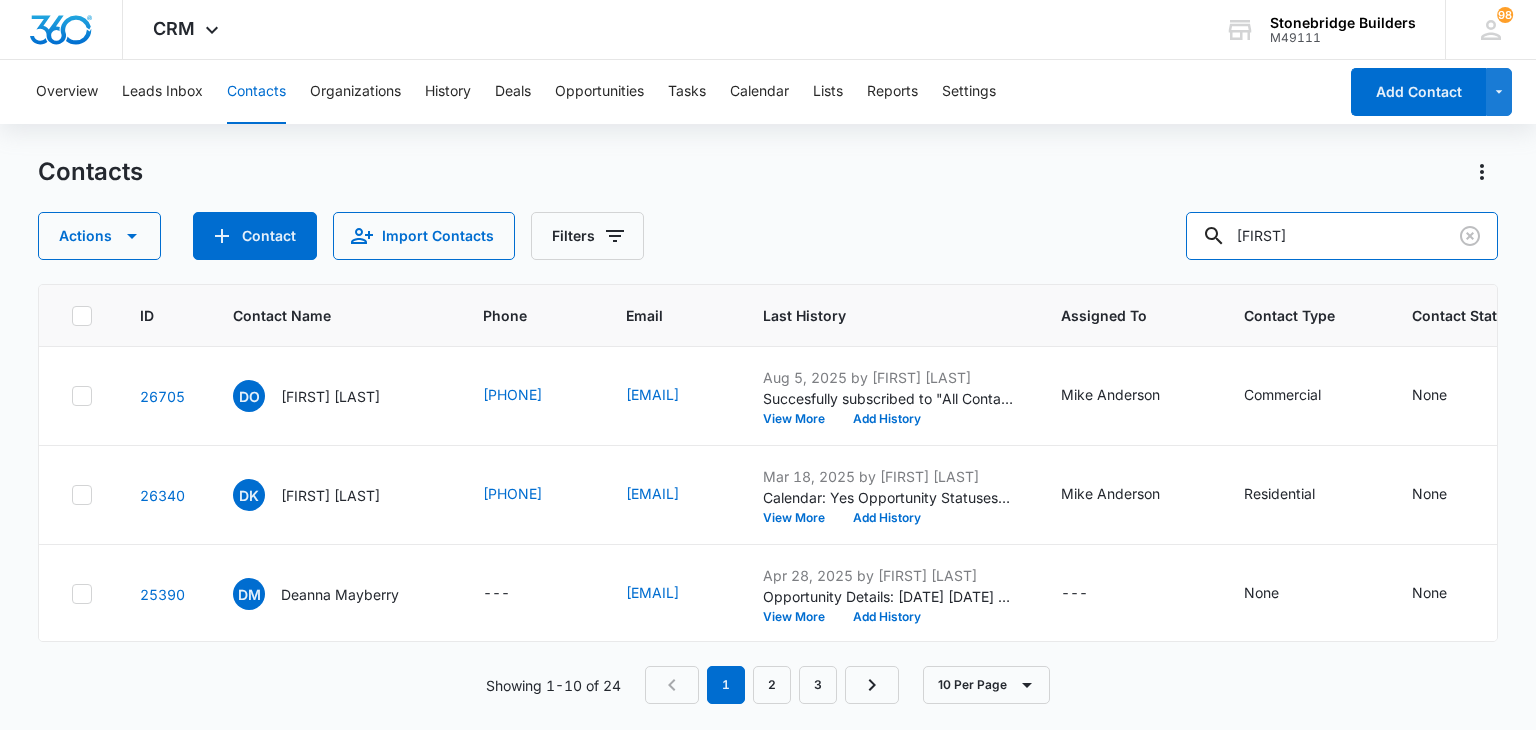 drag, startPoint x: 1288, startPoint y: 238, endPoint x: 1188, endPoint y: 193, distance: 109.65856 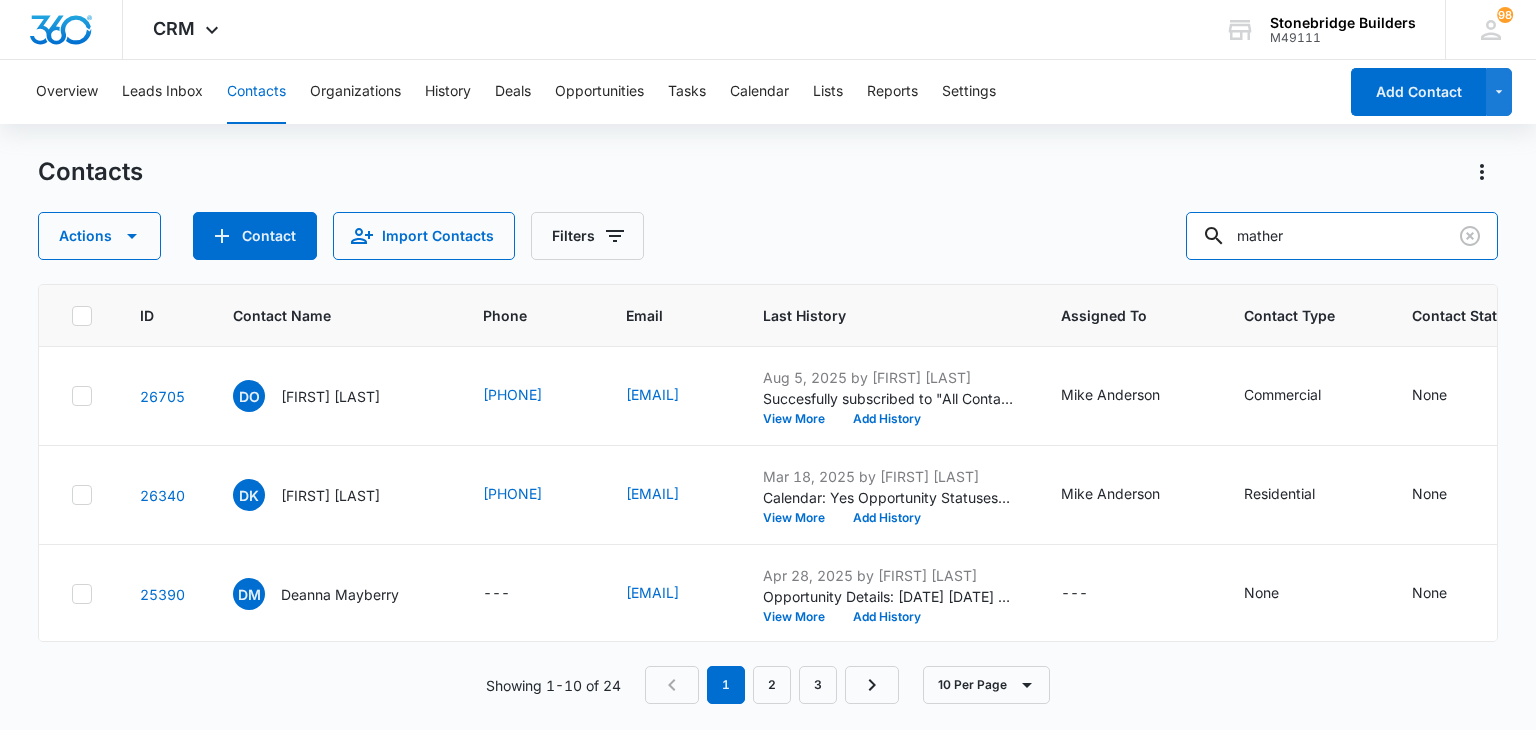 type on "mather" 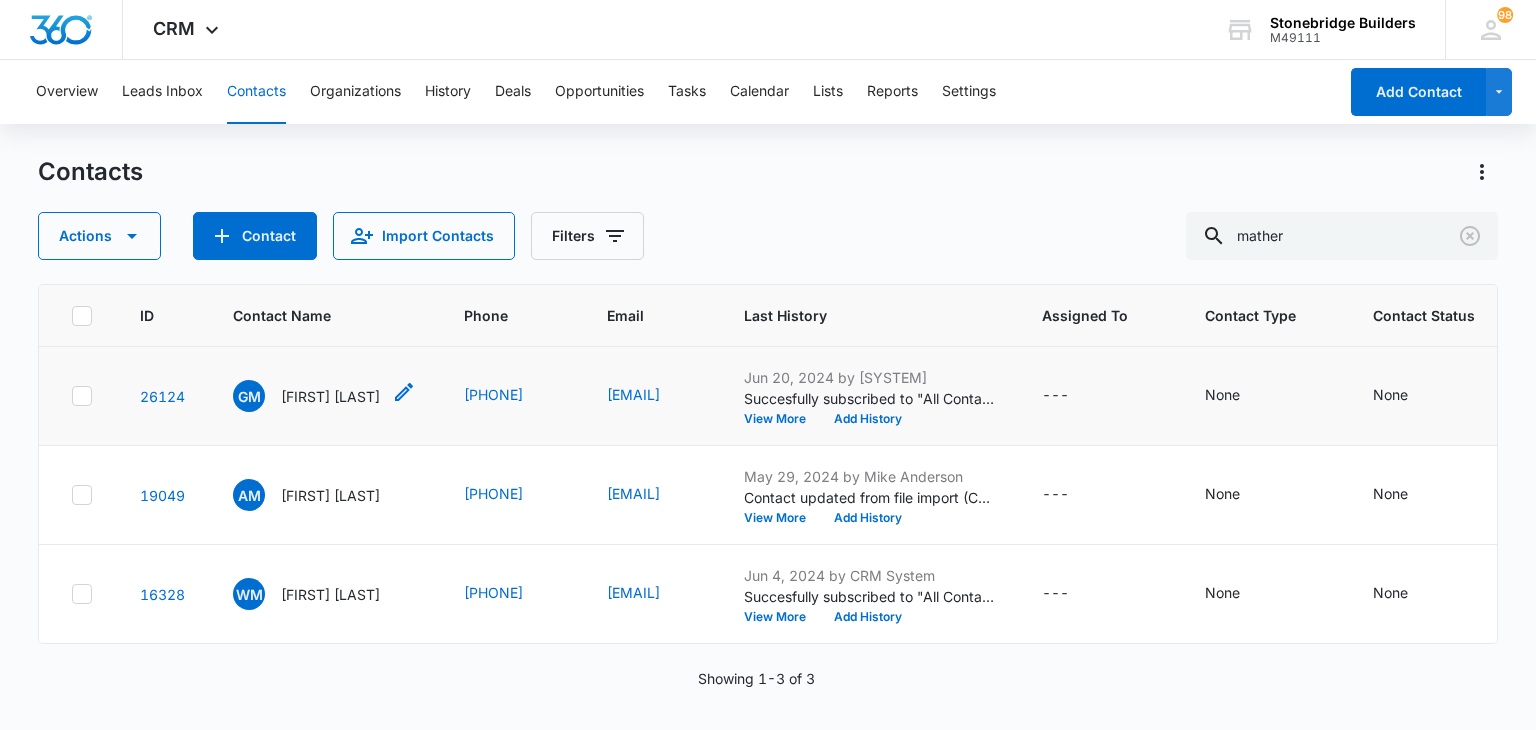 click on "[FIRST] [LAST]" at bounding box center (330, 396) 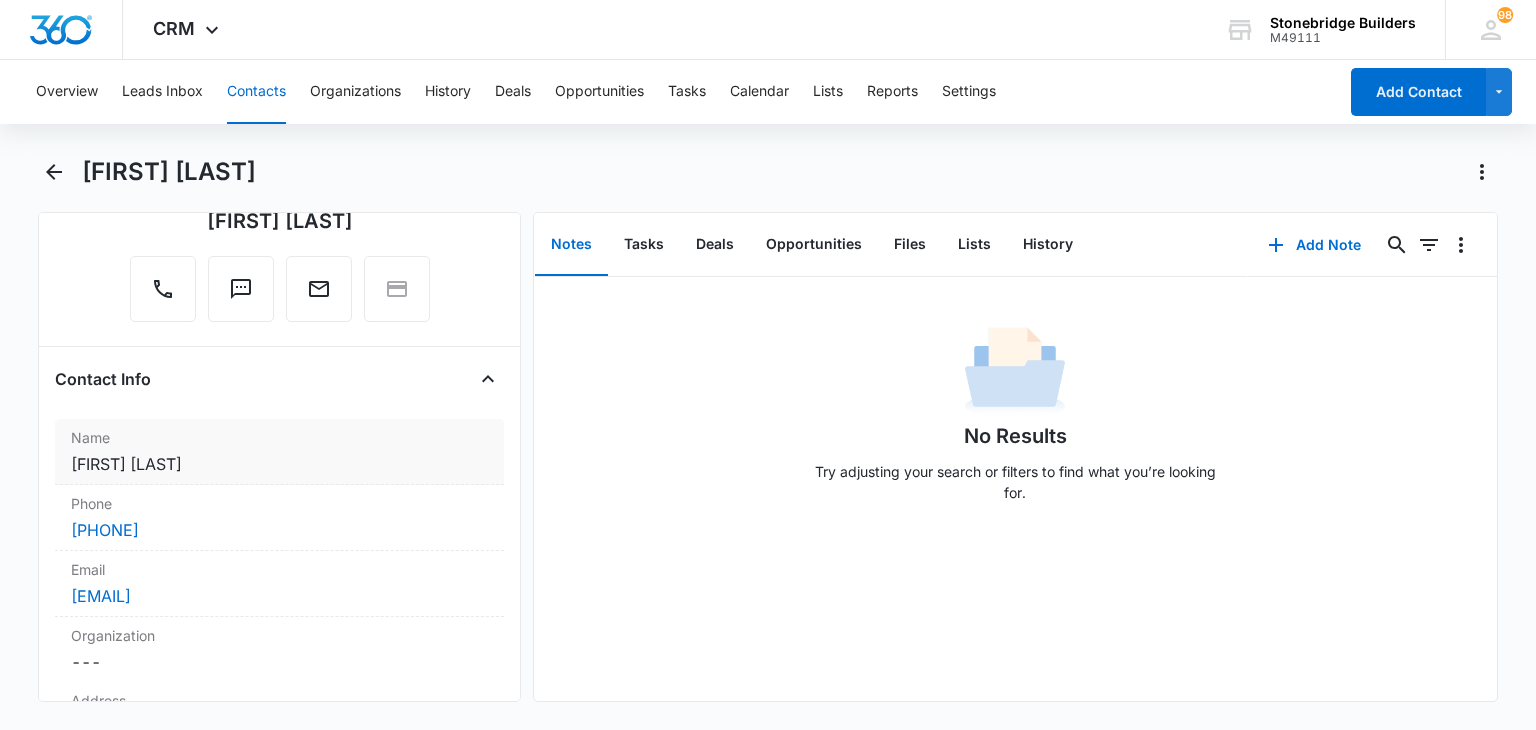 scroll, scrollTop: 200, scrollLeft: 0, axis: vertical 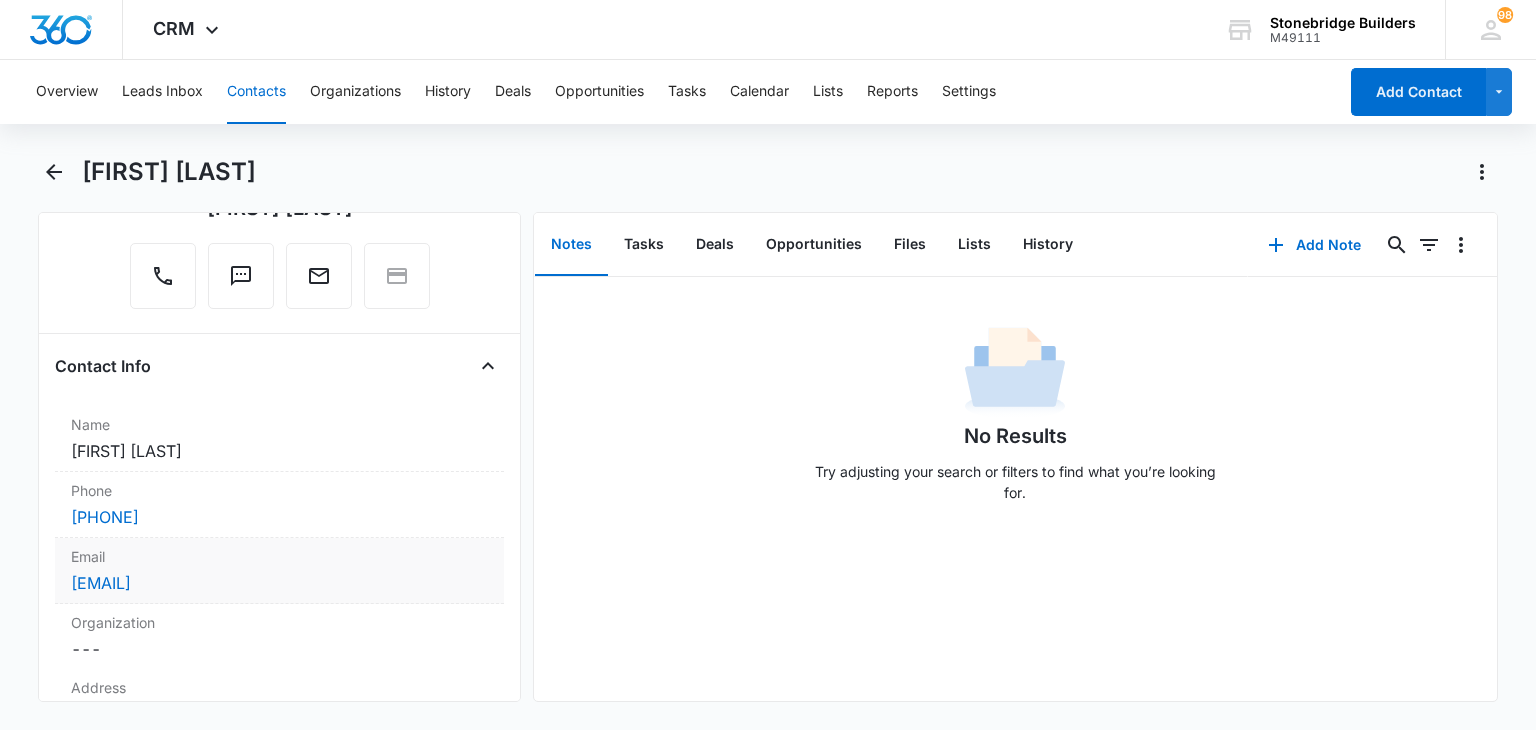 click on "[EMAIL]" at bounding box center [279, 583] 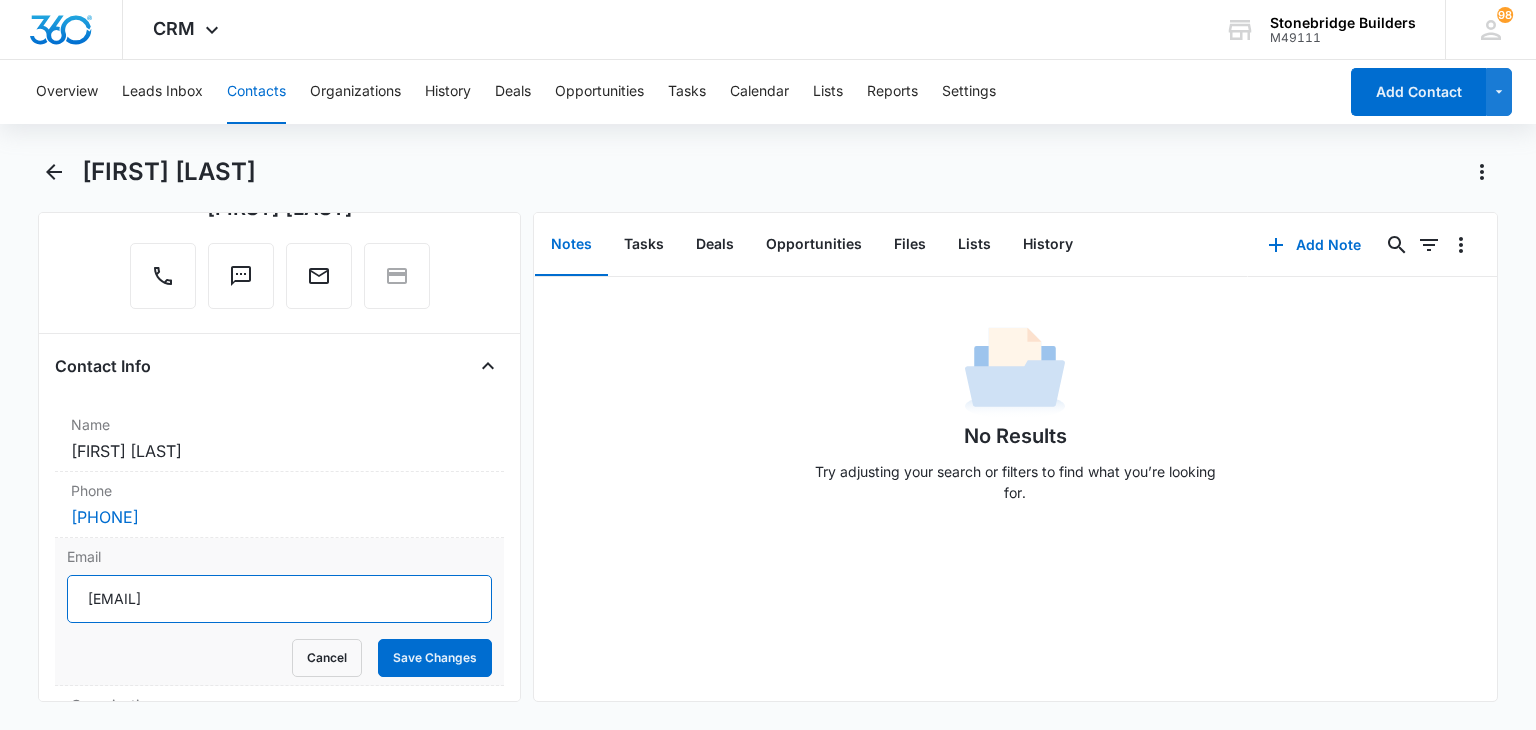 click on "[EMAIL]" at bounding box center (279, 599) 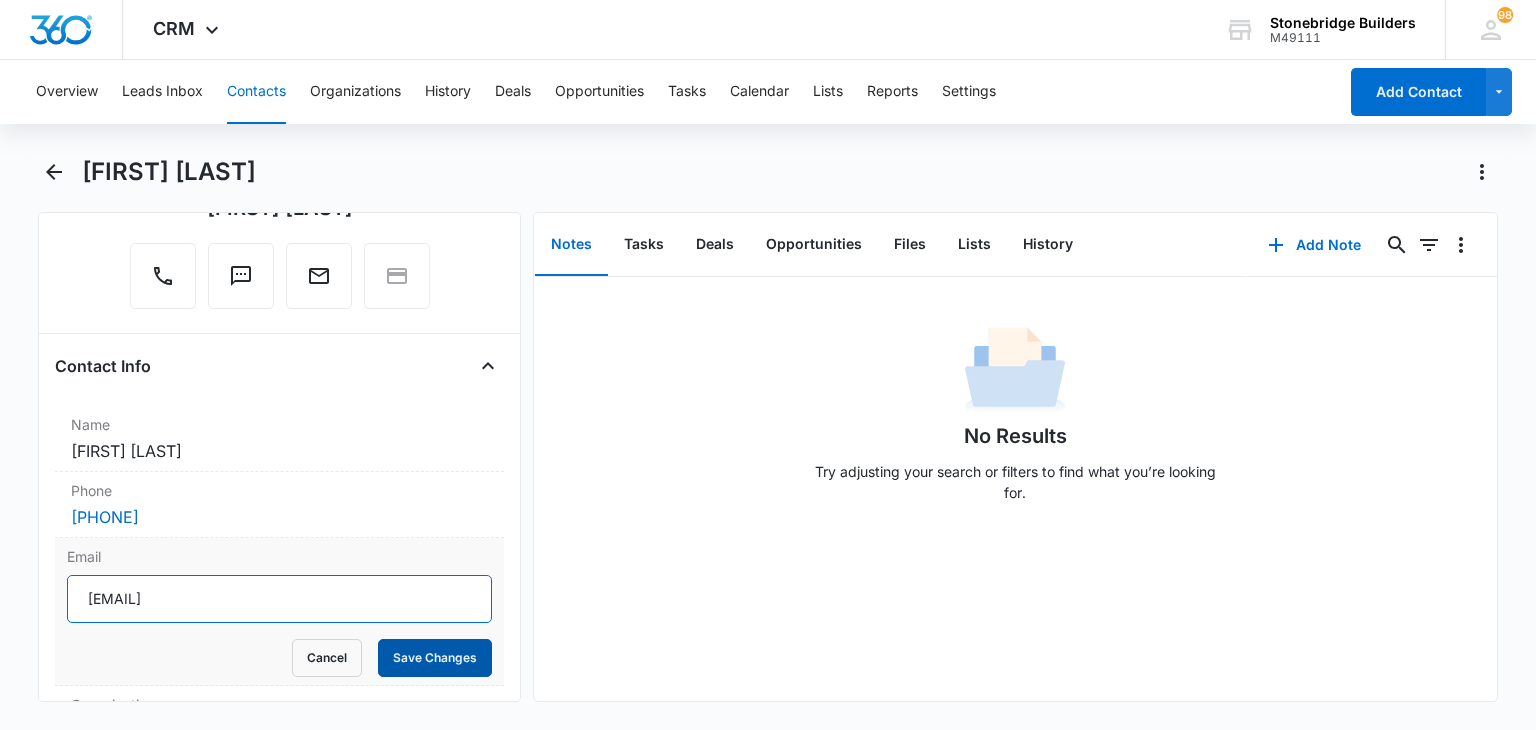 type on "[EMAIL]" 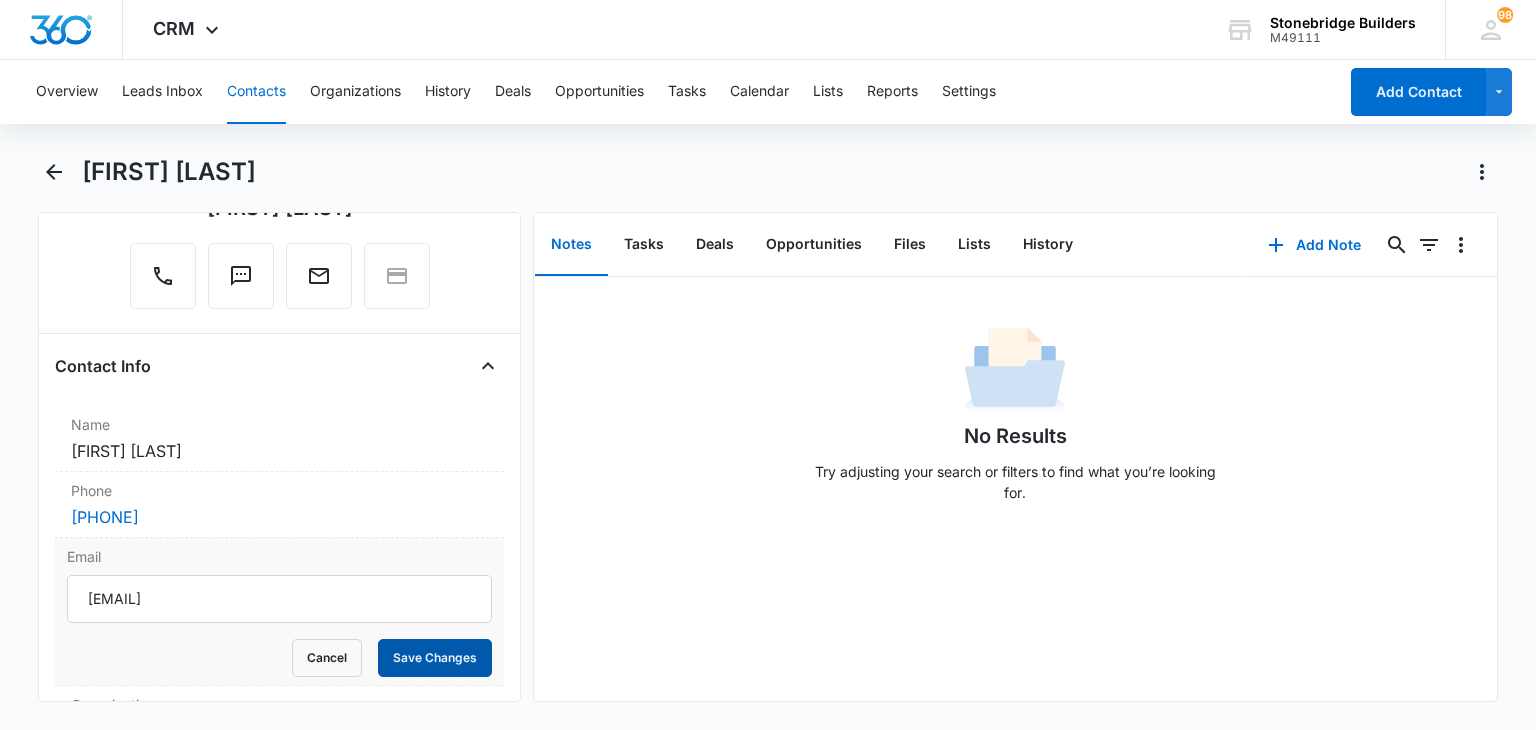 click on "Save Changes" at bounding box center (435, 658) 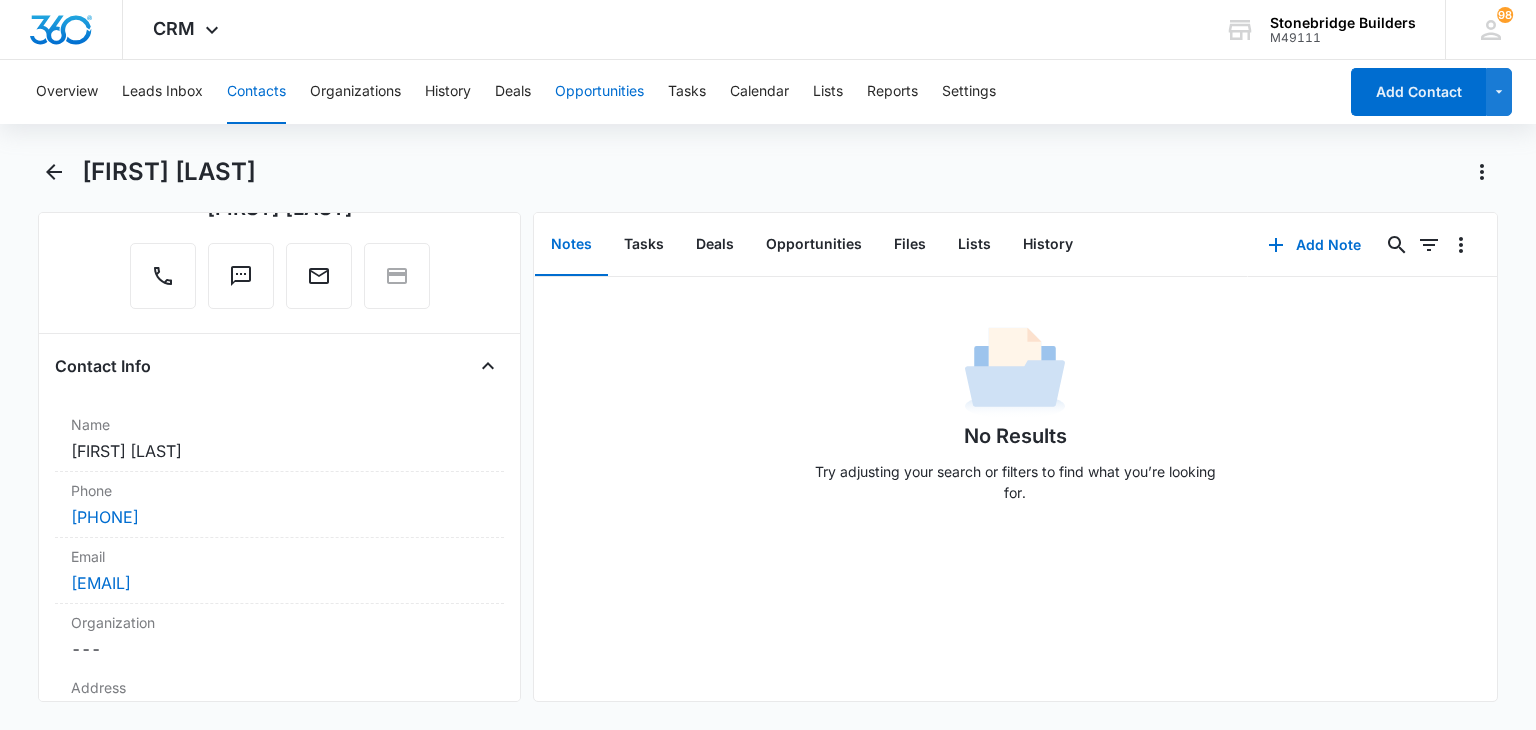 click on "Opportunities" at bounding box center (599, 92) 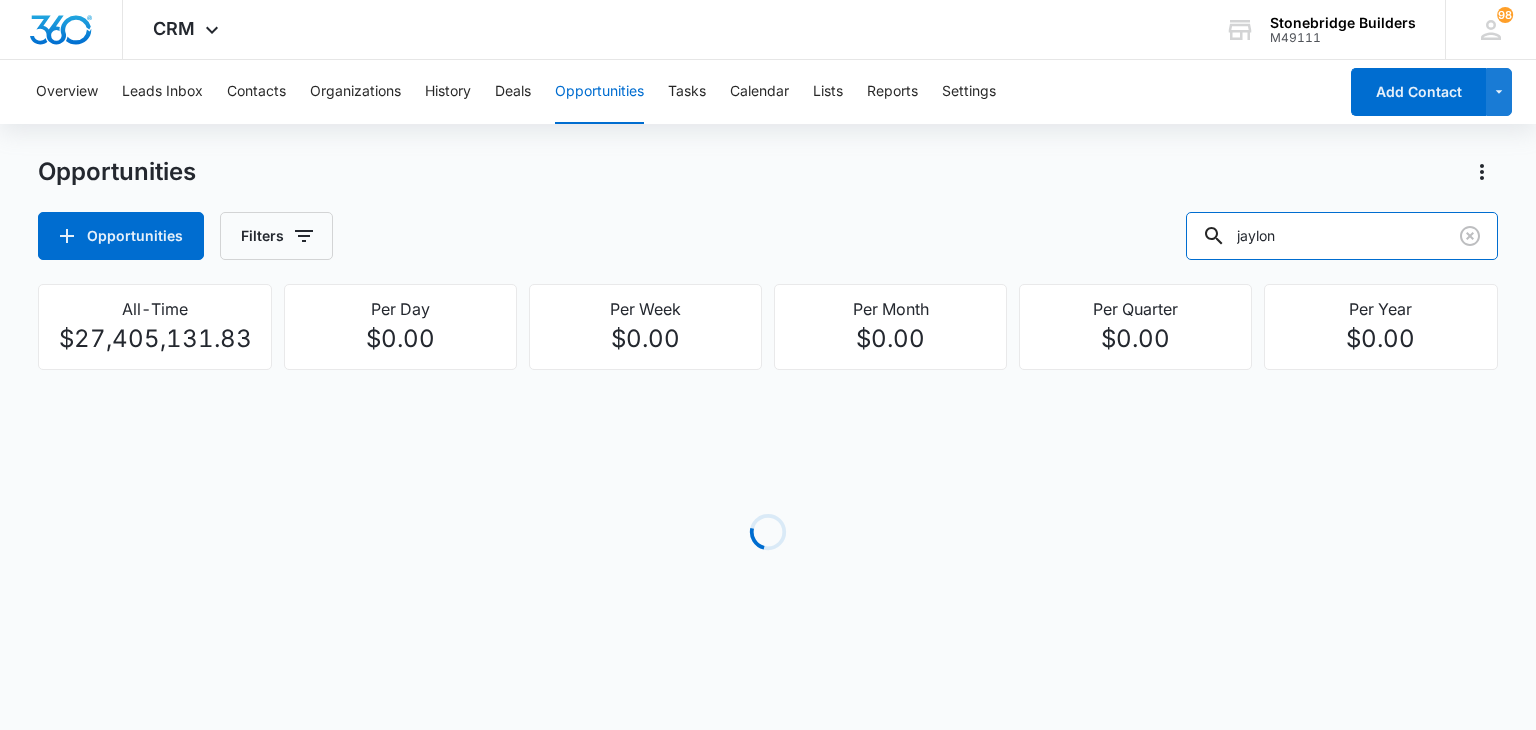 drag, startPoint x: 1258, startPoint y: 231, endPoint x: 1167, endPoint y: 197, distance: 97.144226 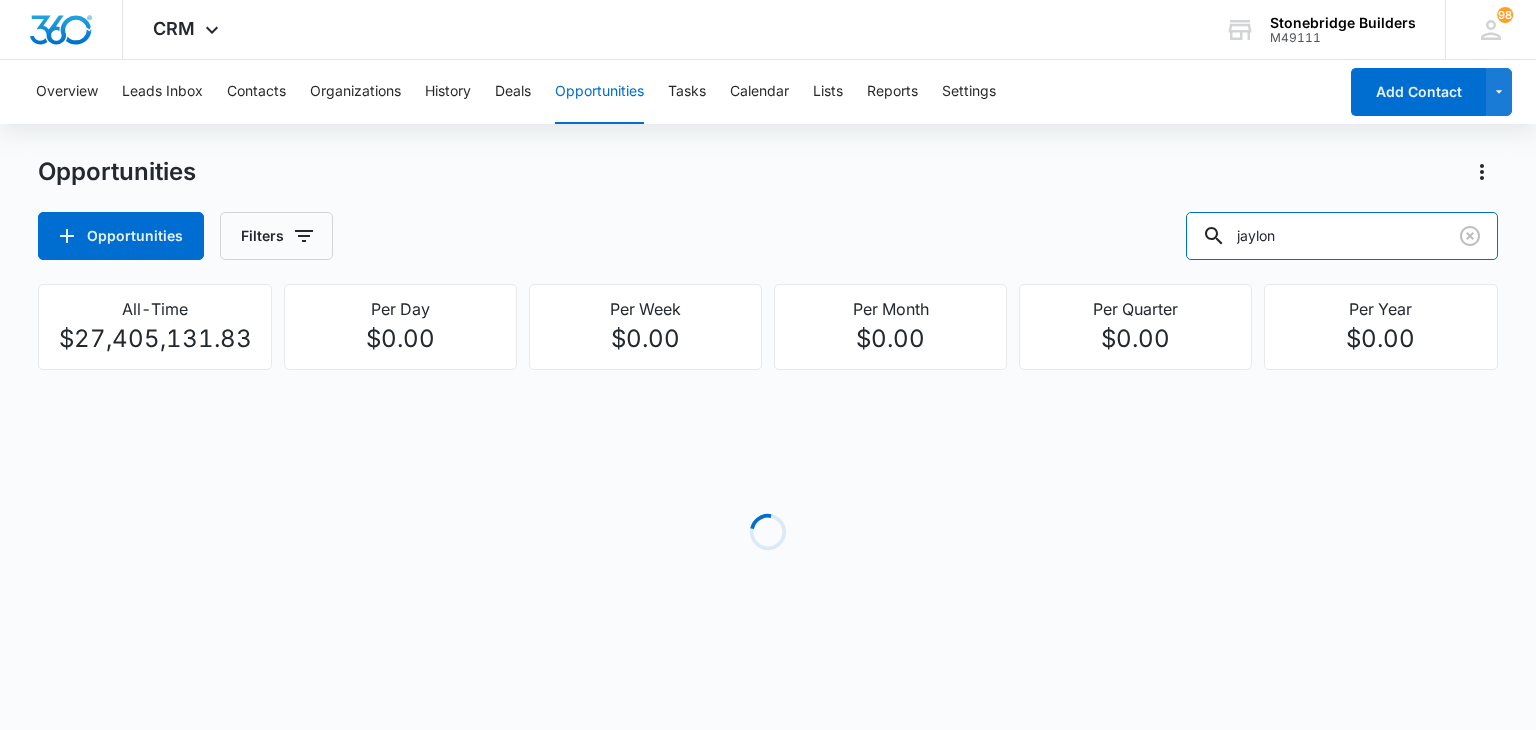 click on "Opportunities Opportunities Filters [FIRST]" at bounding box center (767, 208) 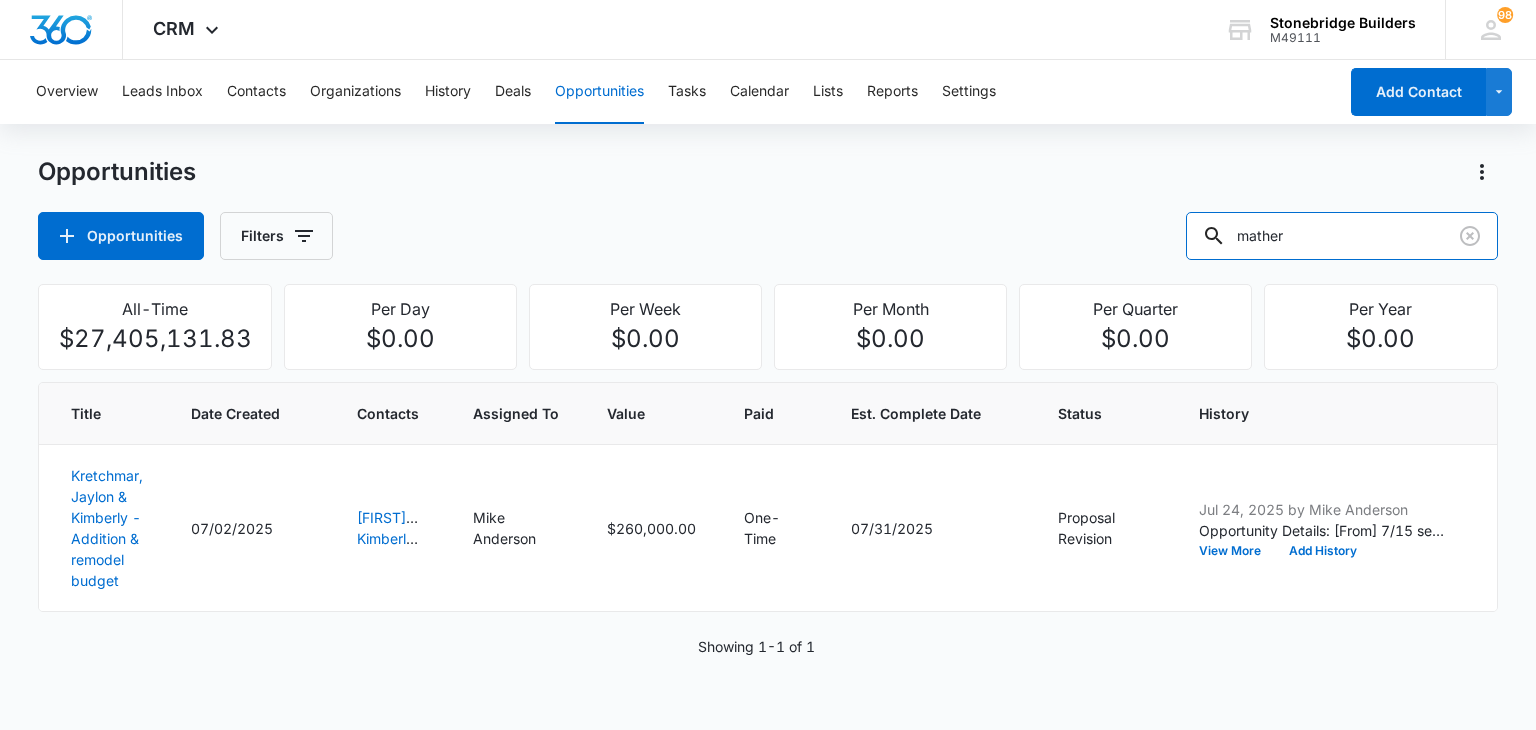 type on "mather" 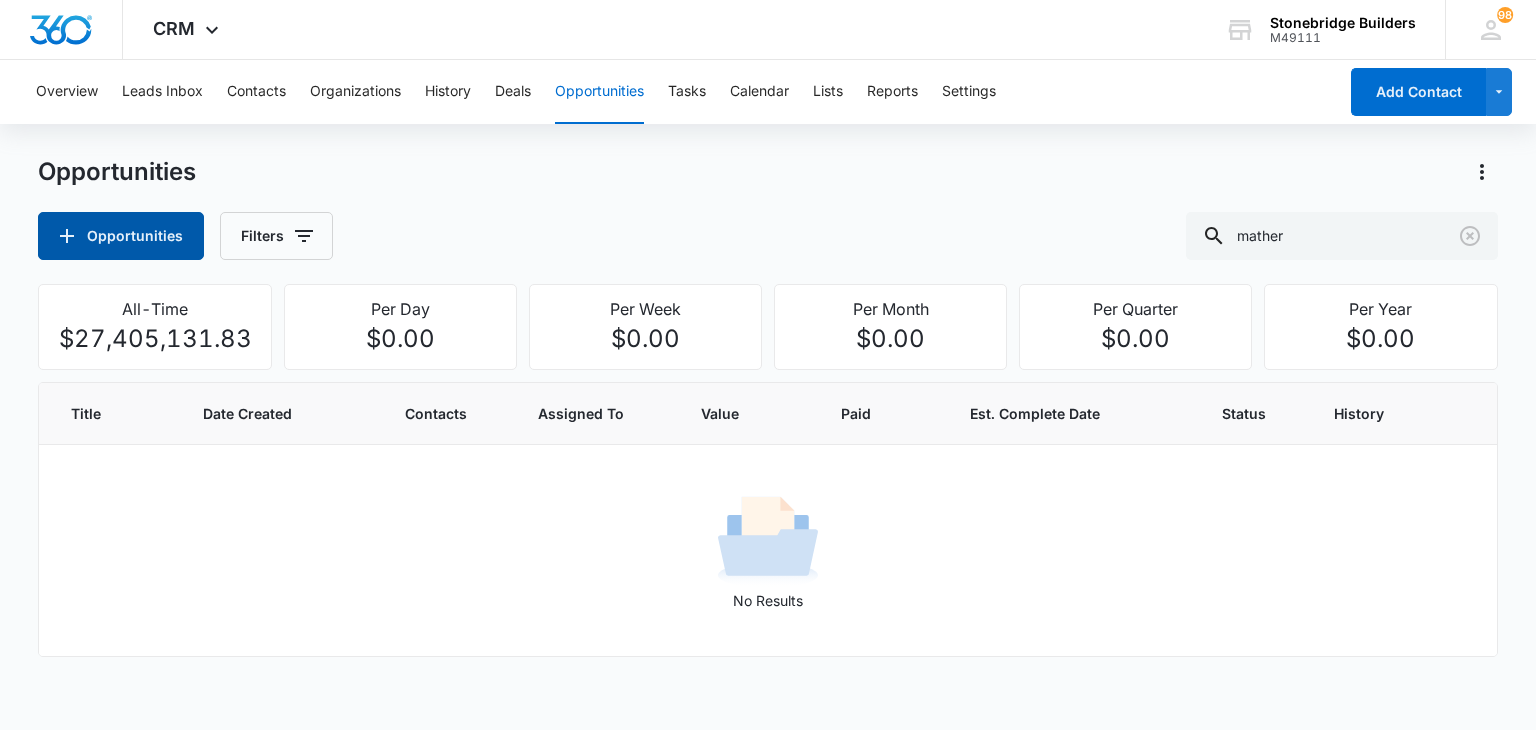 click on "Opportunities" at bounding box center (121, 236) 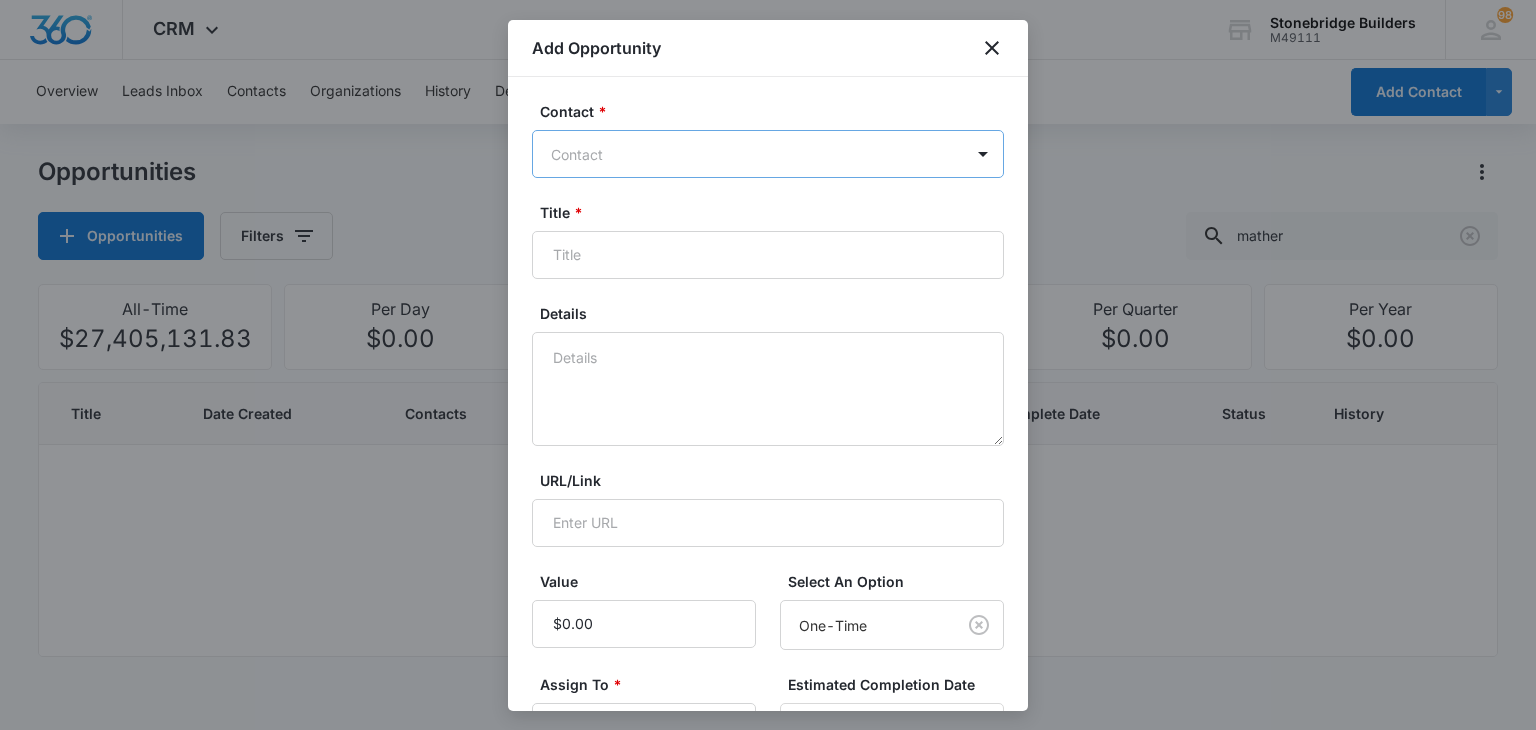 click at bounding box center (756, 154) 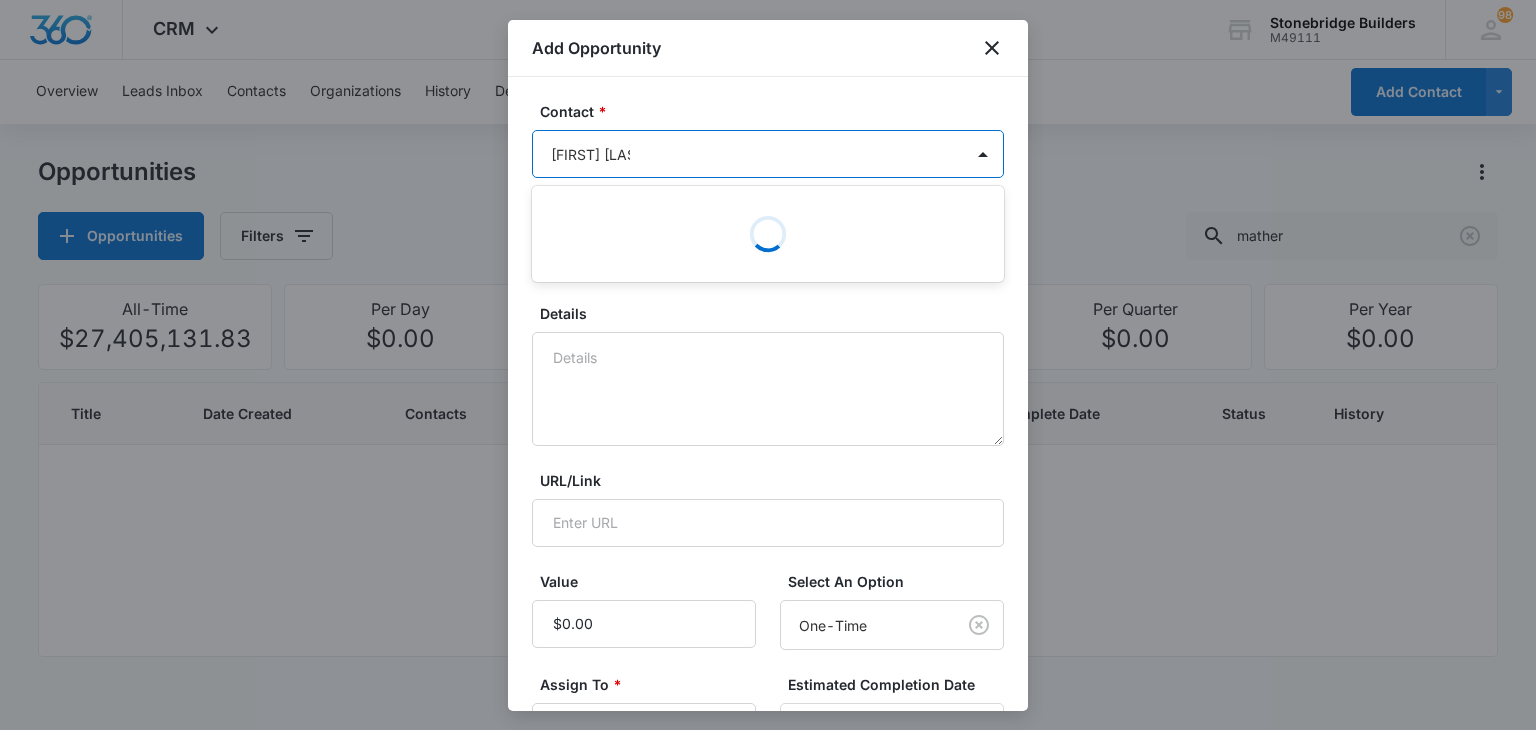 type on "[FIRST] [LAST]" 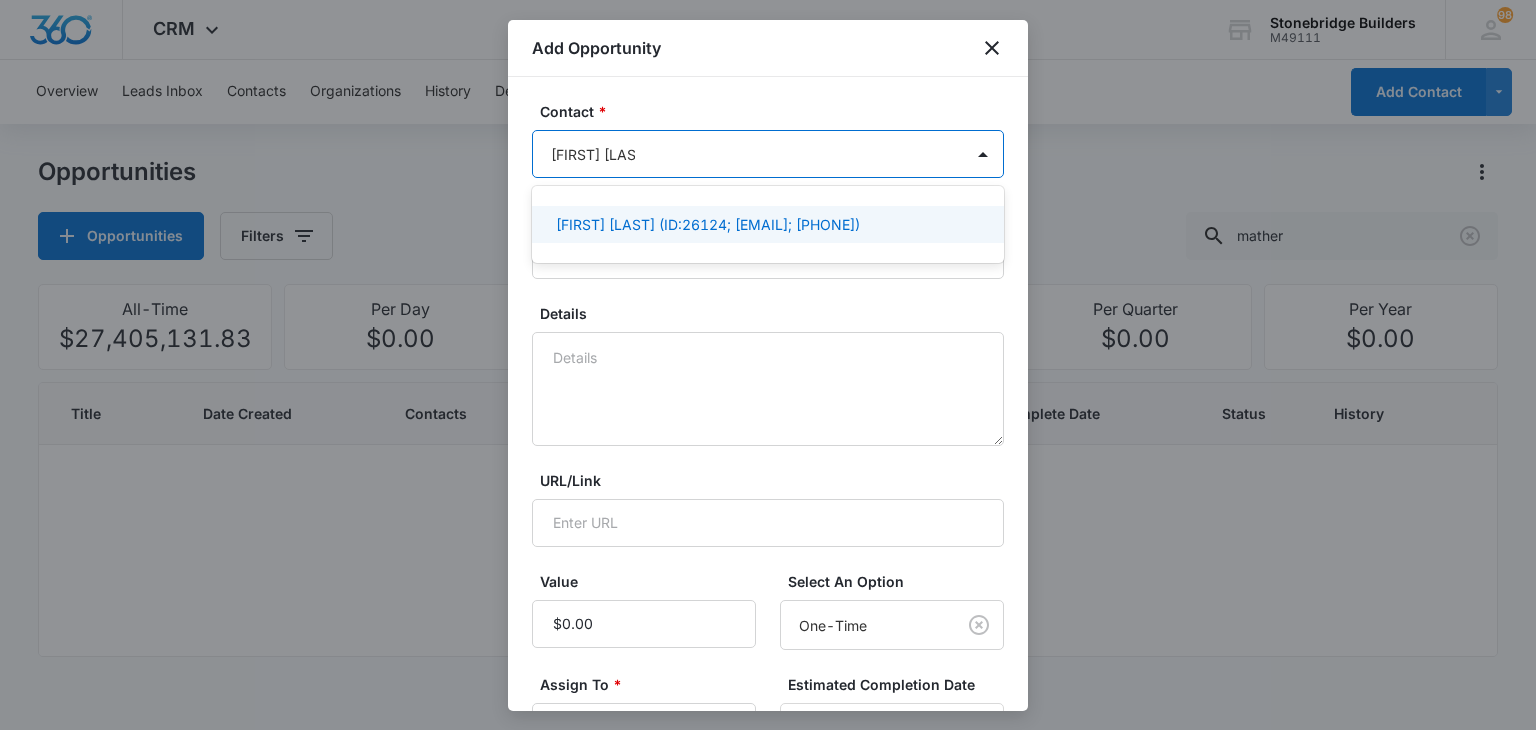 click on "[FIRST] [LAST] (ID:26124; [EMAIL]; [PHONE])" at bounding box center [708, 224] 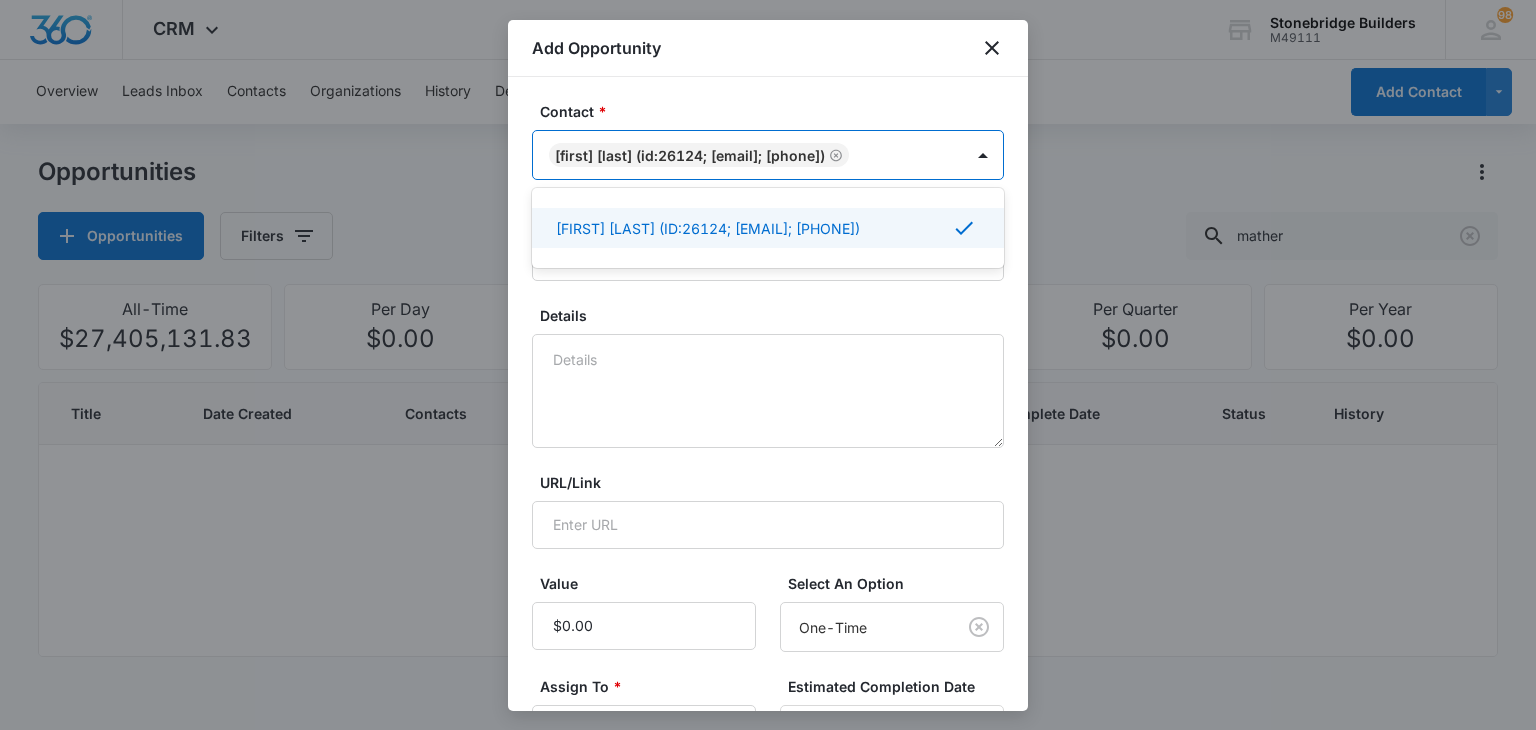 click on "Contact * option [FIRST] [LAST] (ID:26124; [EMAIL]; [PHONE]), selected. Use Up and Down to choose options, press Enter to select the currently focused option, press Escape to exit the menu, press Tab to select the option and exit the menu. [FIRST] [LAST] (ID:26124; [EMAIL]; [PHONE]) [FIRST] [LAST] (ID:26124; [EMAIL]; [PHONE]) Title * Details URL/Link Value Select An Option One-Time Assign To * Assigned To Estimated Completion Date Add opportunity as a Task in the calendar Project Status Project Status Commission percentage 0.00 Cancel Add Opportunity" at bounding box center [768, 608] 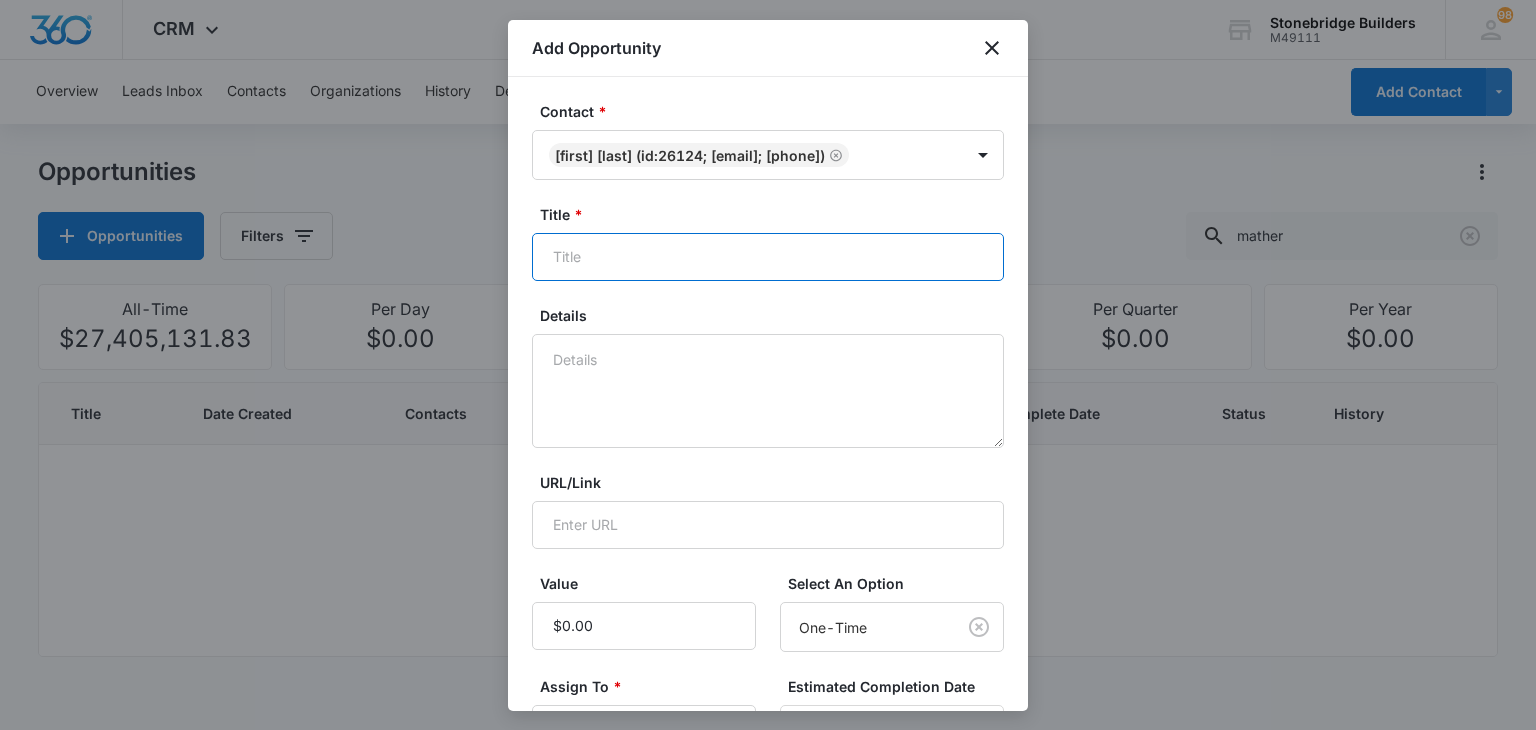 click on "Title *" at bounding box center (768, 257) 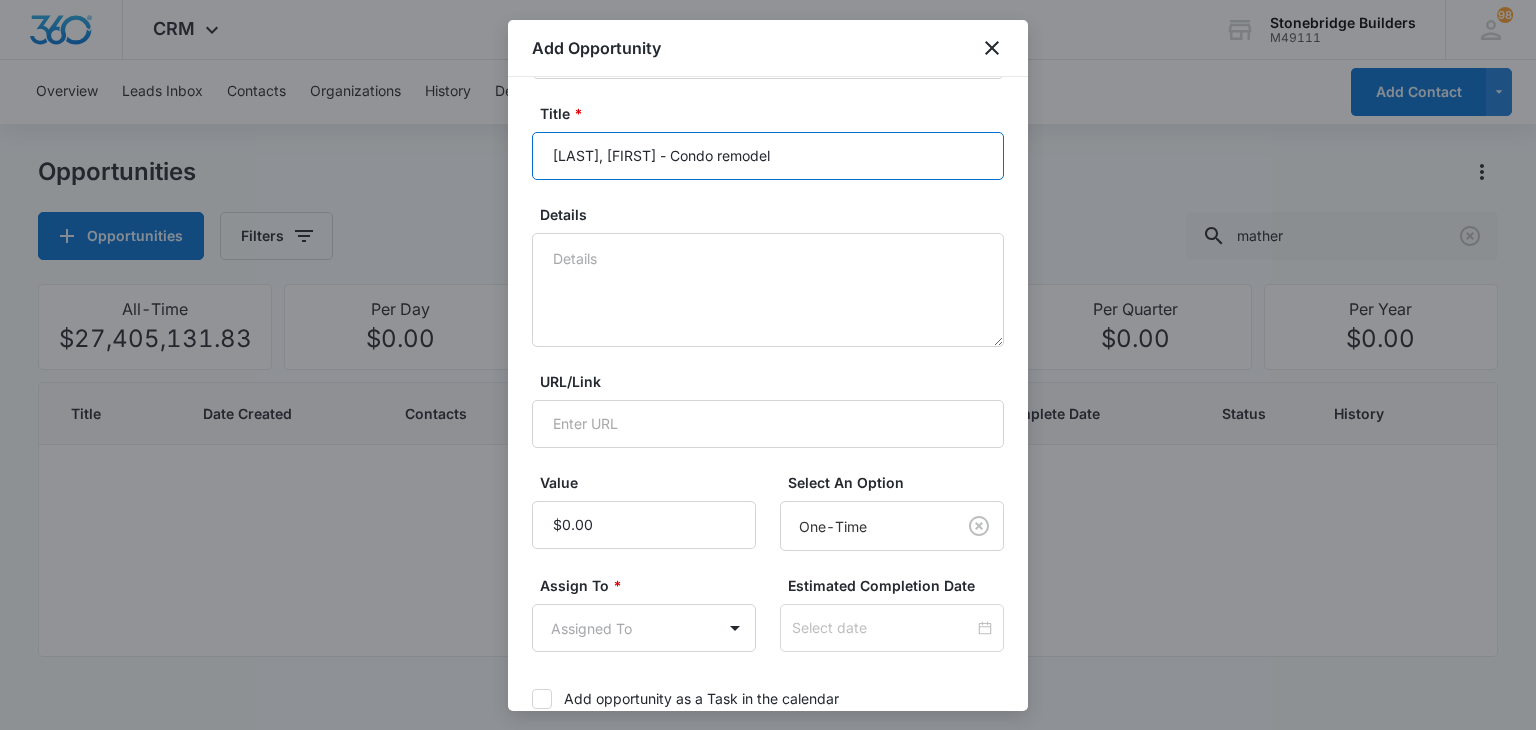 scroll, scrollTop: 300, scrollLeft: 0, axis: vertical 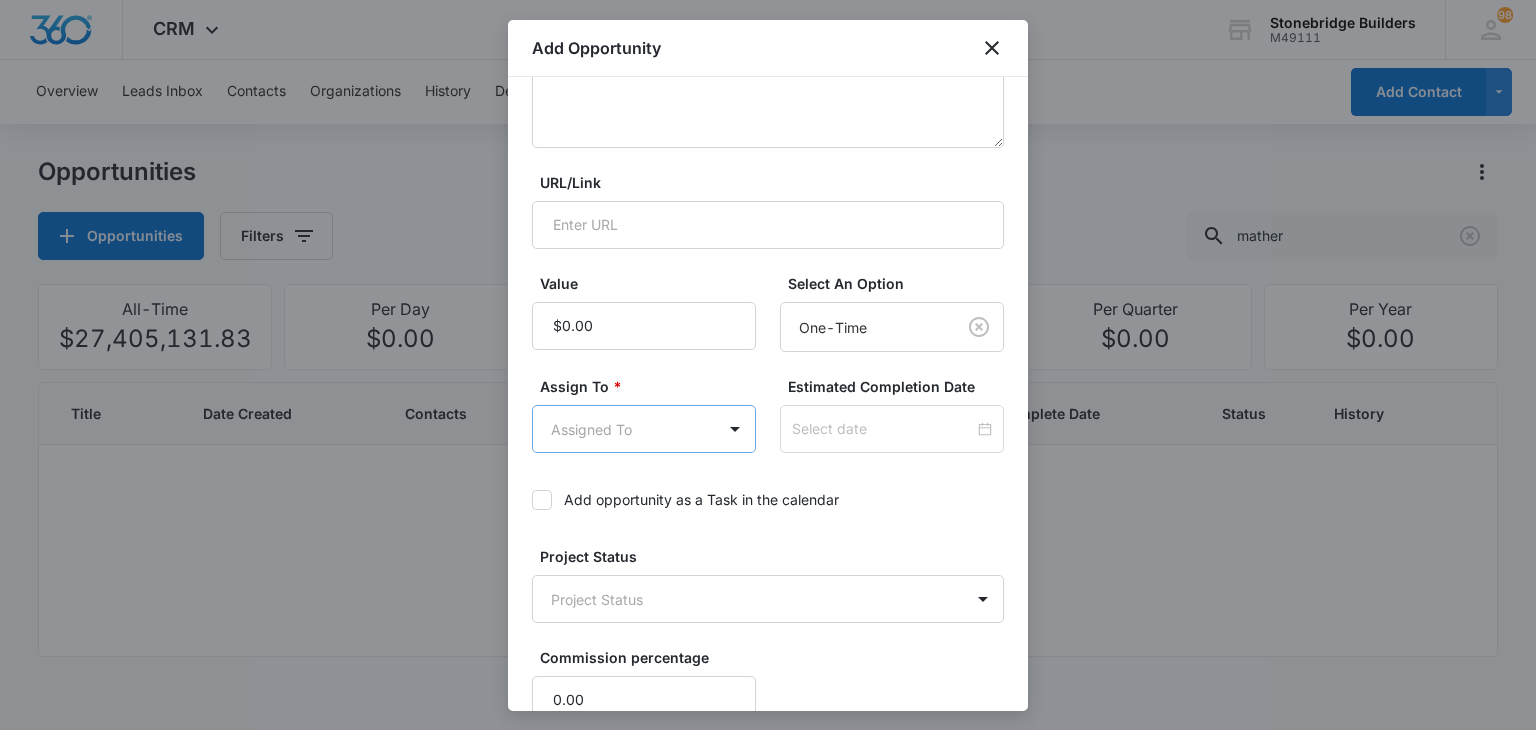 type on "[LAST], [FIRST] - Condo remodel" 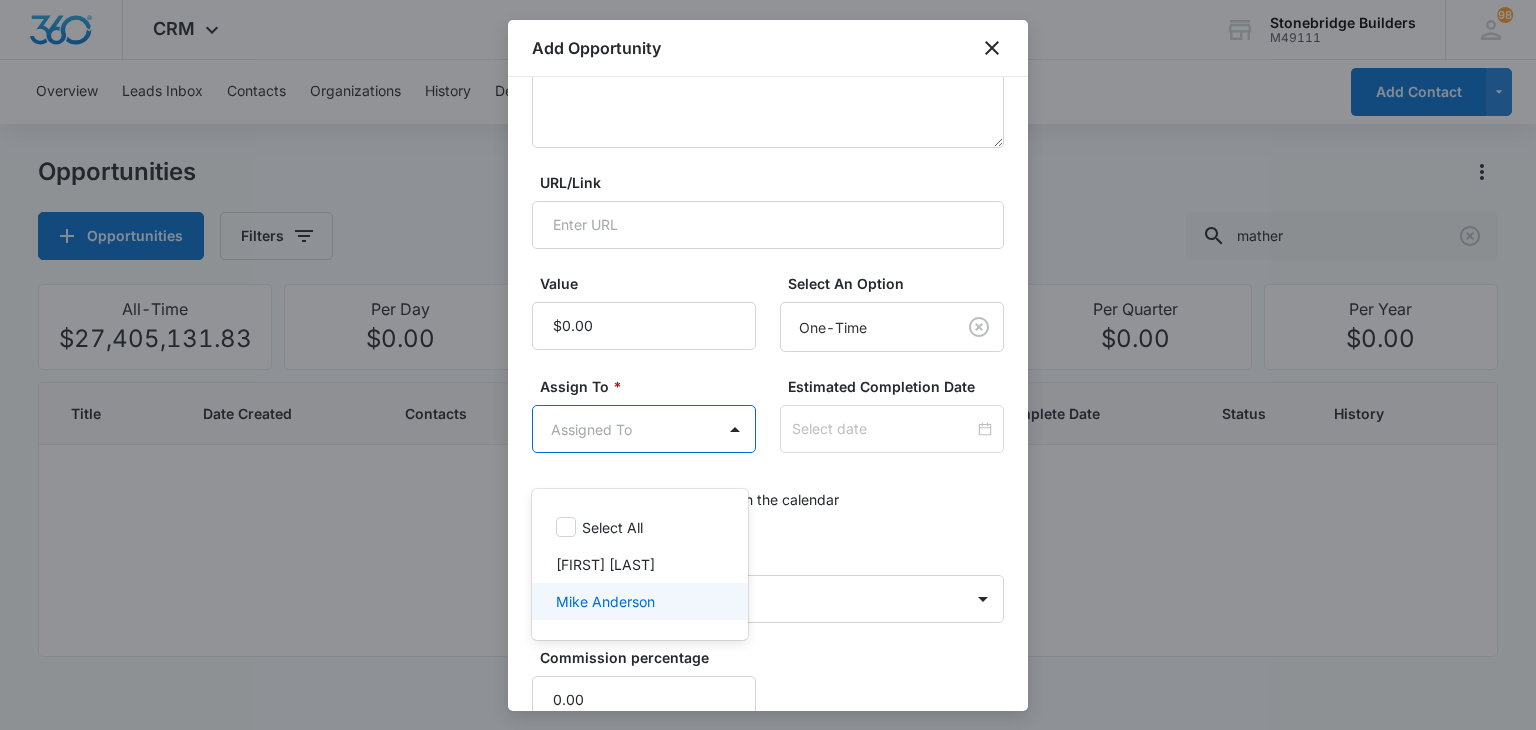 click on "Mike Anderson" at bounding box center (605, 601) 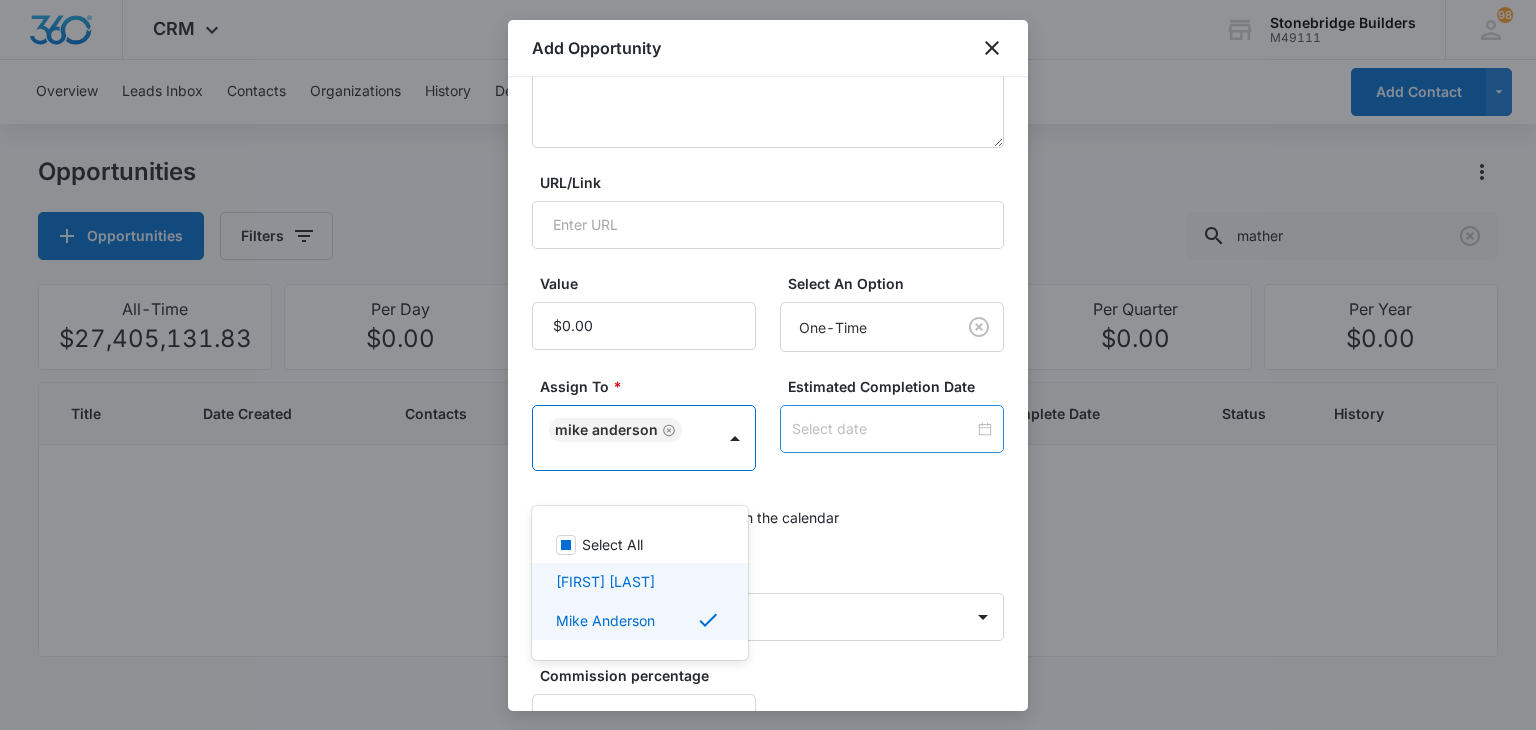 click at bounding box center (768, 365) 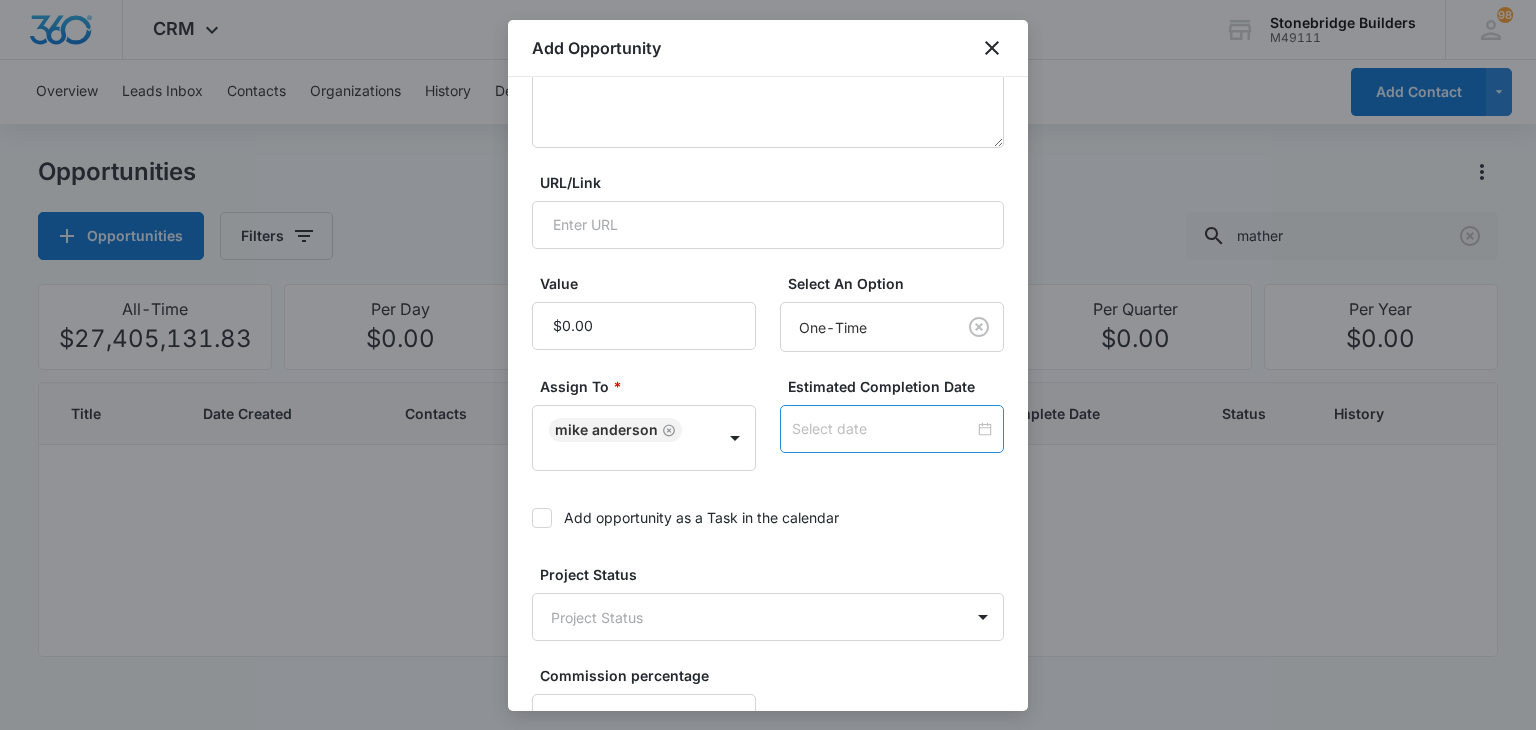 click at bounding box center [883, 429] 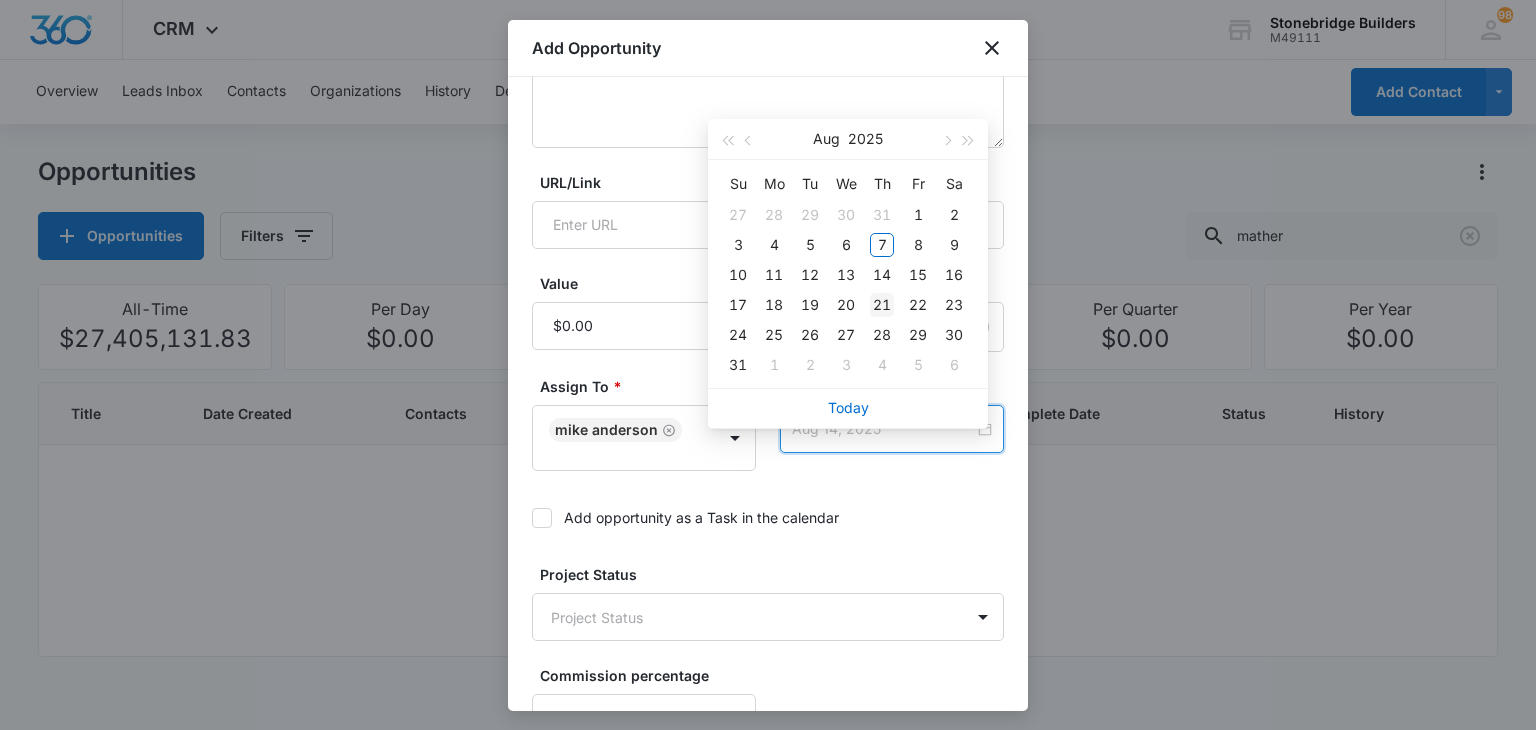 type on "Aug 21, 2025" 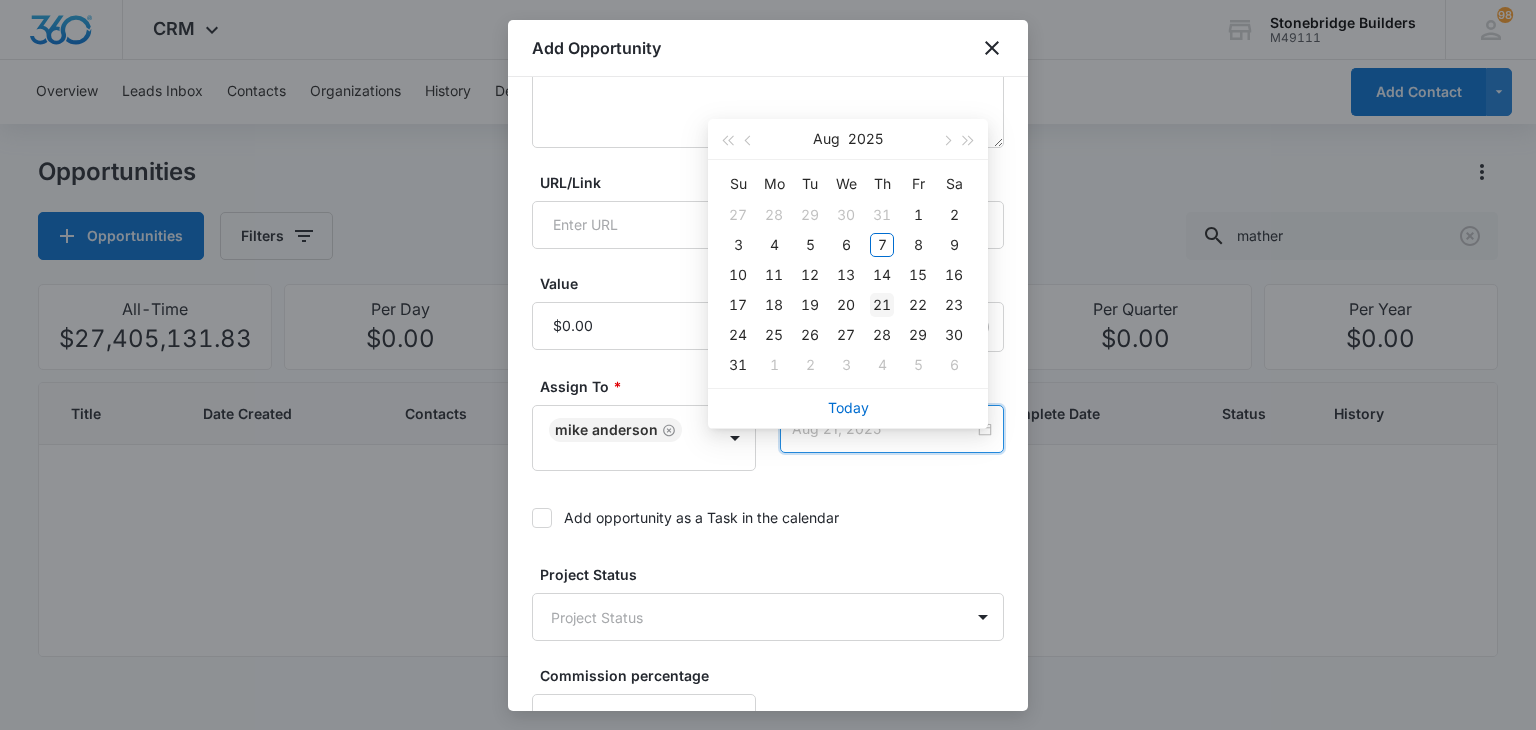 click on "21" at bounding box center (882, 305) 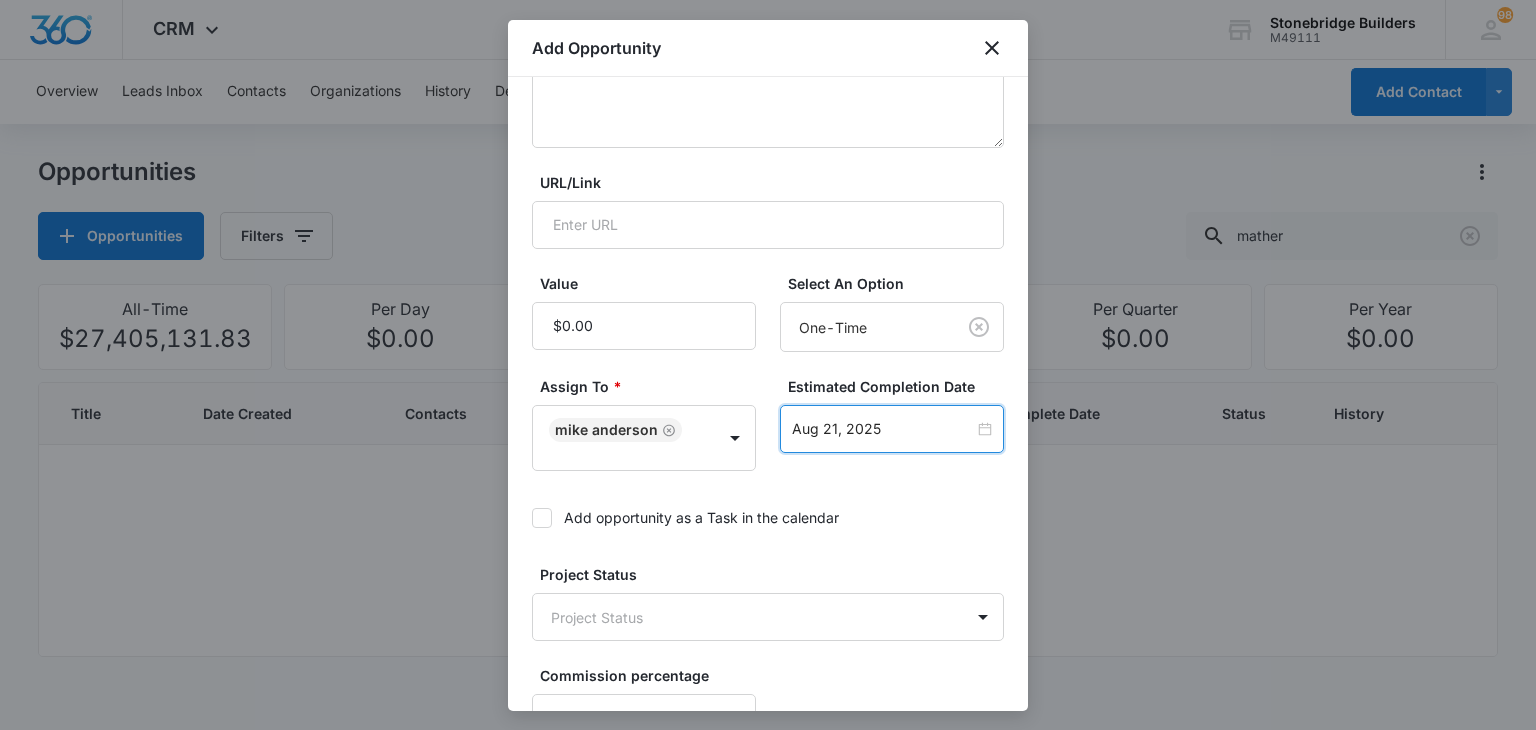 click 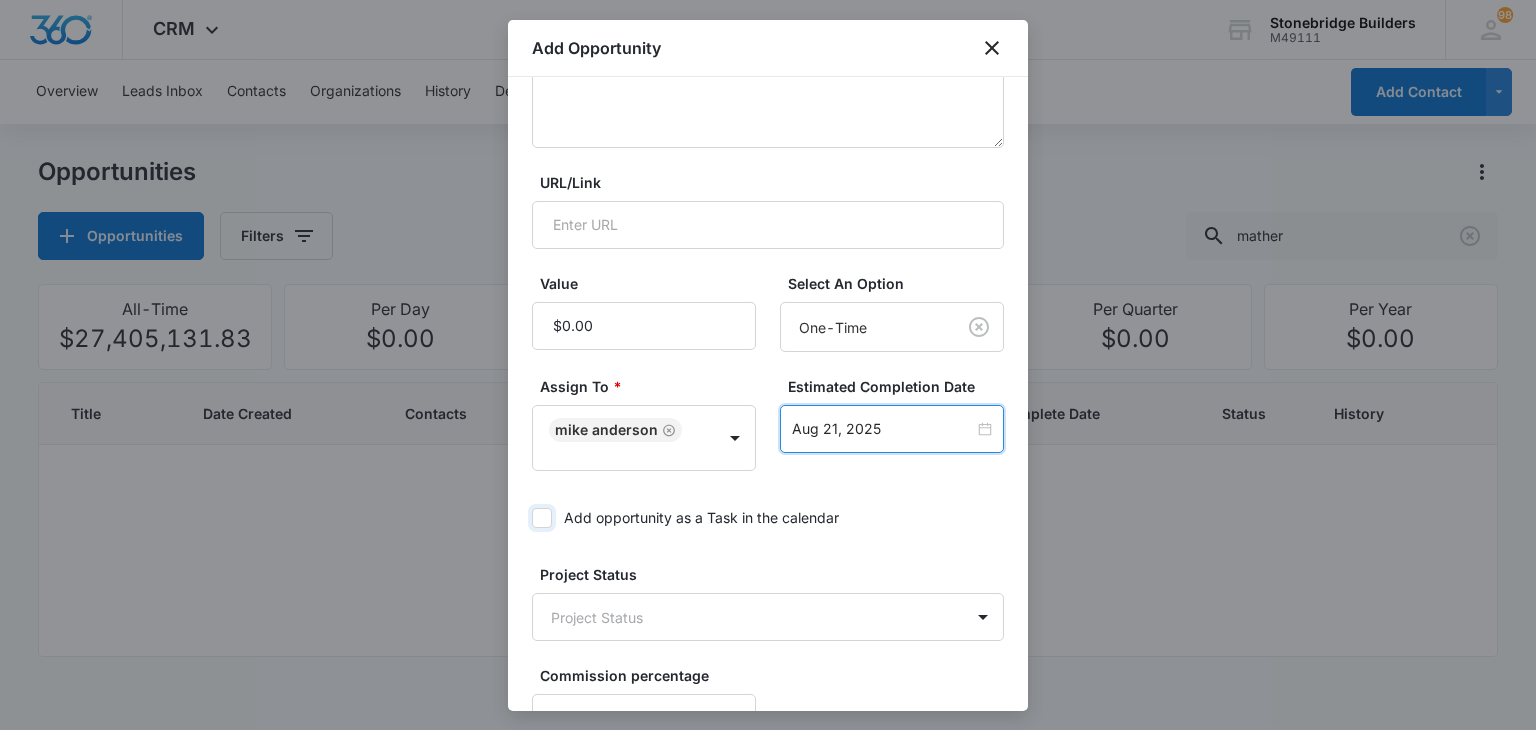 click on "Add opportunity as a Task in the calendar" at bounding box center [532, 518] 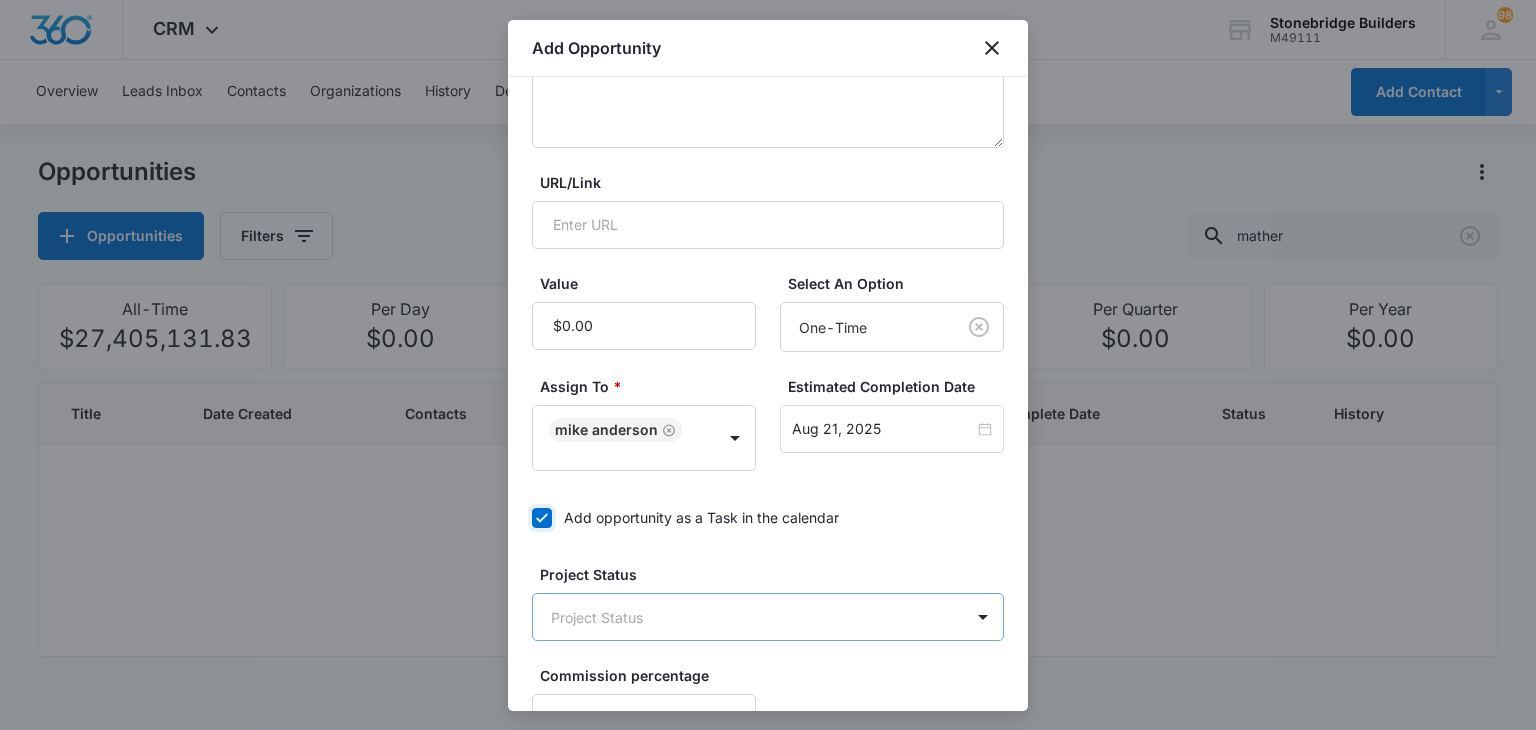 scroll, scrollTop: 475, scrollLeft: 0, axis: vertical 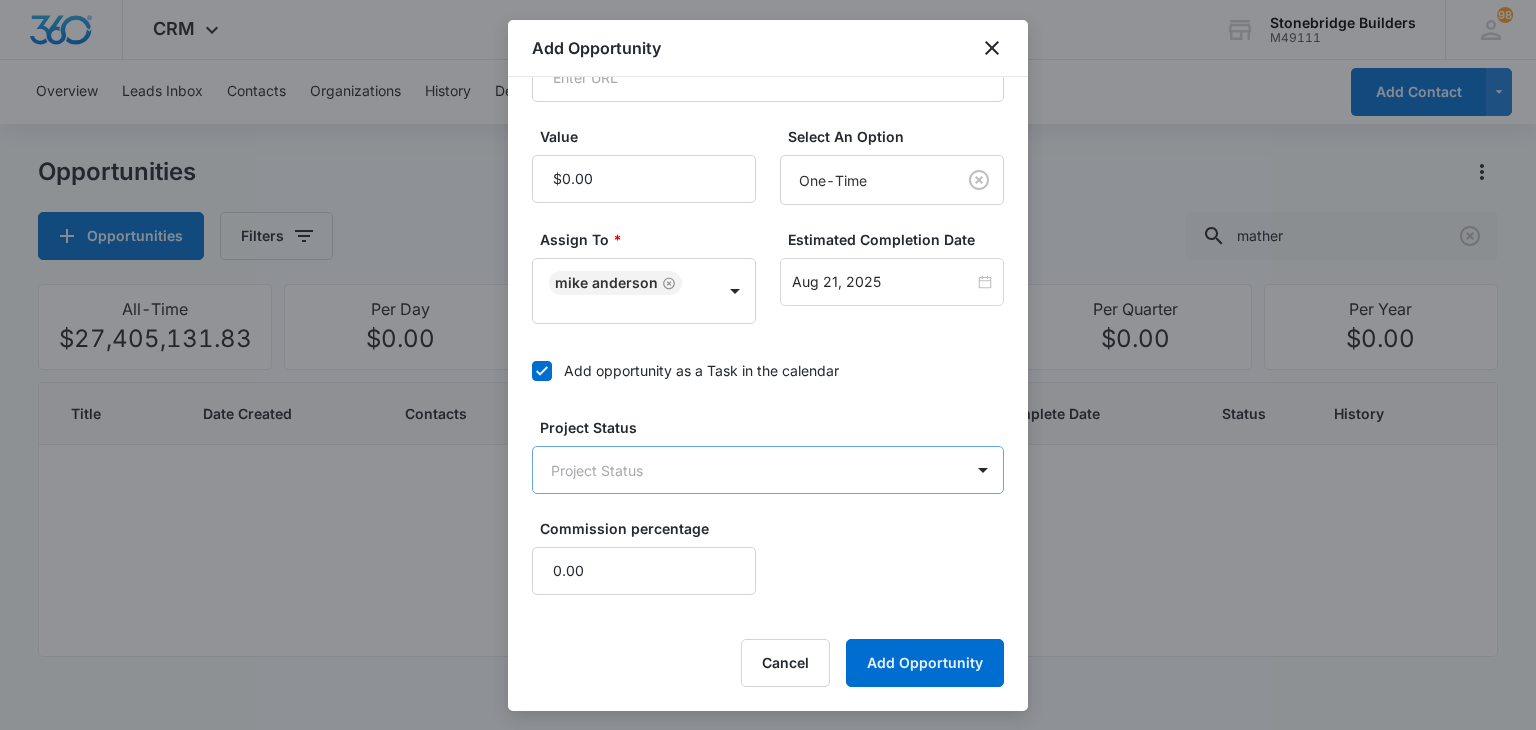 click on "CRM Apps Reputation Websites Forms CRM Email Social Content Ads Intelligence Files Brand Settings Stonebridge Builders M49111 Your Accounts View All 98 MA [FIRST] [LAST] [EMAIL] My Profile 98 Notifications Support Logout Terms & Conditions &nbsp; &bull; &nbsp; Privacy Policy Overview Leads Inbox Contacts Organizations History Deals Opportunities Tasks Calendar Lists Reports Settings Add Contact Opportunities Opportunities Filters mather All-Time $27,405,131.83 Per Day $0.00 Per Week $0.00 Per Month $0.00 Per Quarter $0.00 Per Year $0.00 Title Date Created Contacts Assigned To Value Paid Est. Complete Date Status History No Results Stonebridge Builders - CRM Projects - Marketing 360®
Add Opportunity Contact * [FIRST] [LAST] (ID:26124; [EMAIL]; [PHONE]) Title * [LAST], [FIRST] - Condo remodel Details URL/Link Value Select An Option One-Time Assign To * [FIRST] [LAST] Estimated Completion Date Aug 21, 2025 Aug 2025 Su Mo Tu We Th Fr Sa 27 28 29 30 31 1 2 3 4 5 6 7 8 9 10 11 12 13" at bounding box center (768, 365) 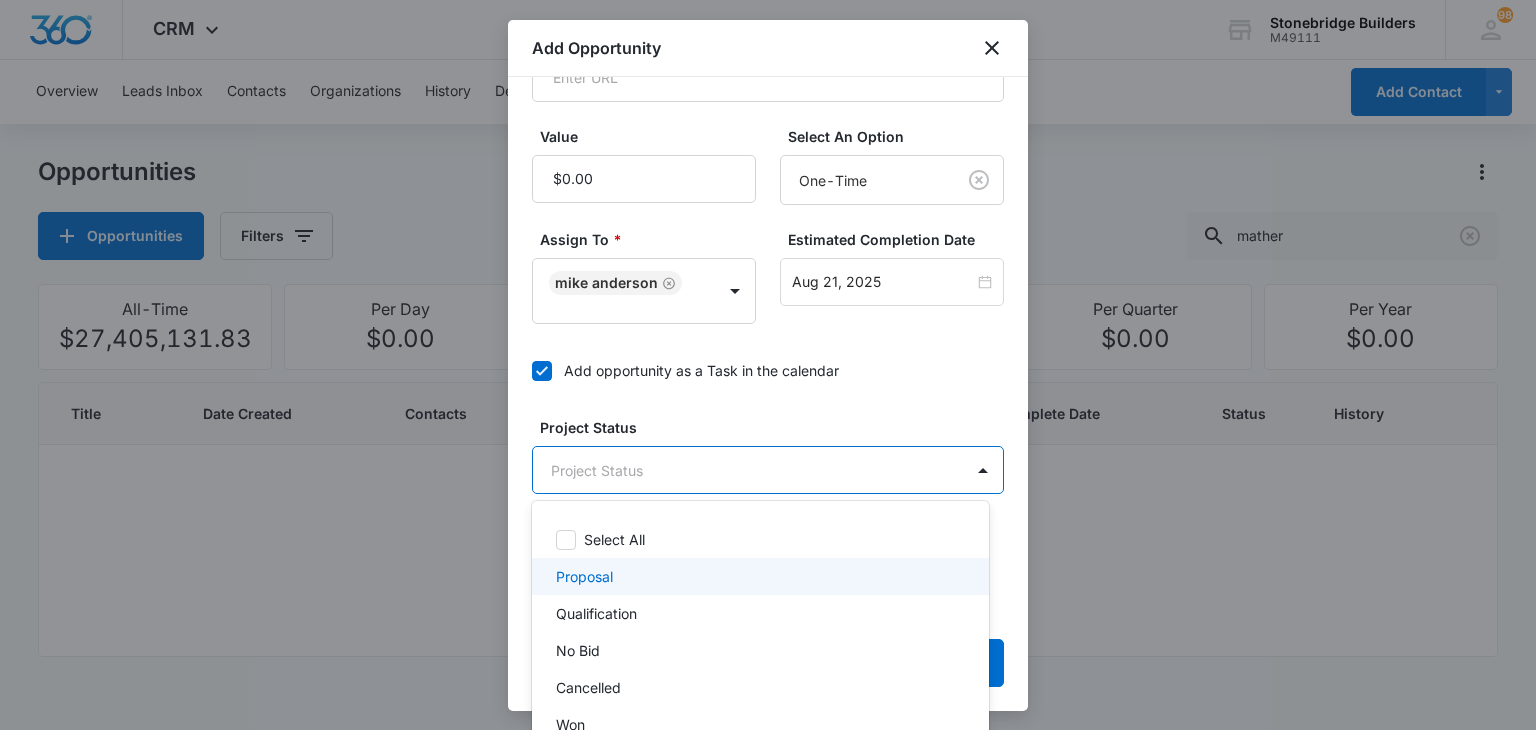 click on "Proposal" at bounding box center (760, 576) 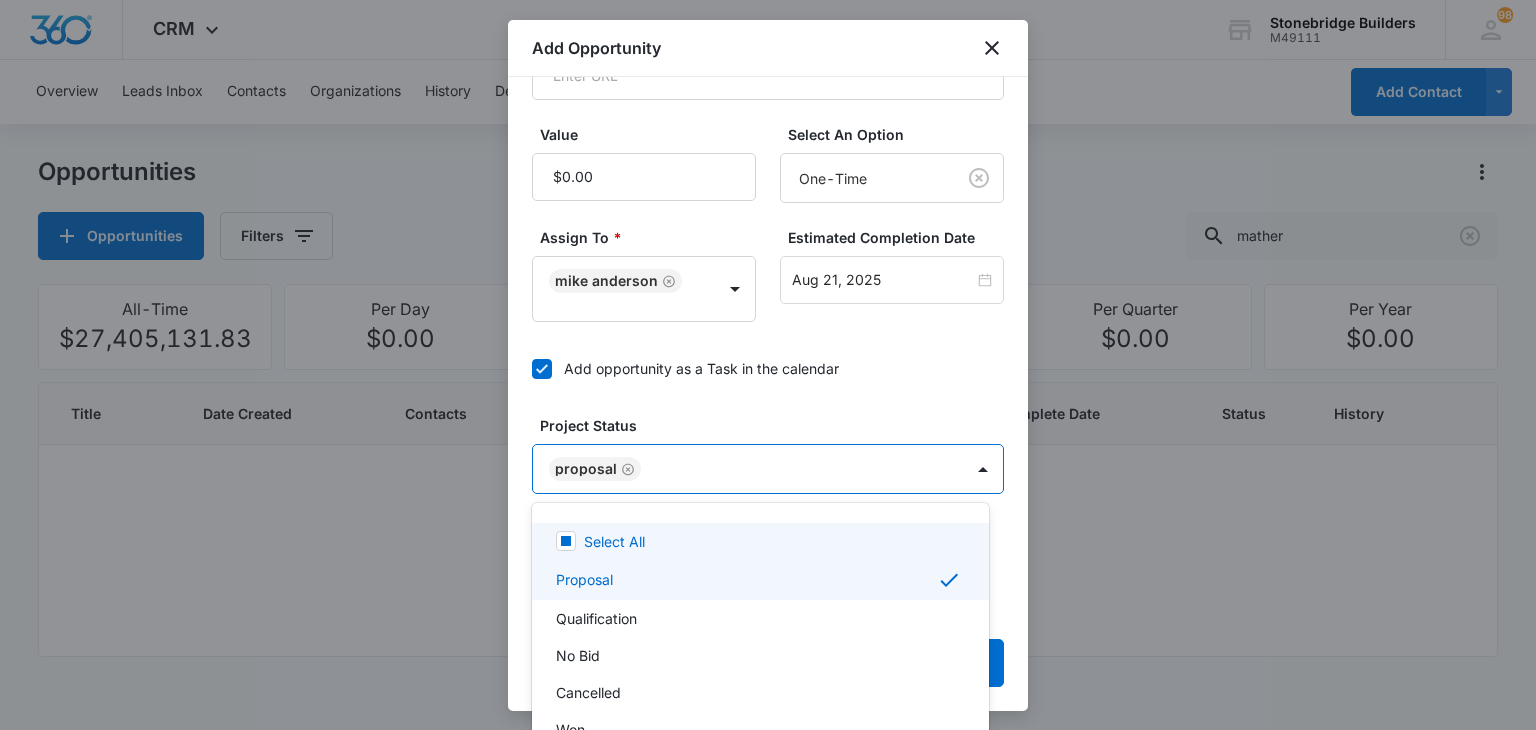 click at bounding box center (768, 365) 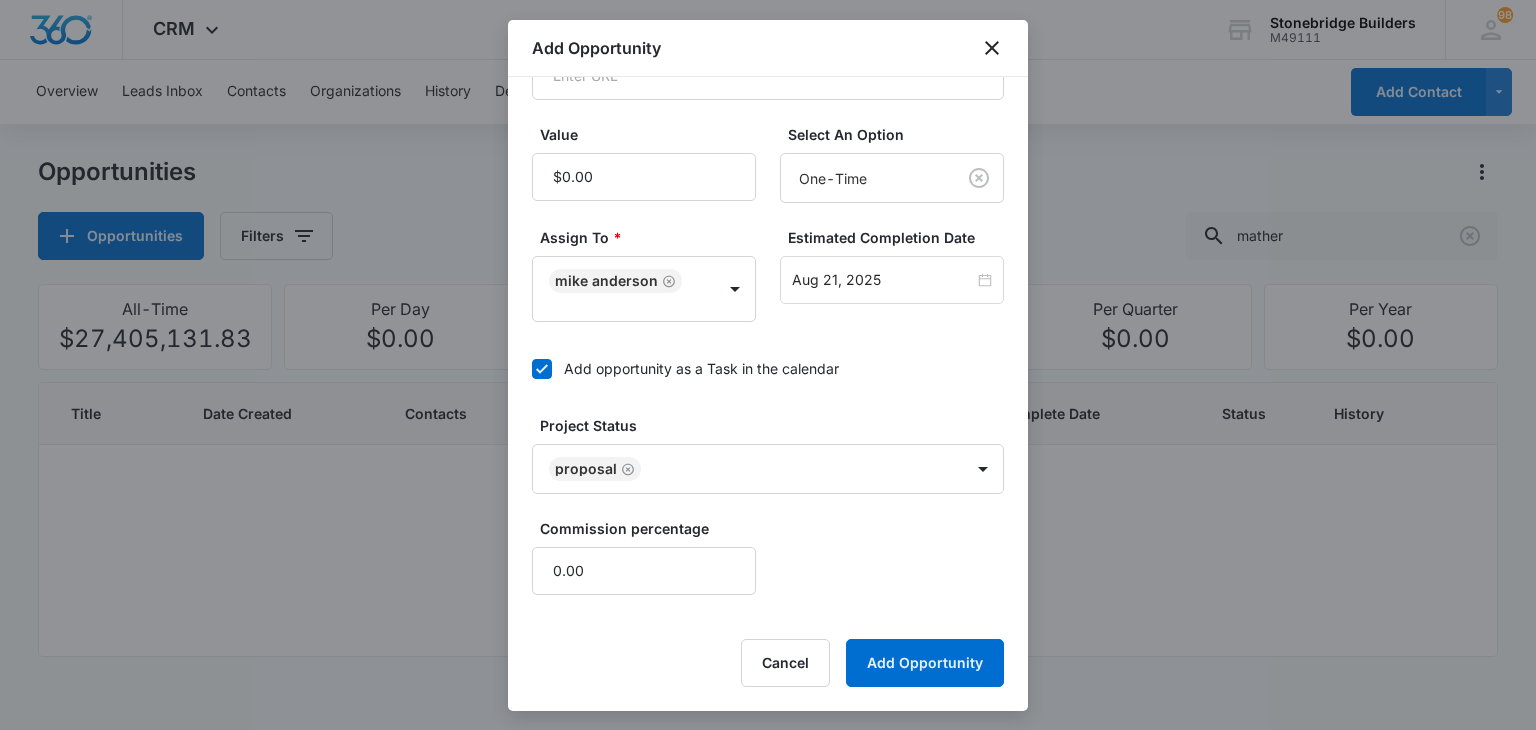 scroll, scrollTop: 476, scrollLeft: 0, axis: vertical 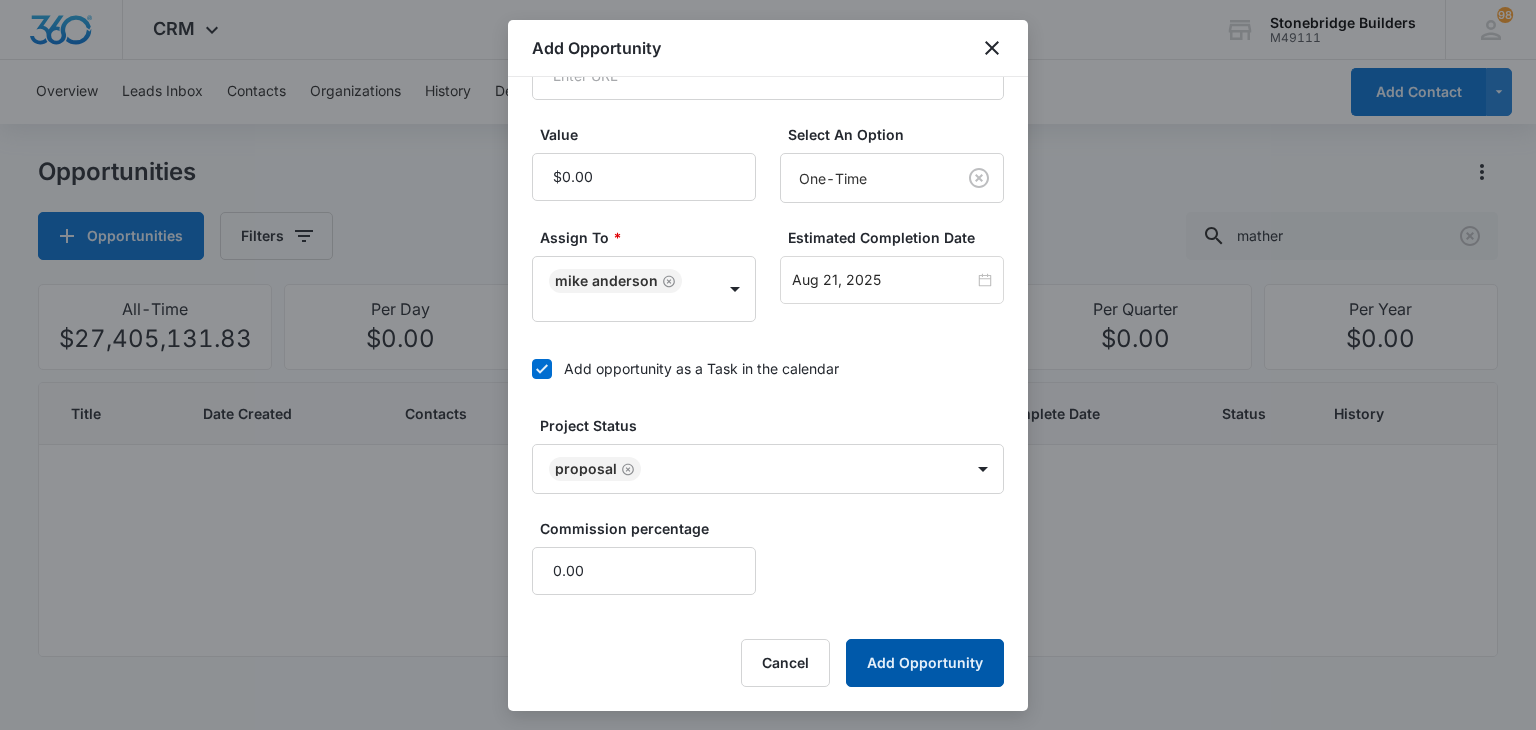 click on "Add Opportunity" at bounding box center [925, 663] 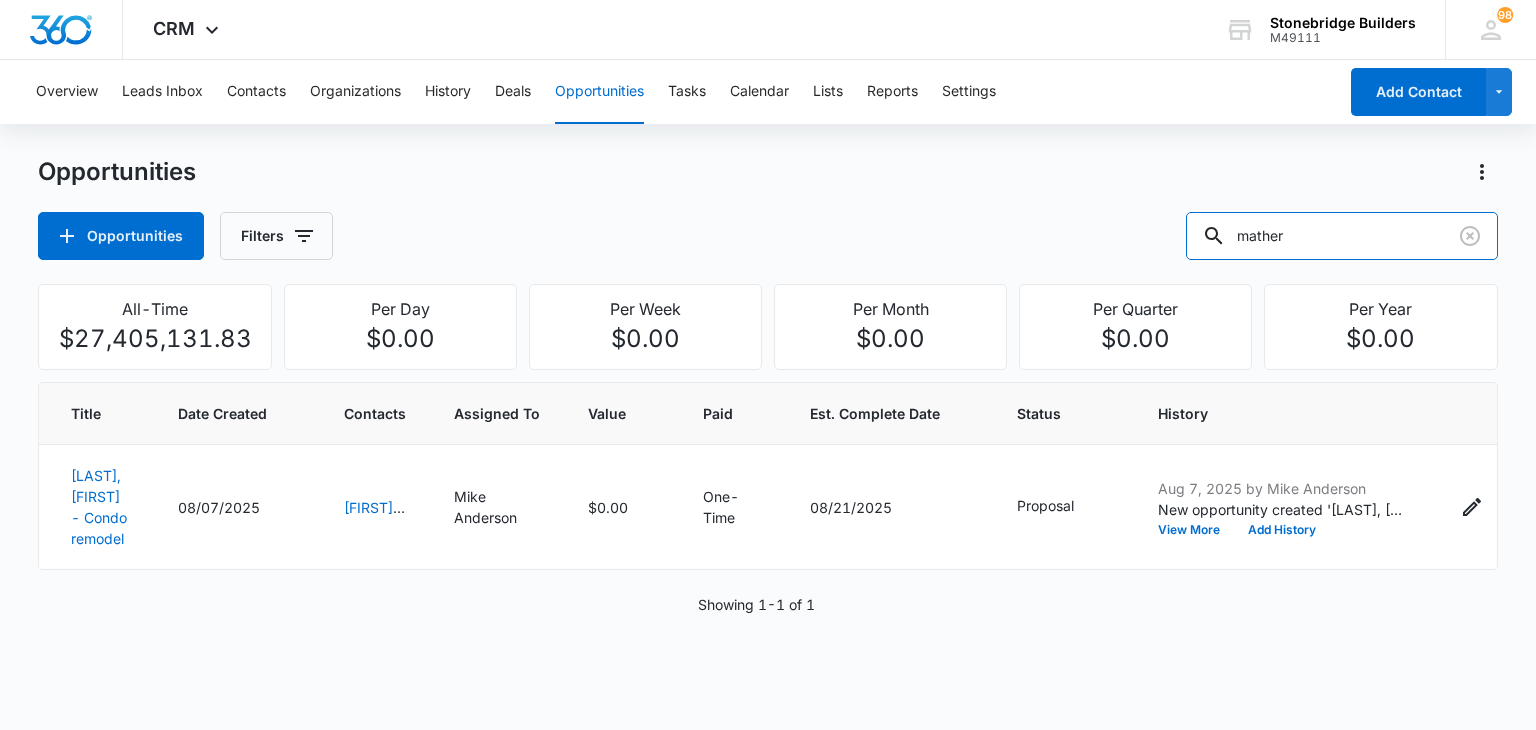 drag, startPoint x: 1310, startPoint y: 236, endPoint x: 1085, endPoint y: 209, distance: 226.61421 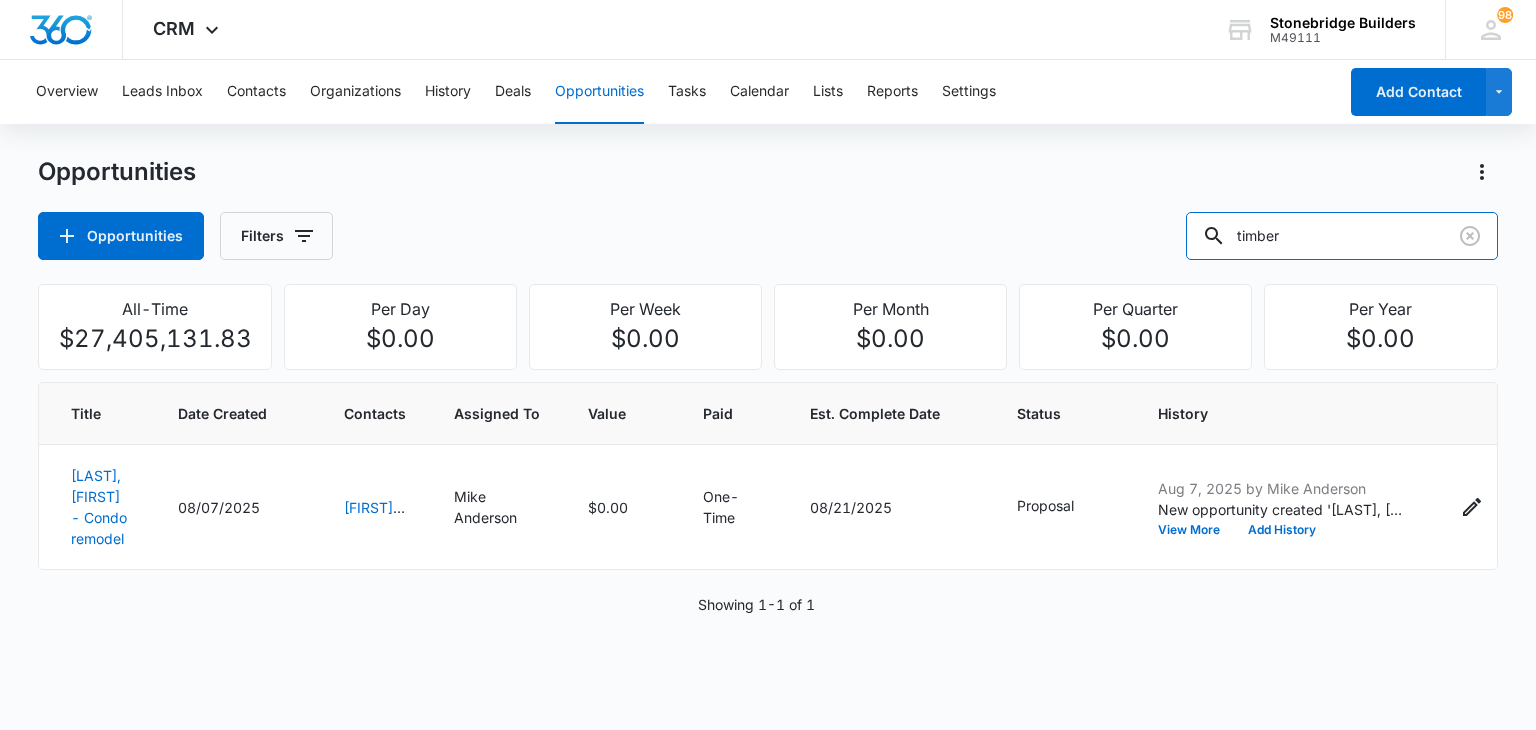 type on "timber" 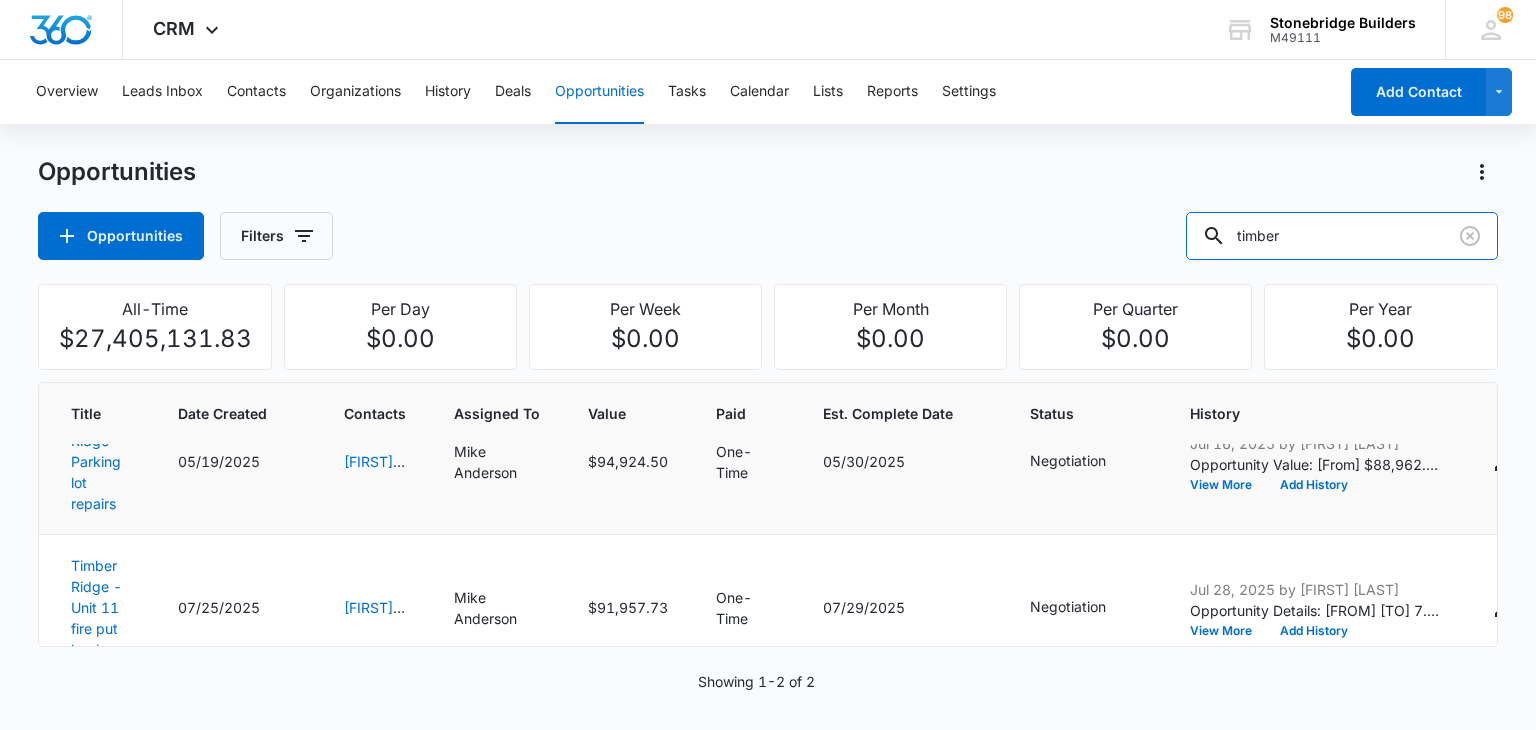 scroll, scrollTop: 104, scrollLeft: 0, axis: vertical 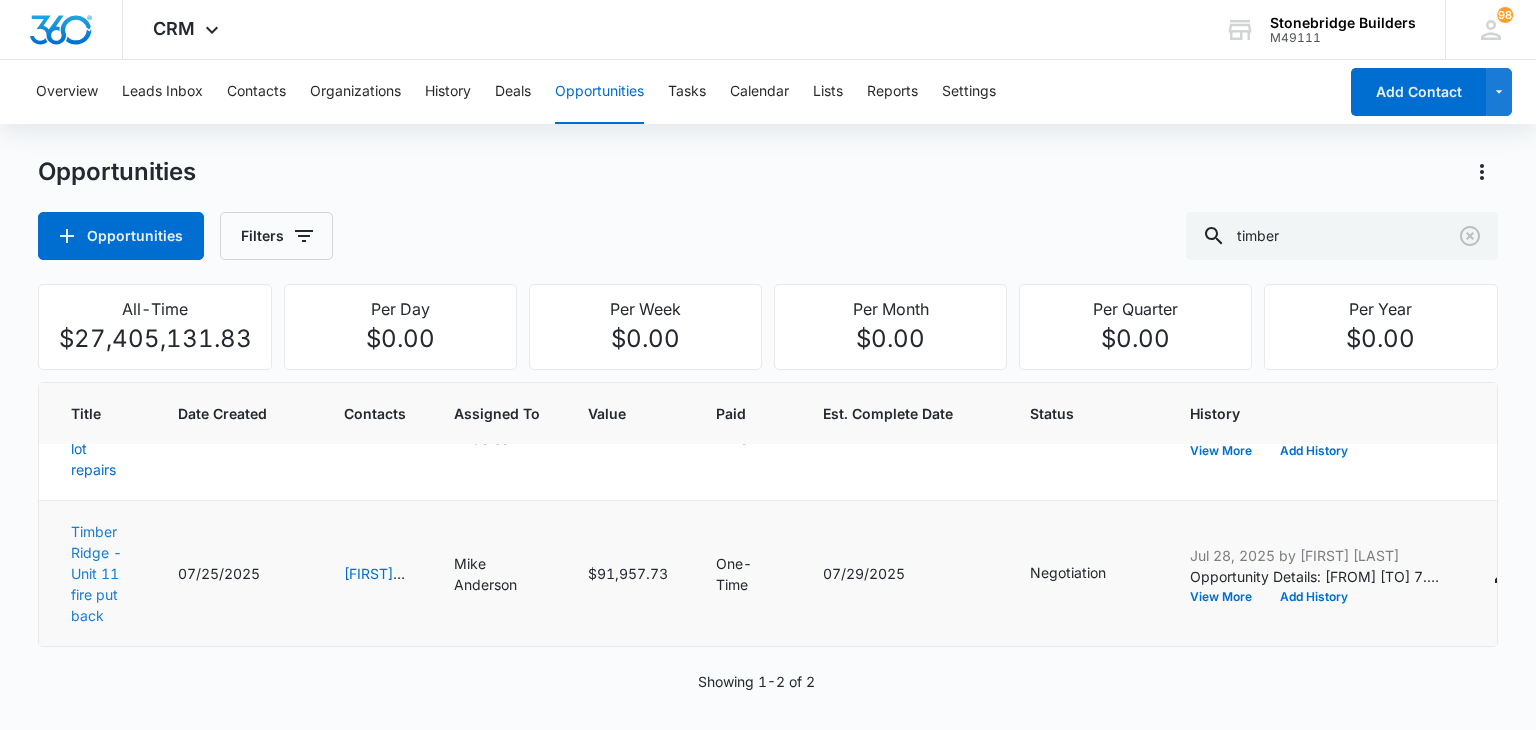 click on "Timber Ridge - Unit 11 fire put back" at bounding box center [96, 573] 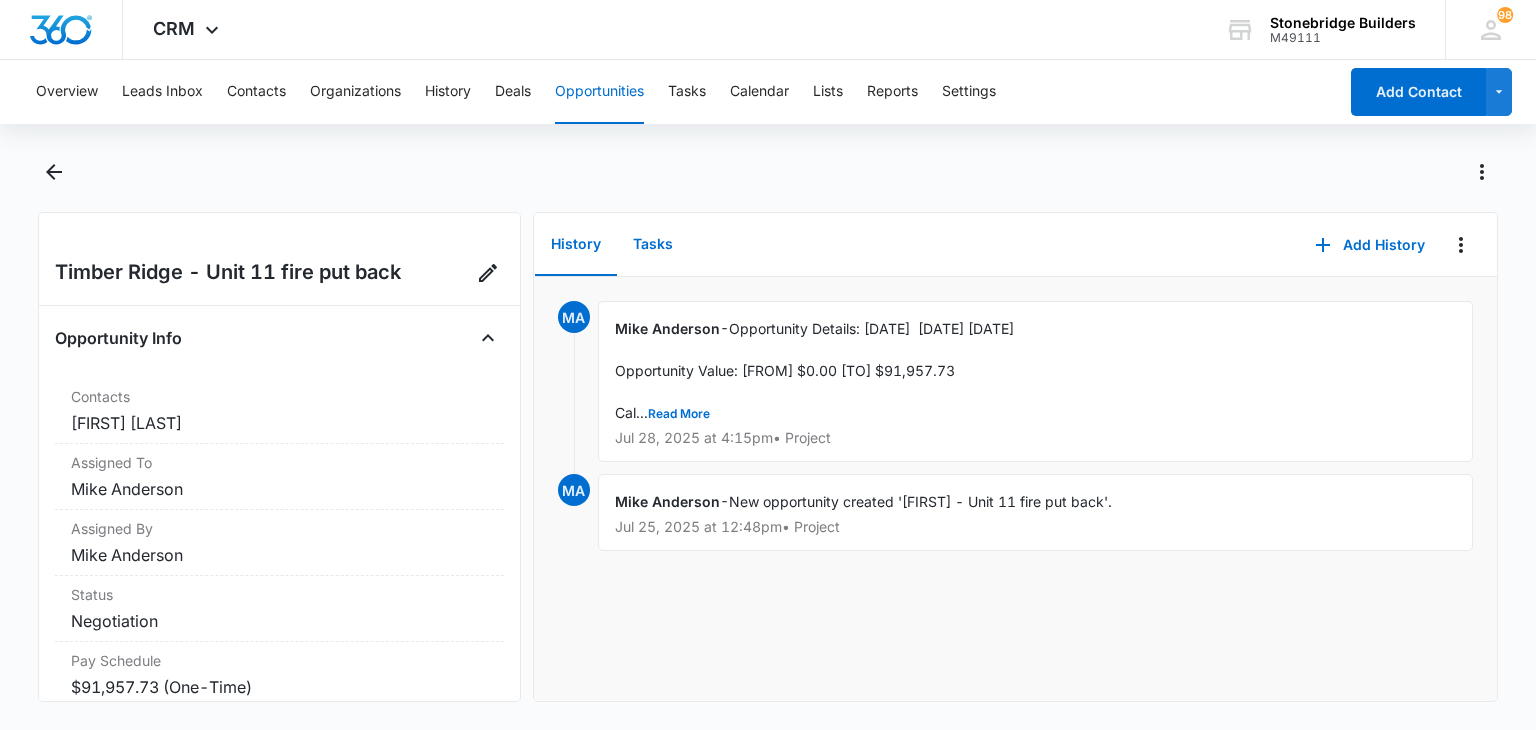 click on "Tasks" at bounding box center (653, 245) 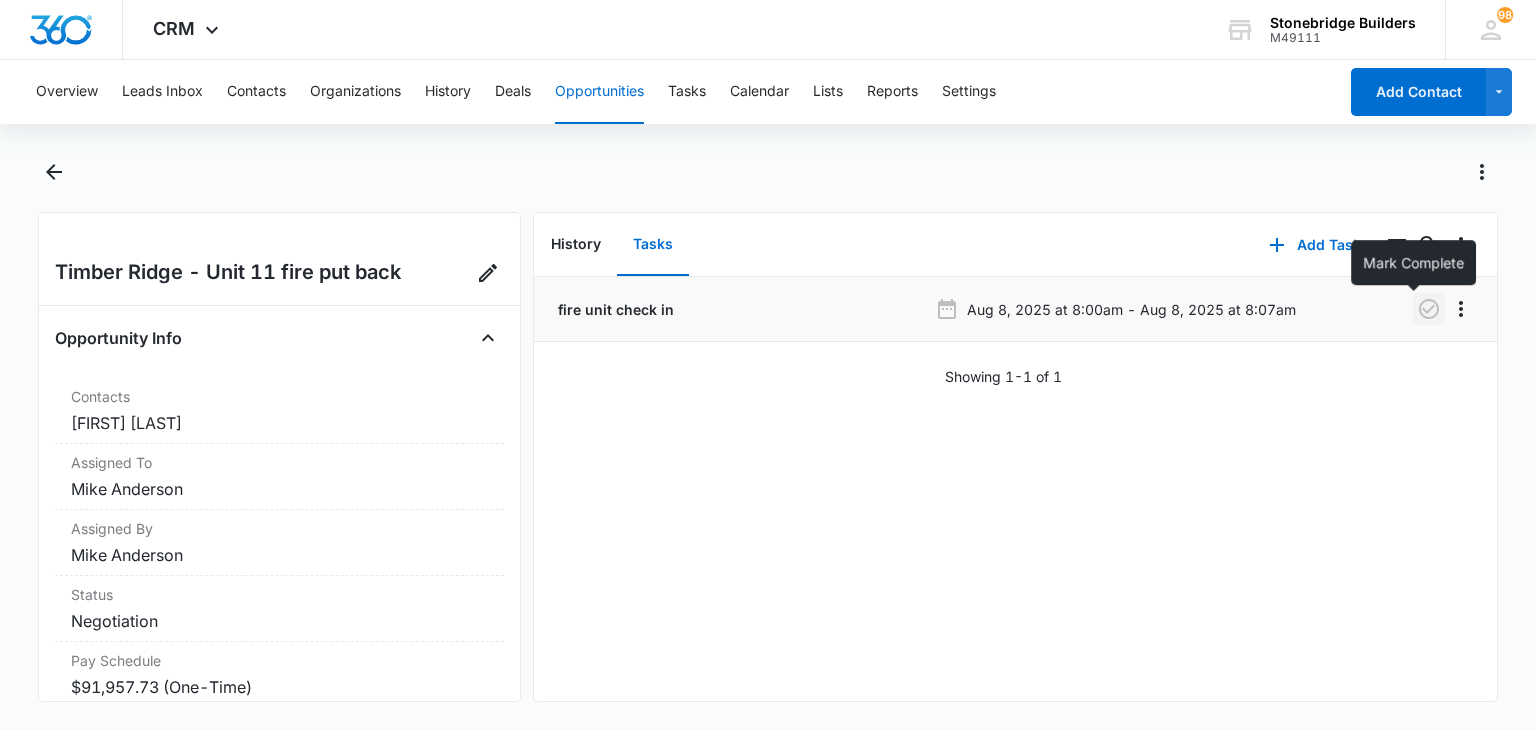 click 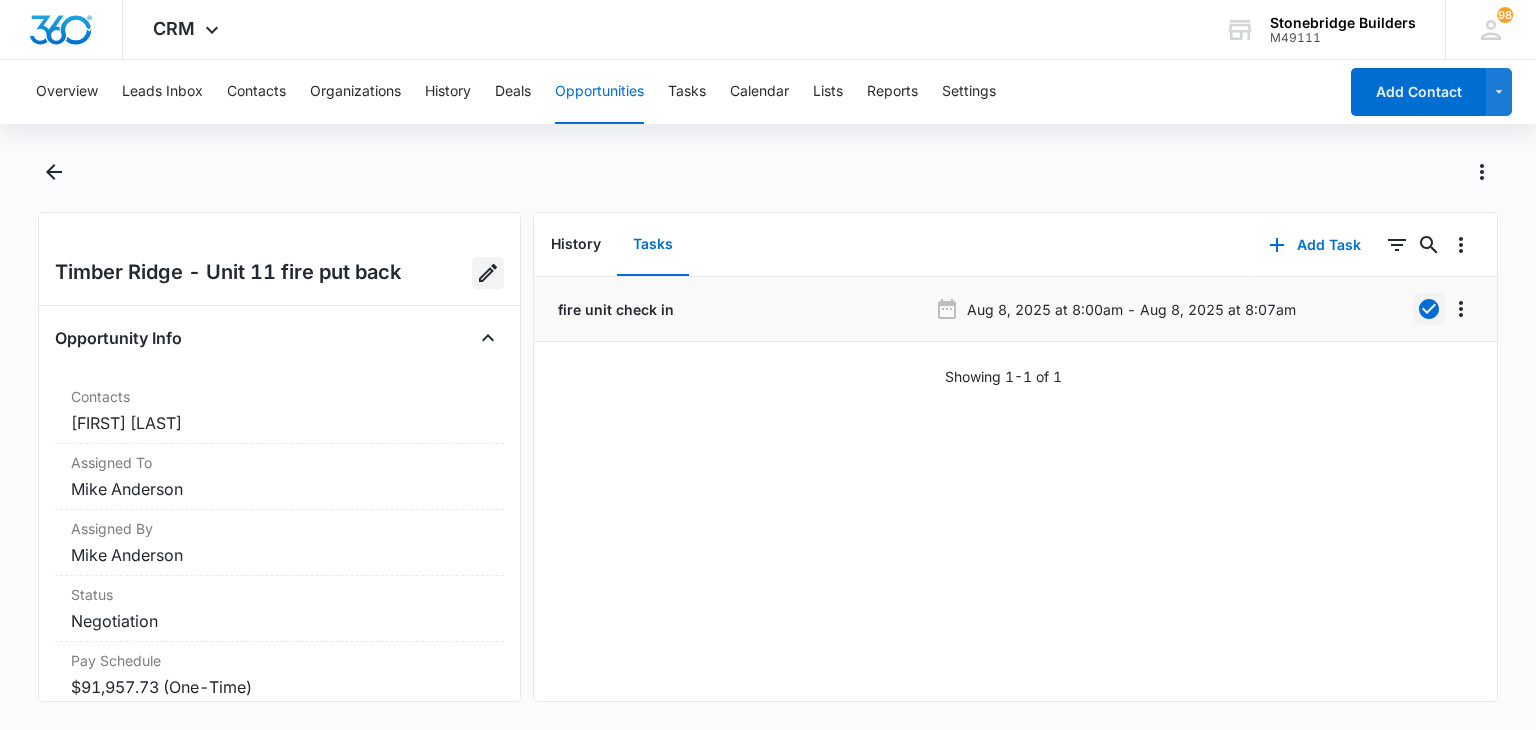 click 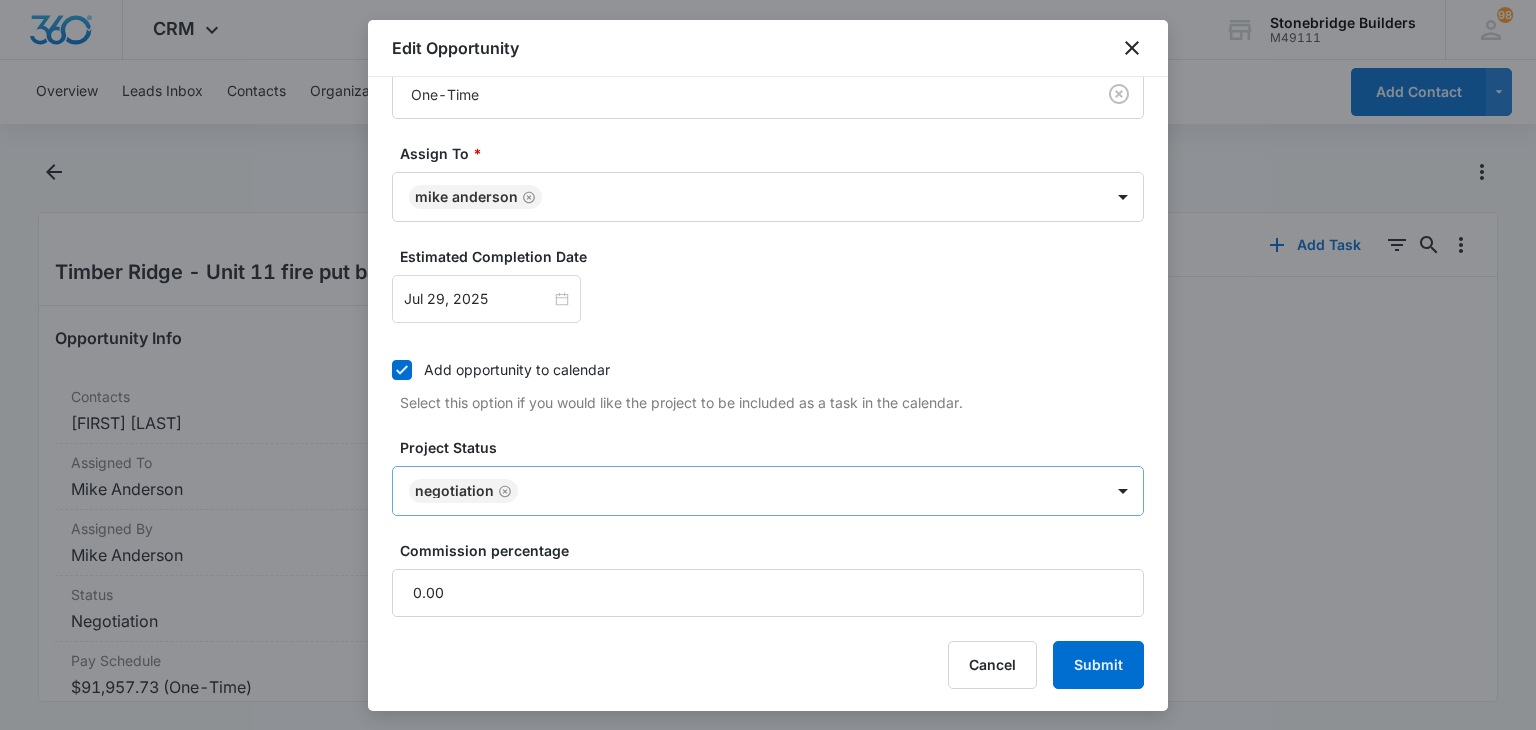 click 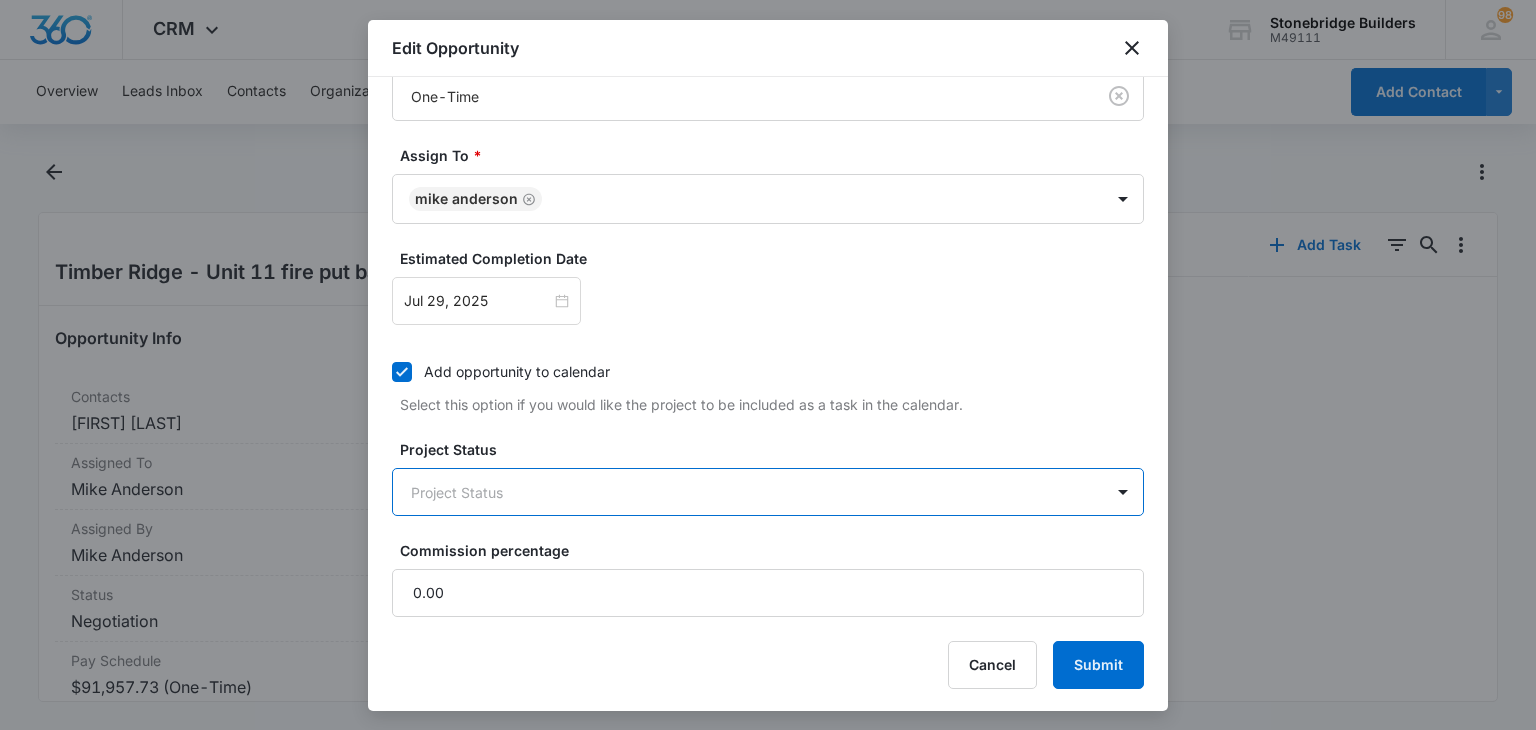 click on "CRM Apps Reputation Websites Forms CRM Email Social Content Ads Intelligence Files Brand Settings Stonebridge Builders  M49111 Your Accounts View All 98 MA [FIRST] [LAST] [EMAIL] My Profile 98 Notifications Support Logout Terms & Conditions   •   Privacy Policy Overview Leads Inbox Contacts Organizations History Deals Opportunities Tasks Calendar Lists Reports Settings Add Contact [FIRST] - Unit 11 fire put back Opportunity Info Contacts [FIRST] [LAST] Assigned To [FIRST] [LAST] Assigned By [FIRST] [LAST] Status Negotiation Pay Schedule $91,957.73 (One-Time) Estimated Completion Date [DATE] Details URL/Link None Notes [DATE] sent History Tasks Add Task 0 0 No Data Stonebridge Builders - CRM Project - Marketing 360®
Edit Opportunity Contacts * [FIRST] [LAST] (ID:26631; [EMAIL]; [PHONE]) Title * [FIRST] - Unit 11 fire put back Details [DATE] sent URL/Link Value $ Select An Option One-Time Assign To * [FIRST] [LAST] Estimated Completion Date" at bounding box center (768, 365) 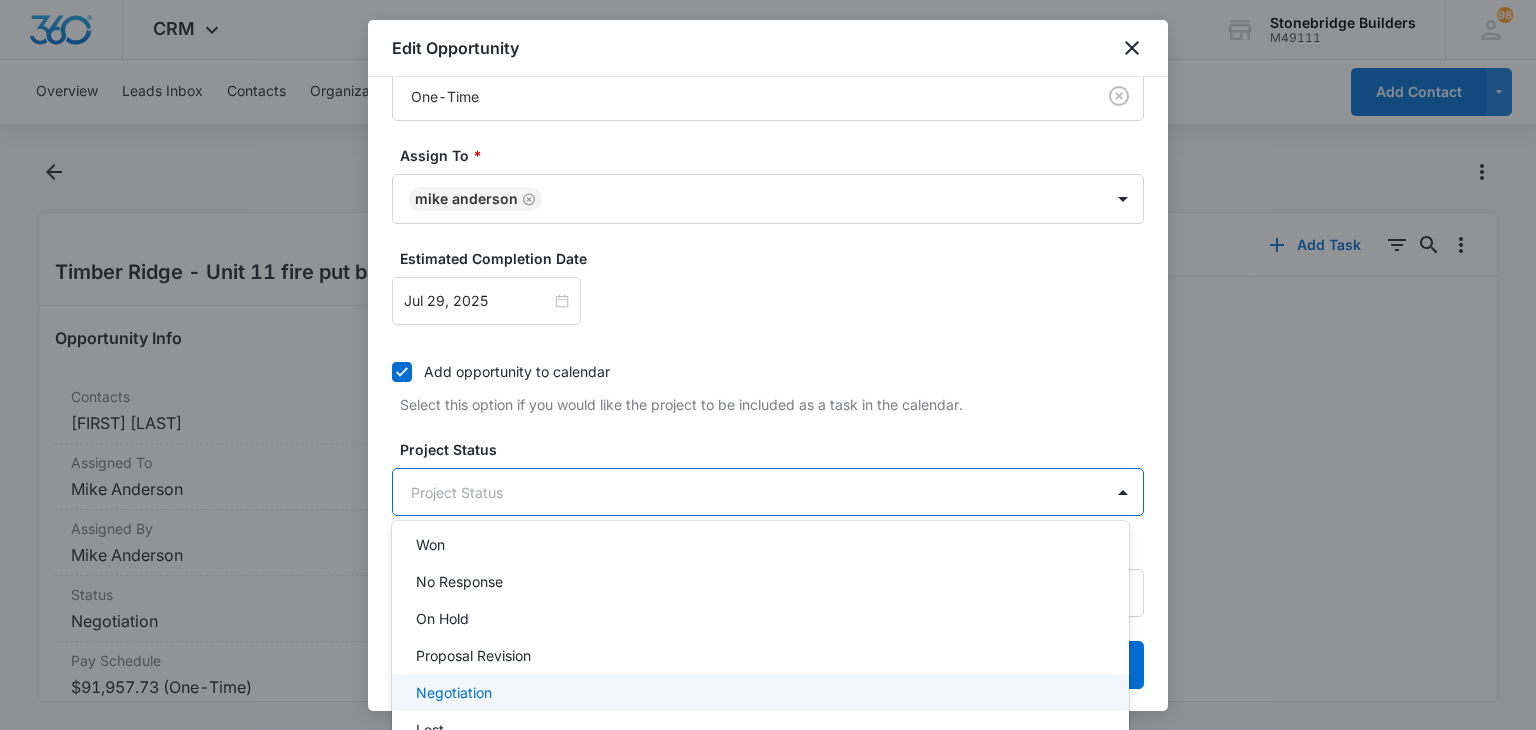 scroll, scrollTop: 214, scrollLeft: 0, axis: vertical 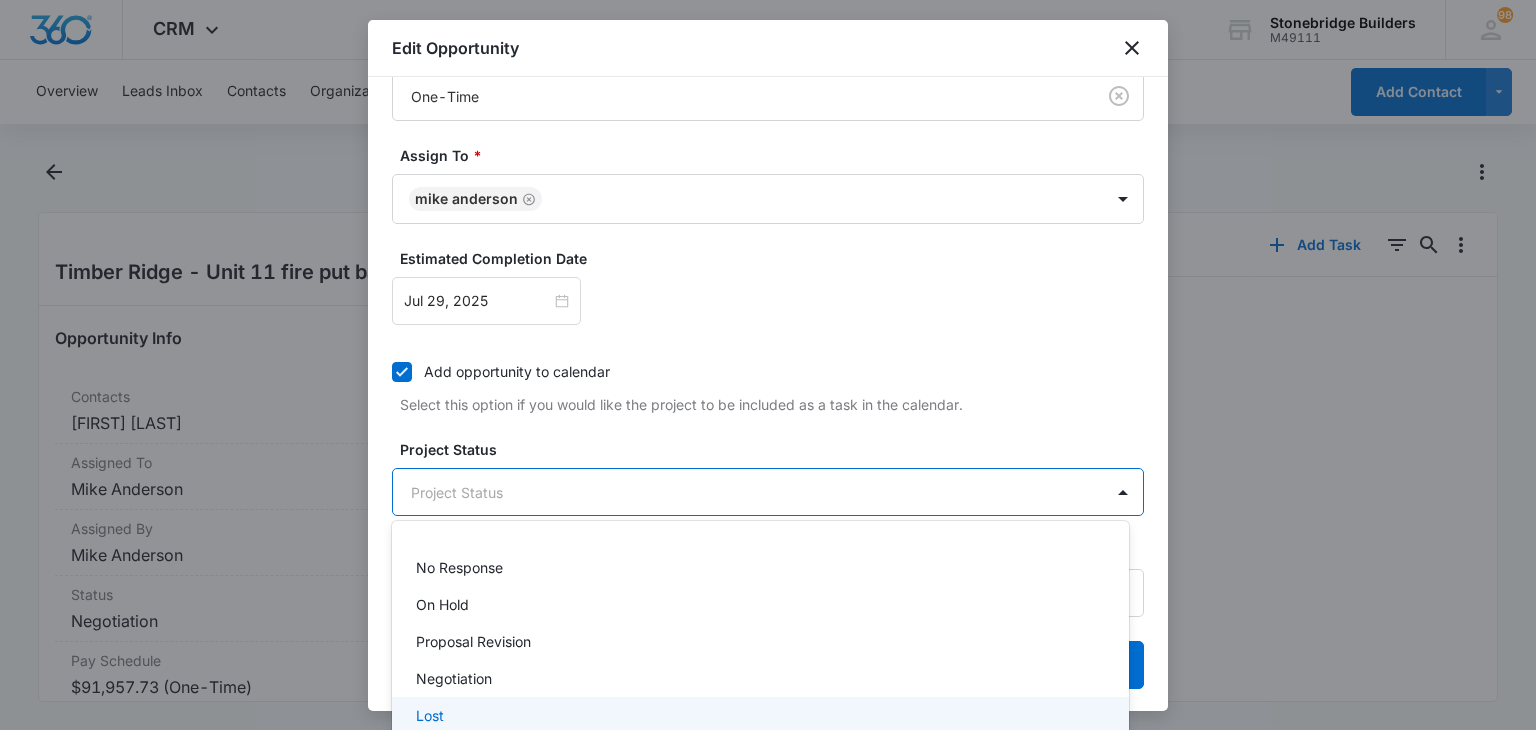 click on "Lost" at bounding box center [758, 715] 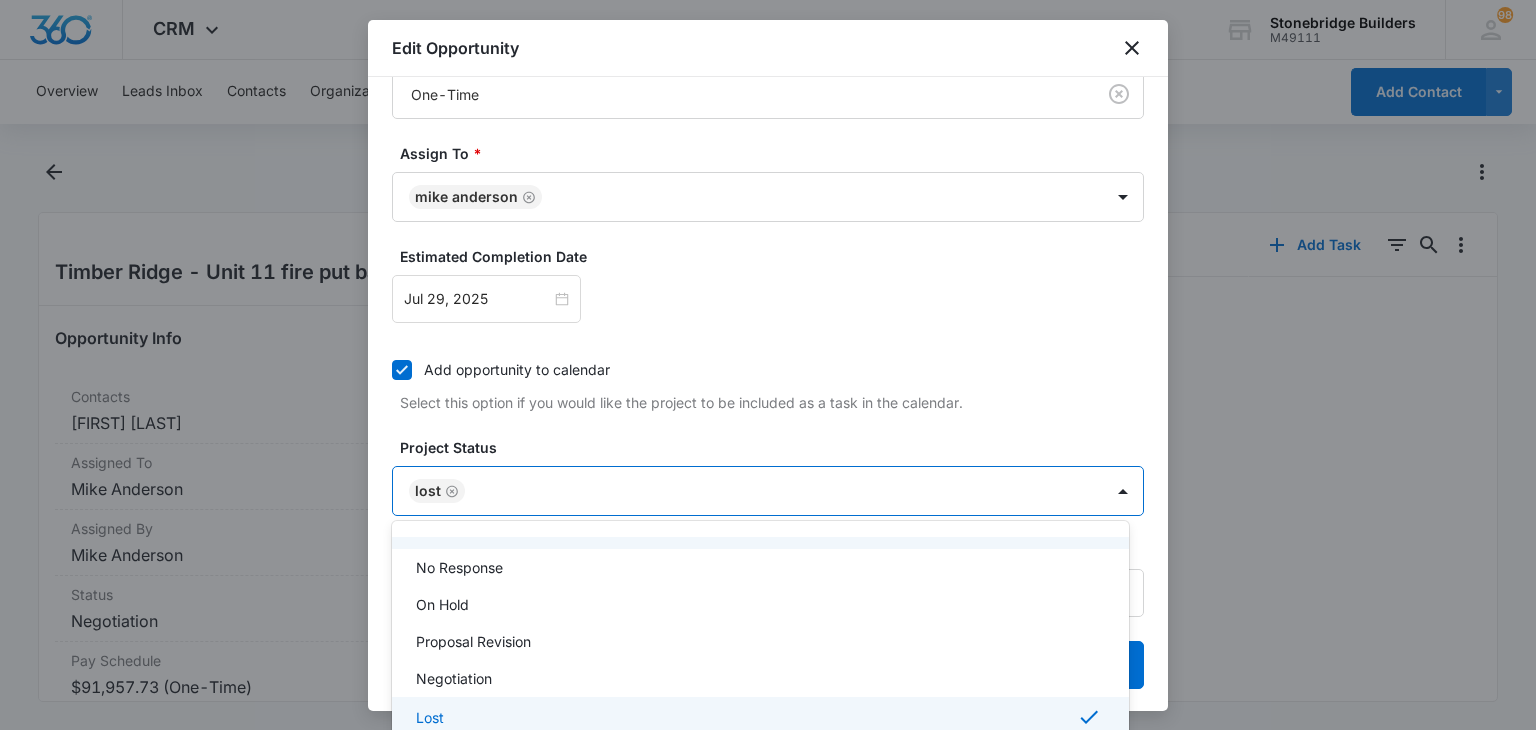 click at bounding box center [768, 365] 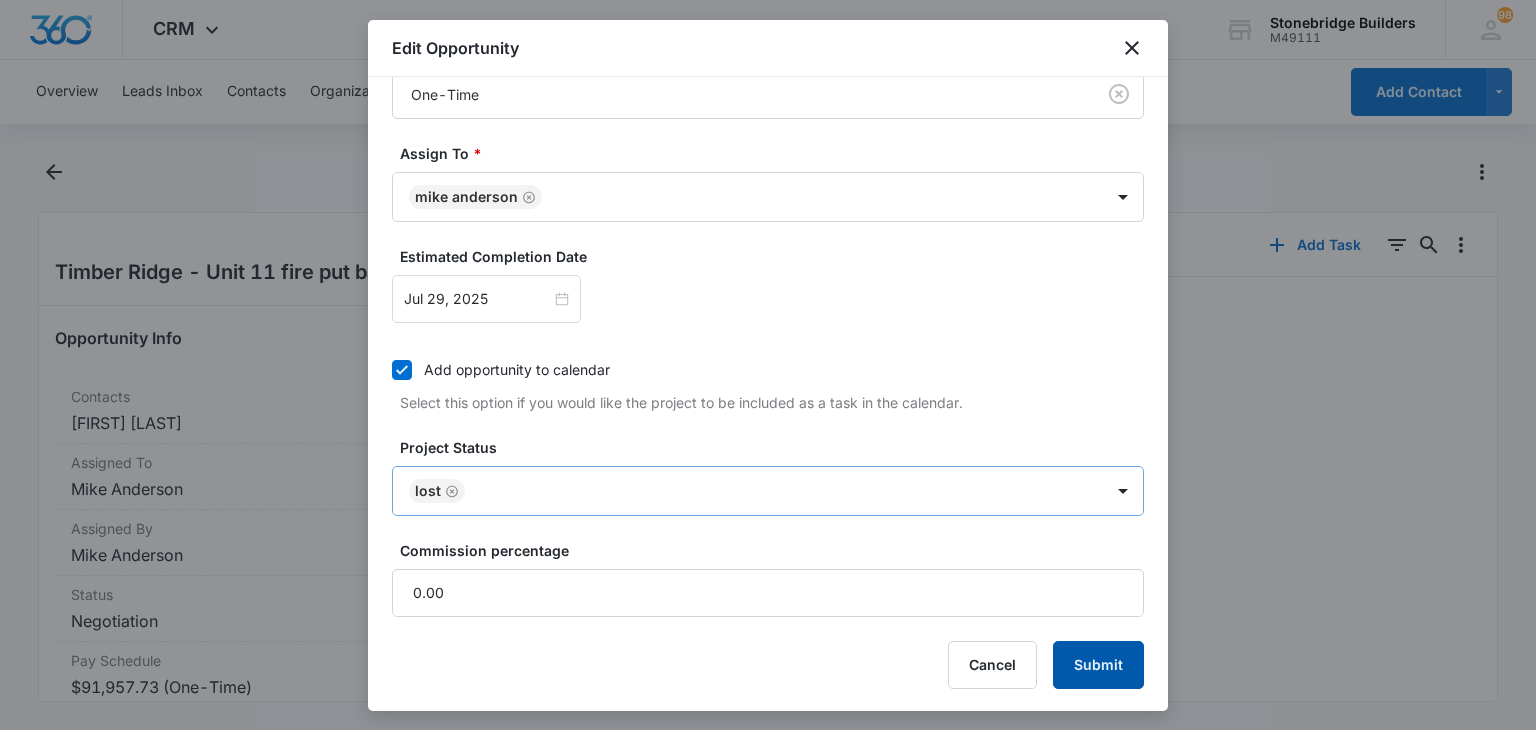 click on "Submit" at bounding box center (1098, 665) 